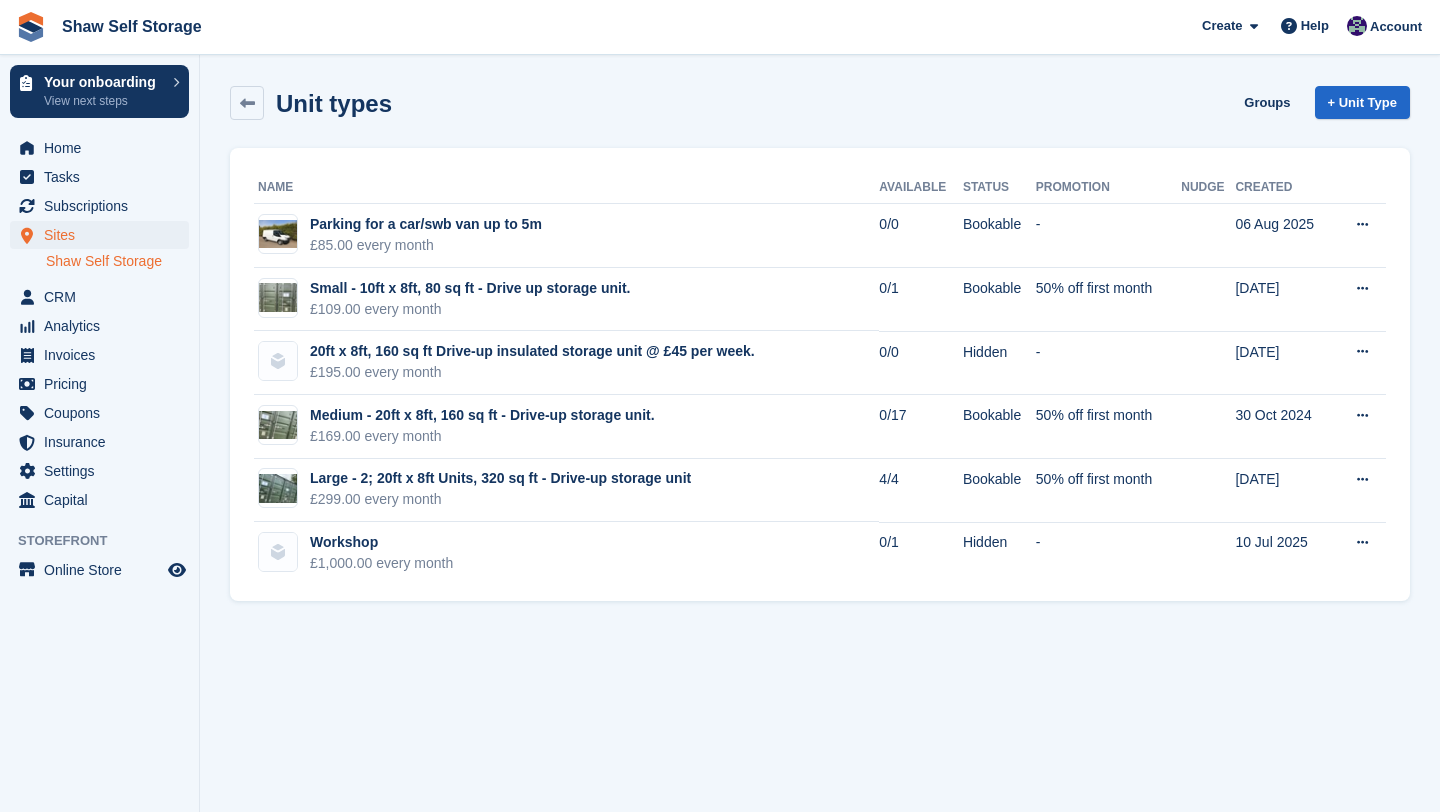 scroll, scrollTop: 0, scrollLeft: 0, axis: both 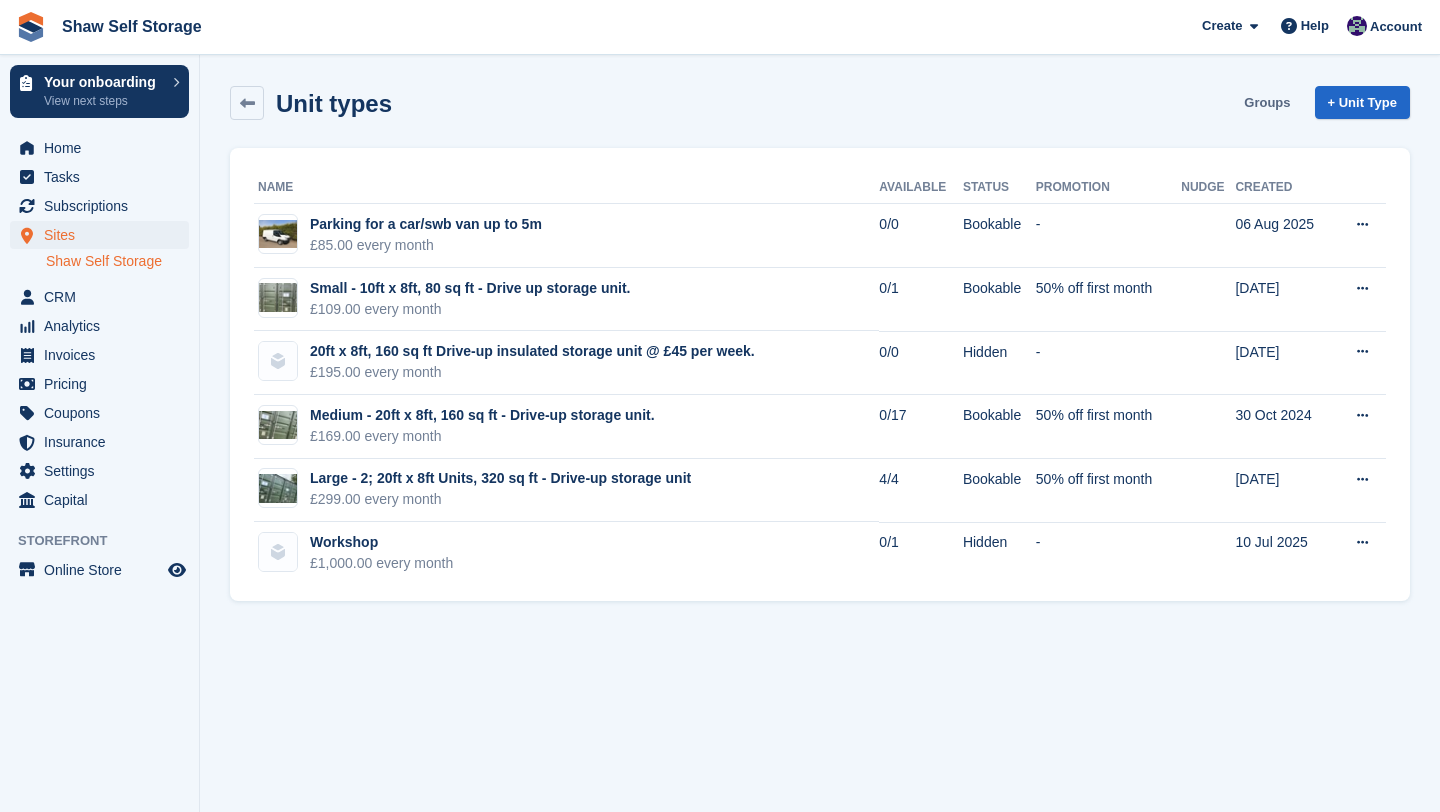 click on "Groups" at bounding box center (1267, 102) 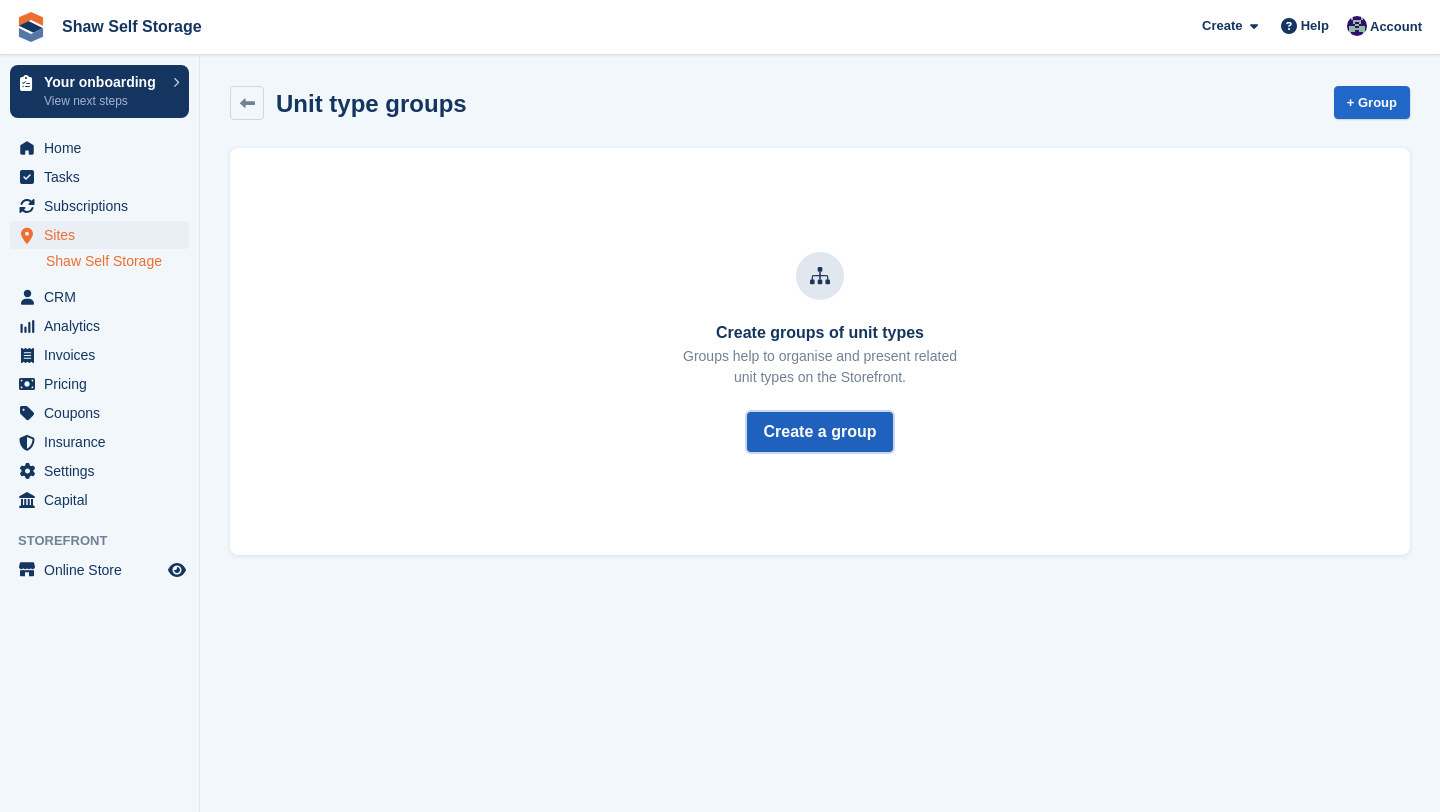 click on "Create a group" at bounding box center [820, 432] 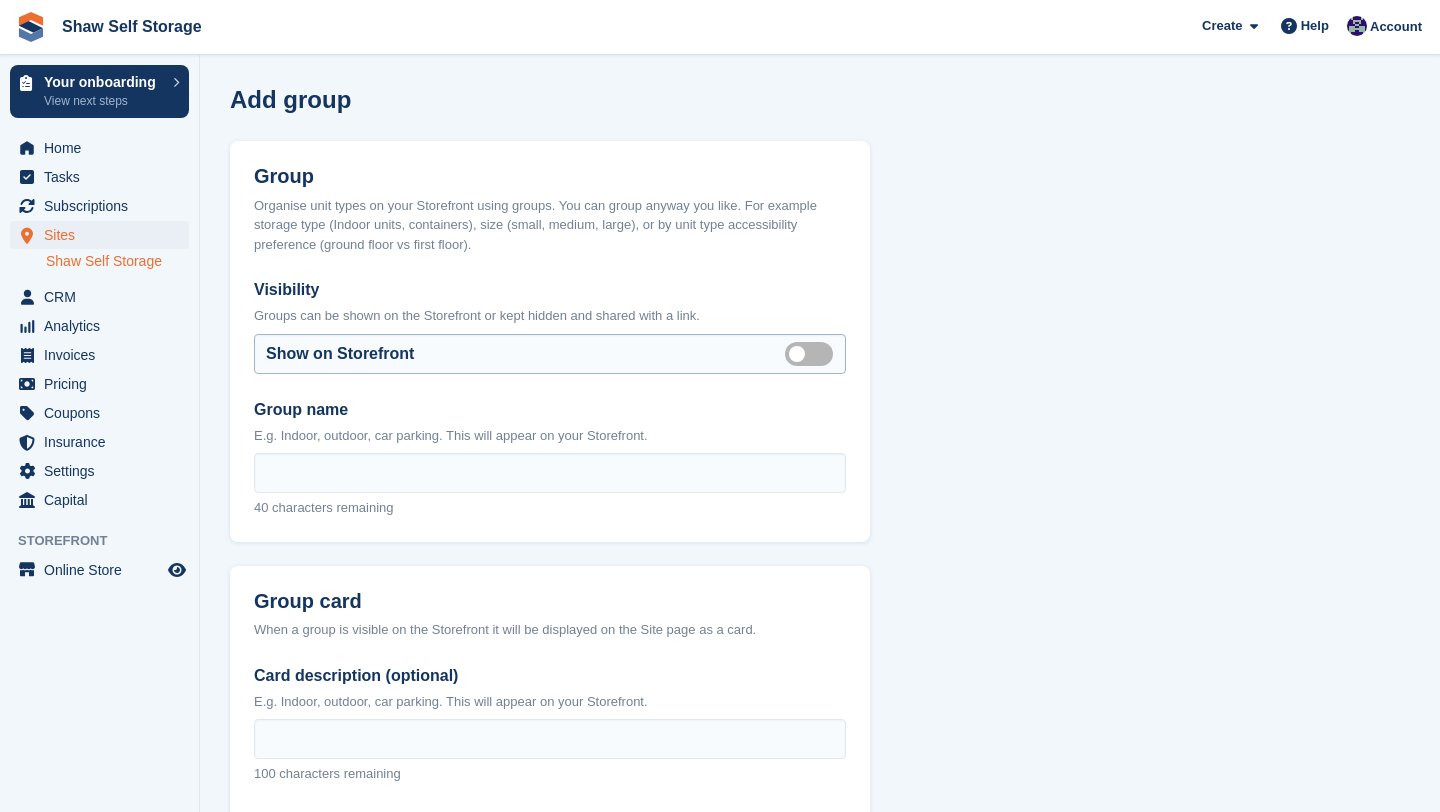 click on "Is visible" at bounding box center [813, 353] 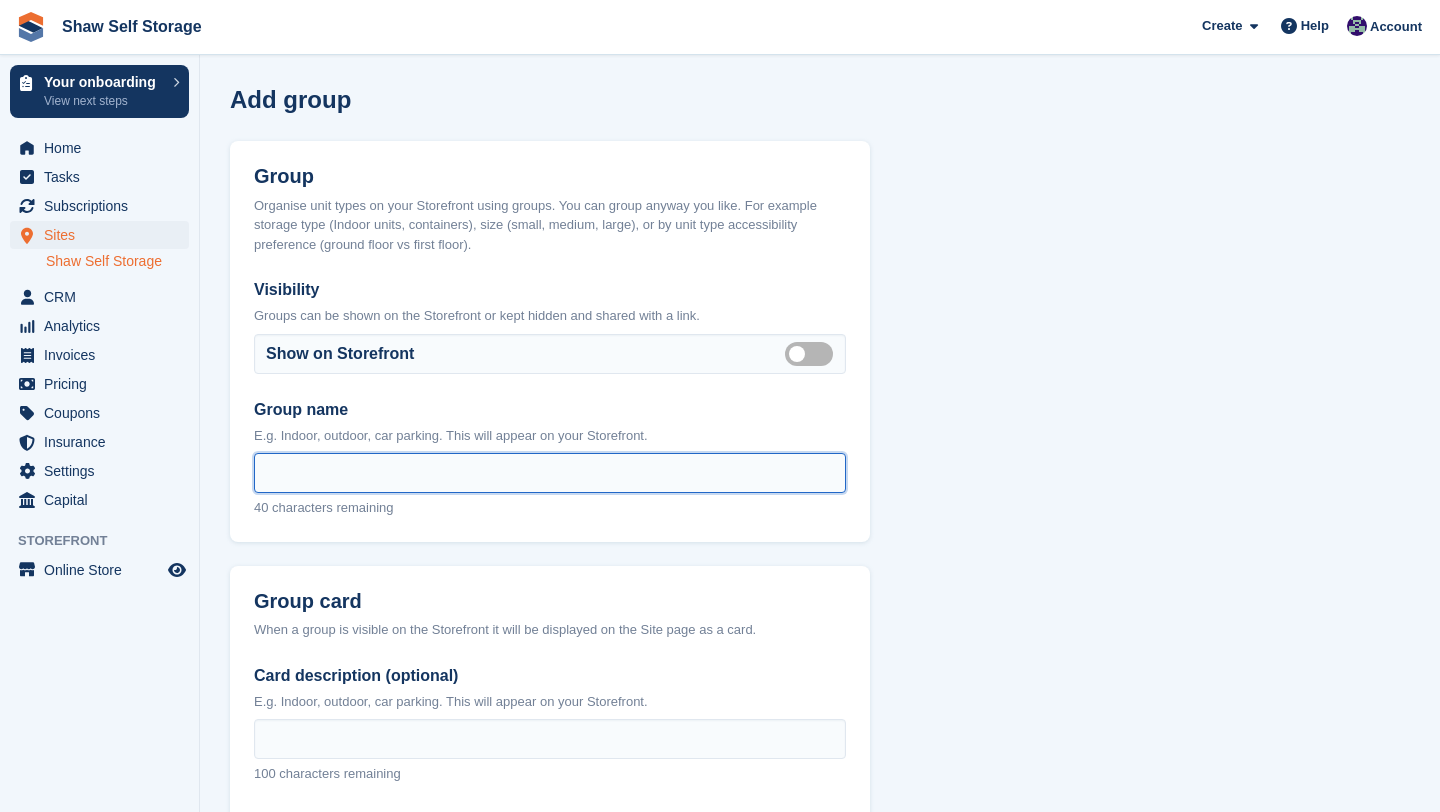 click on "Group name" at bounding box center [550, 473] 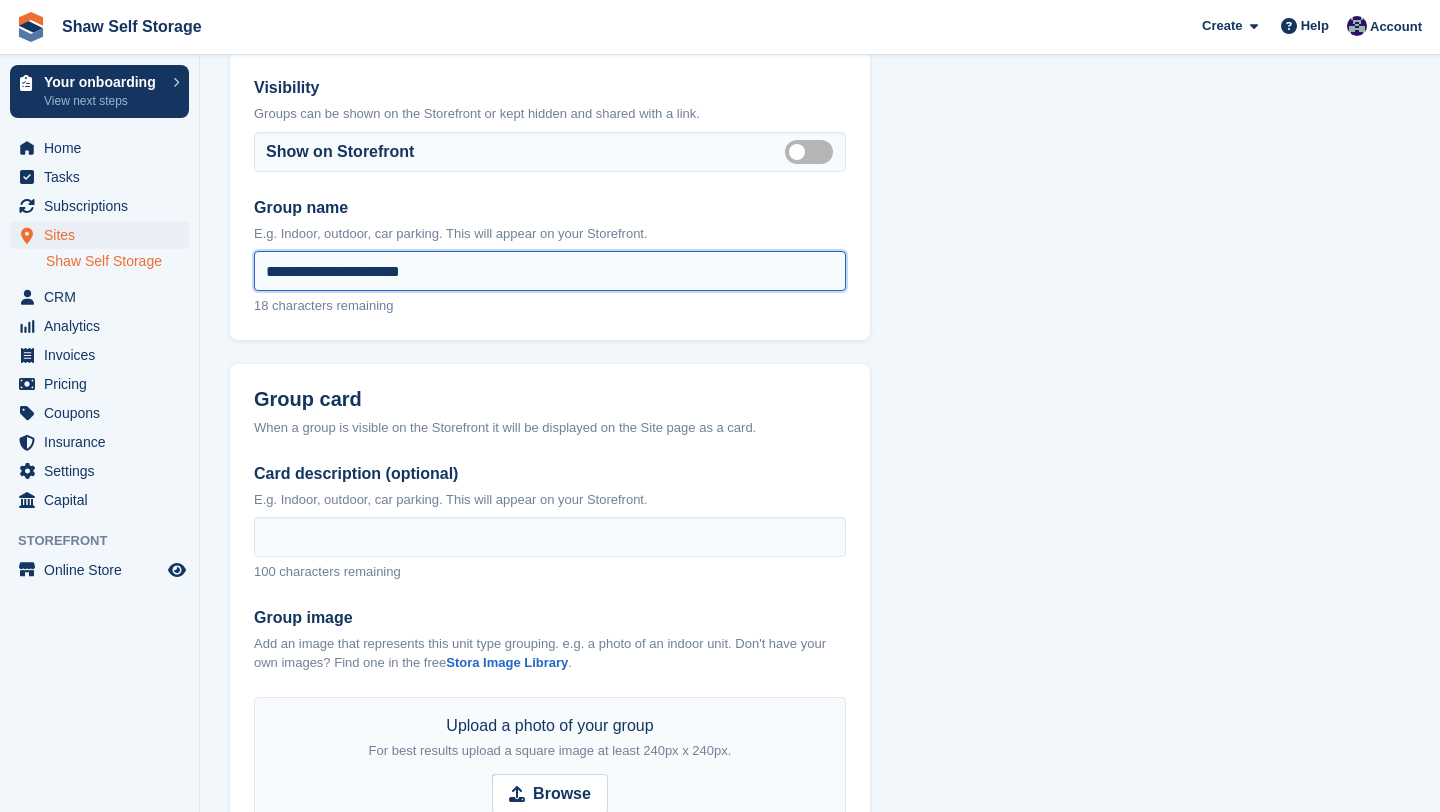 scroll, scrollTop: 218, scrollLeft: 0, axis: vertical 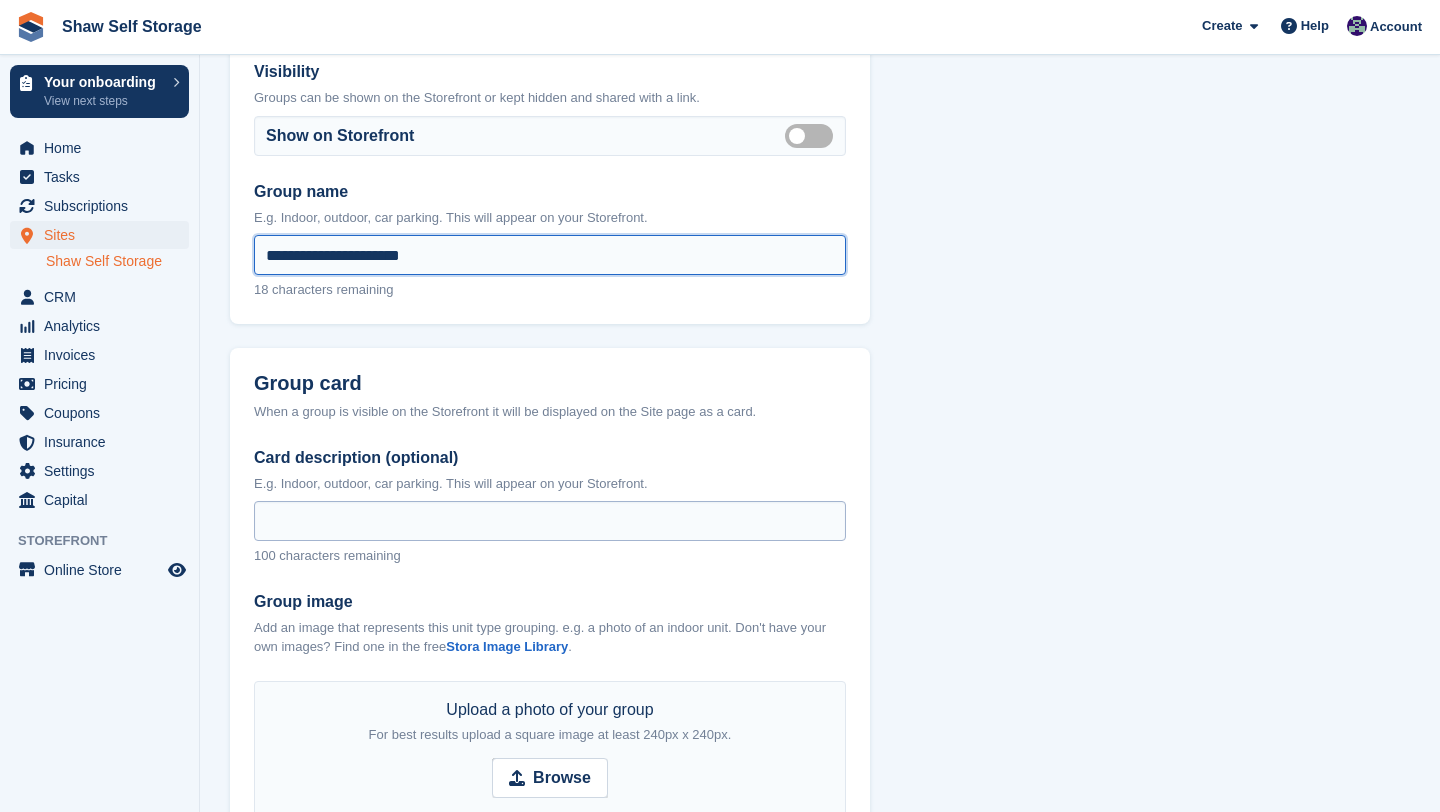 type on "**********" 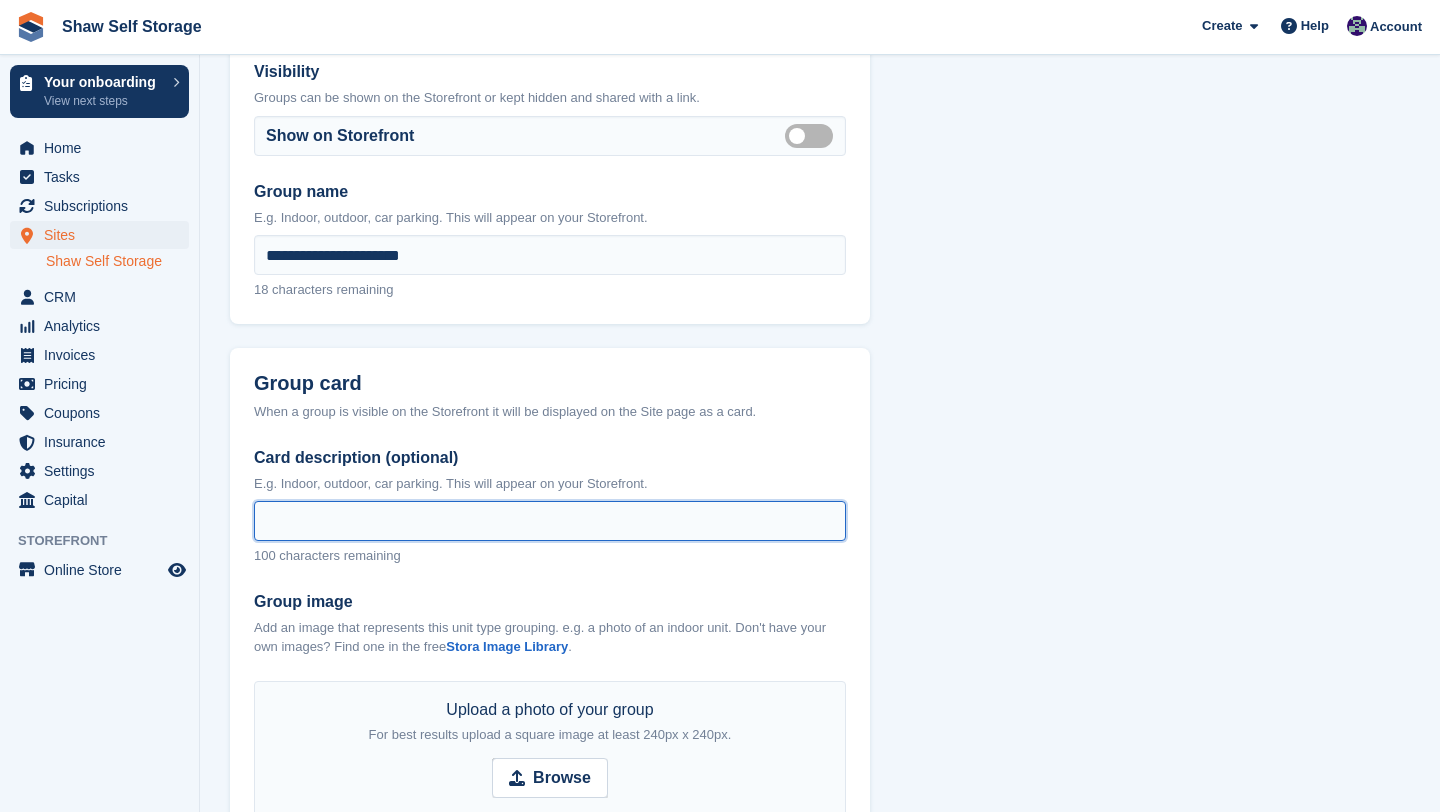 click on "Card description (optional)" at bounding box center [550, 521] 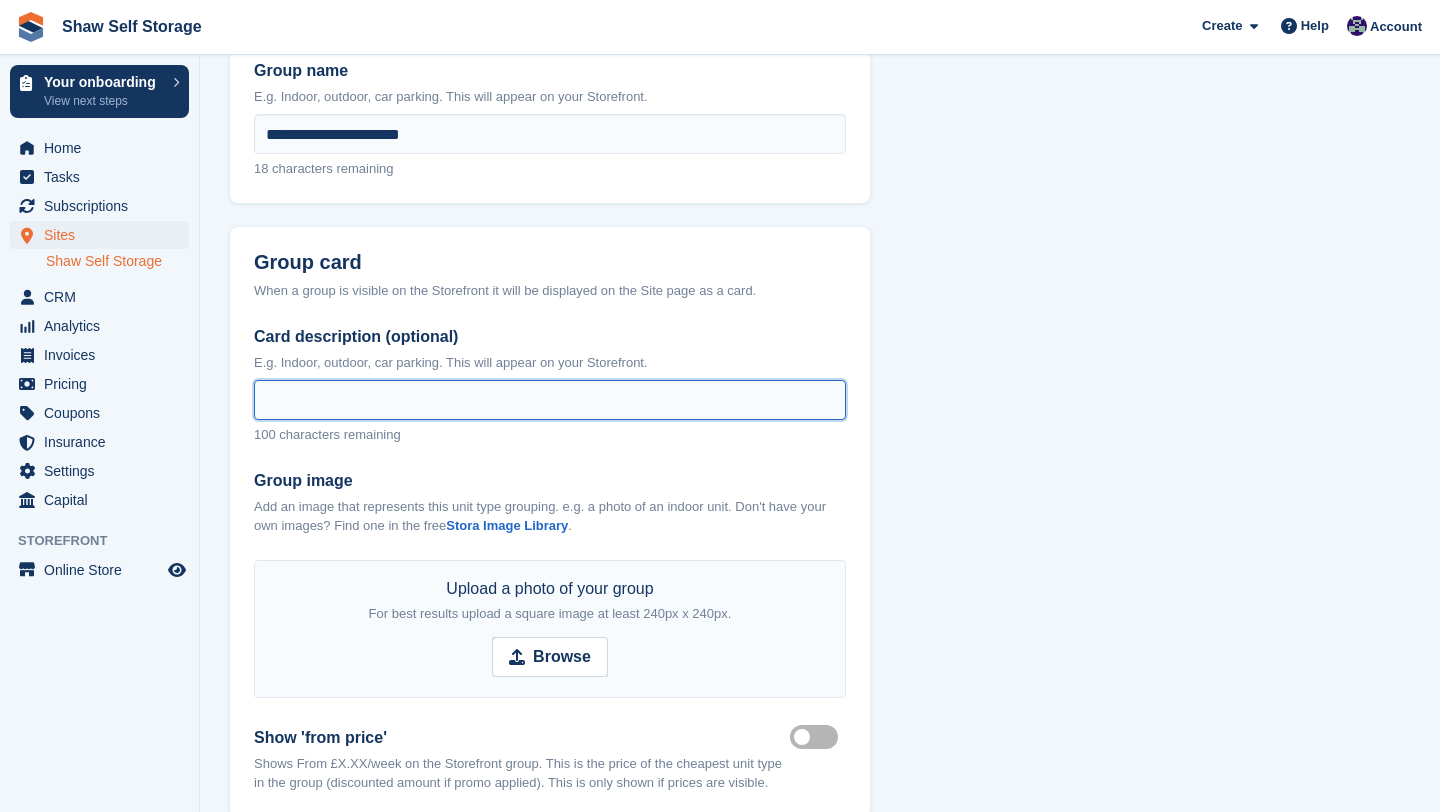 scroll, scrollTop: 532, scrollLeft: 0, axis: vertical 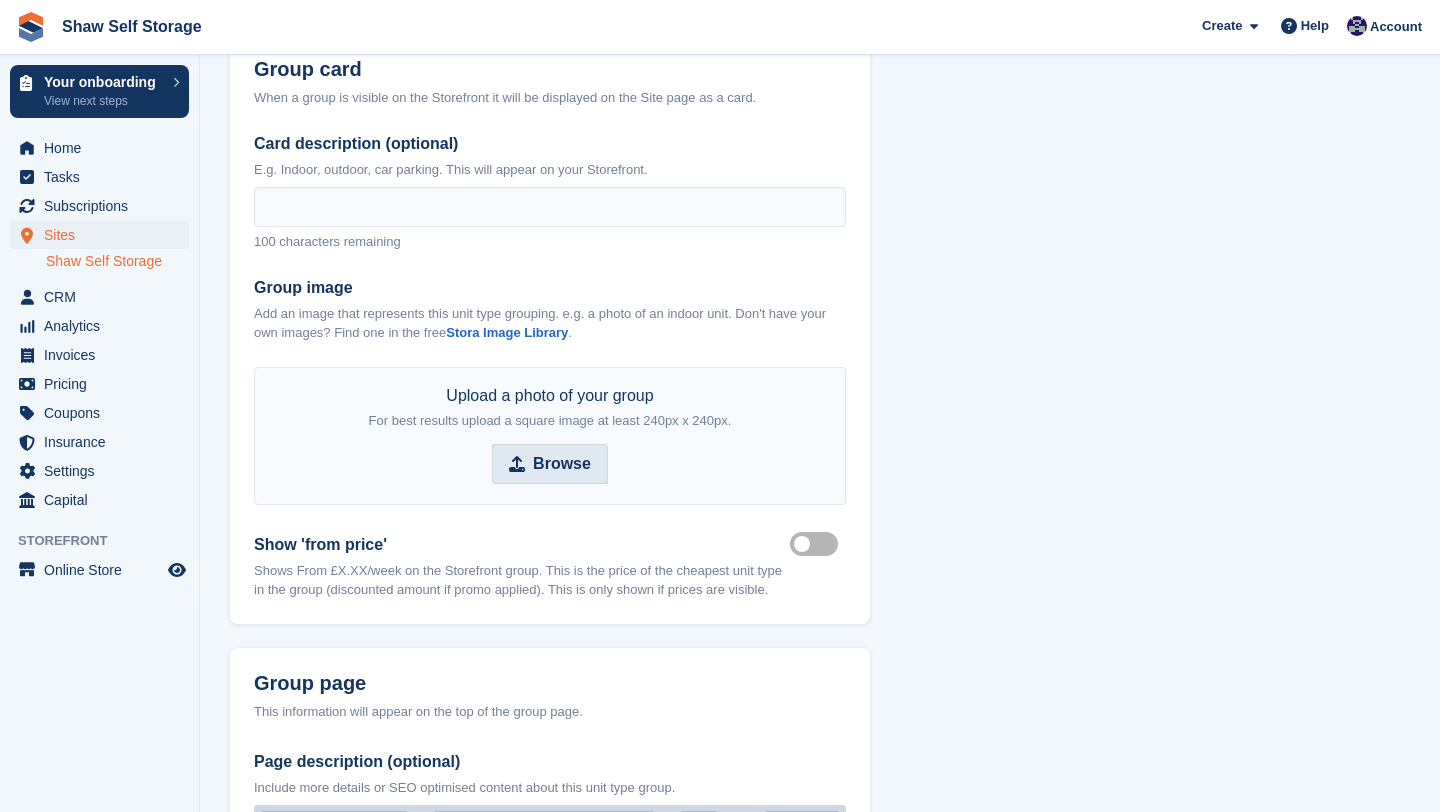 click on "Browse" at bounding box center (562, 464) 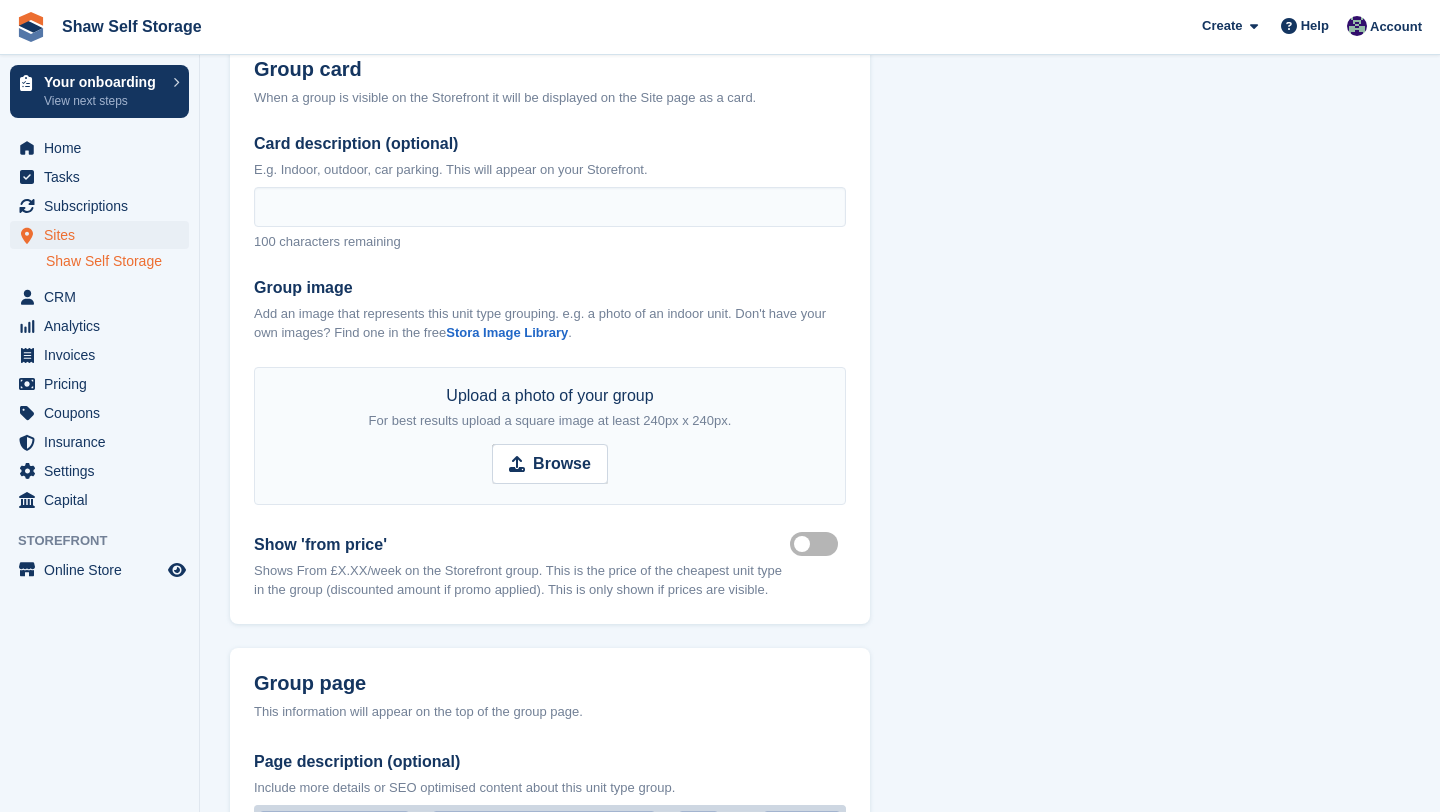type on "**********" 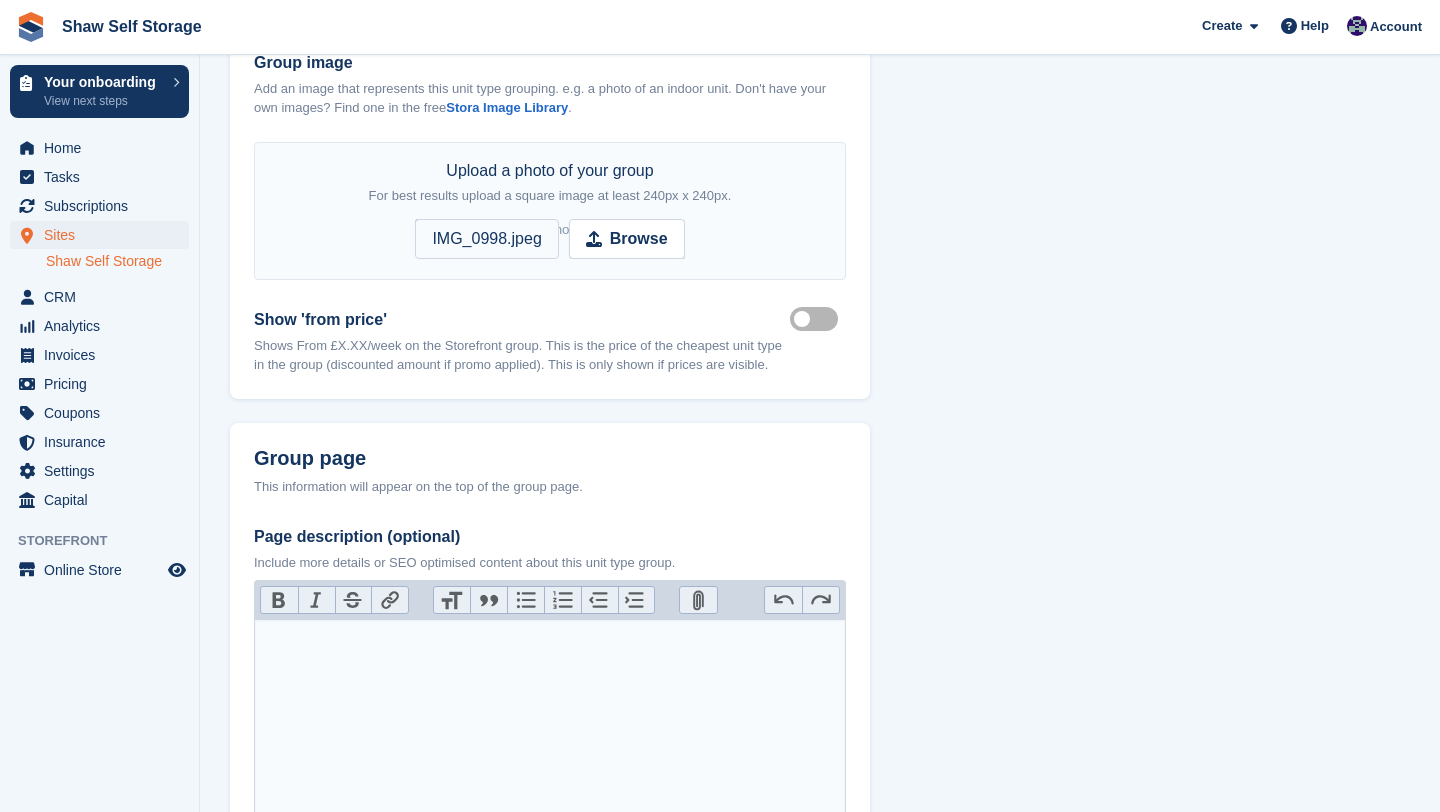 scroll, scrollTop: 835, scrollLeft: 0, axis: vertical 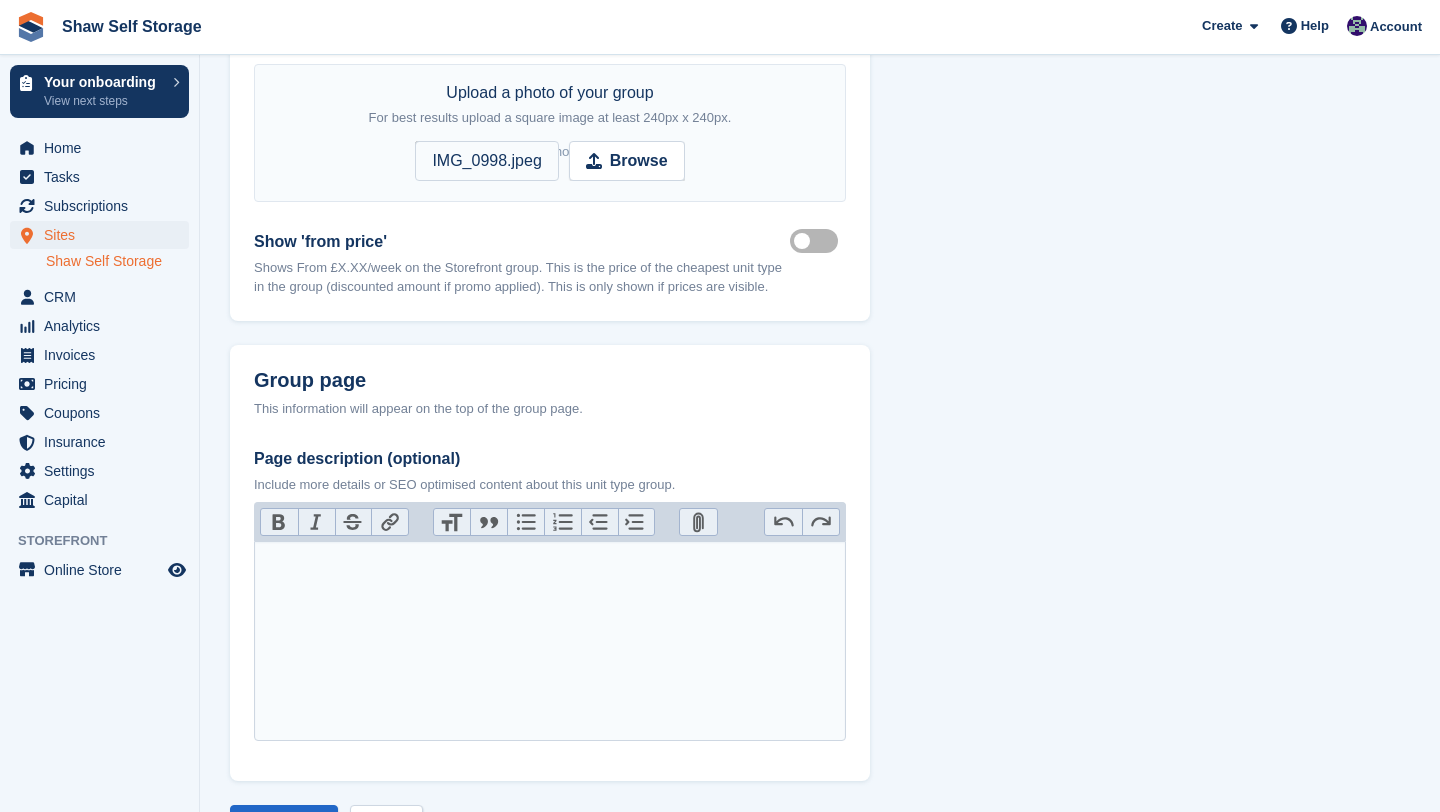 click on "Show lowest price" at bounding box center [818, 240] 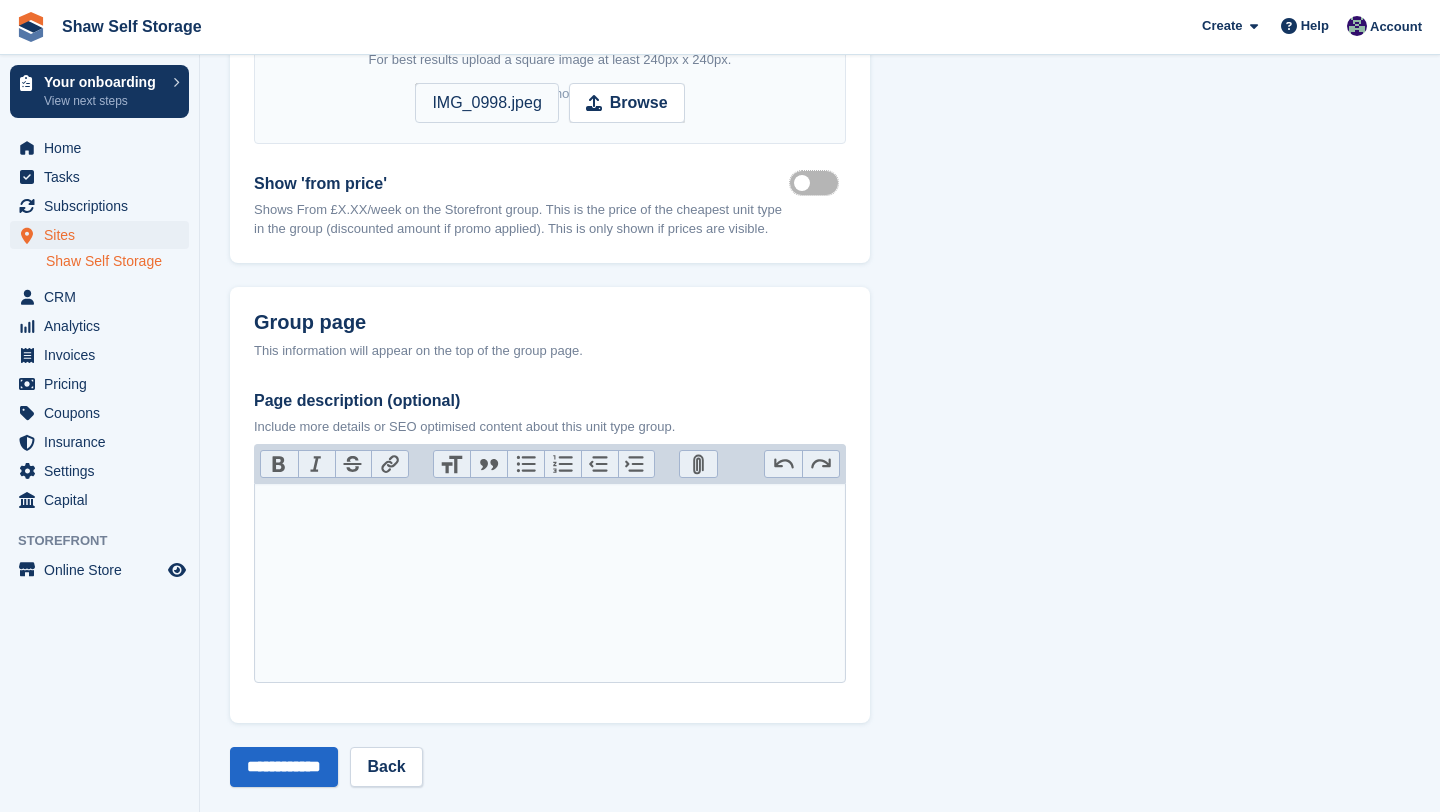 scroll, scrollTop: 933, scrollLeft: 0, axis: vertical 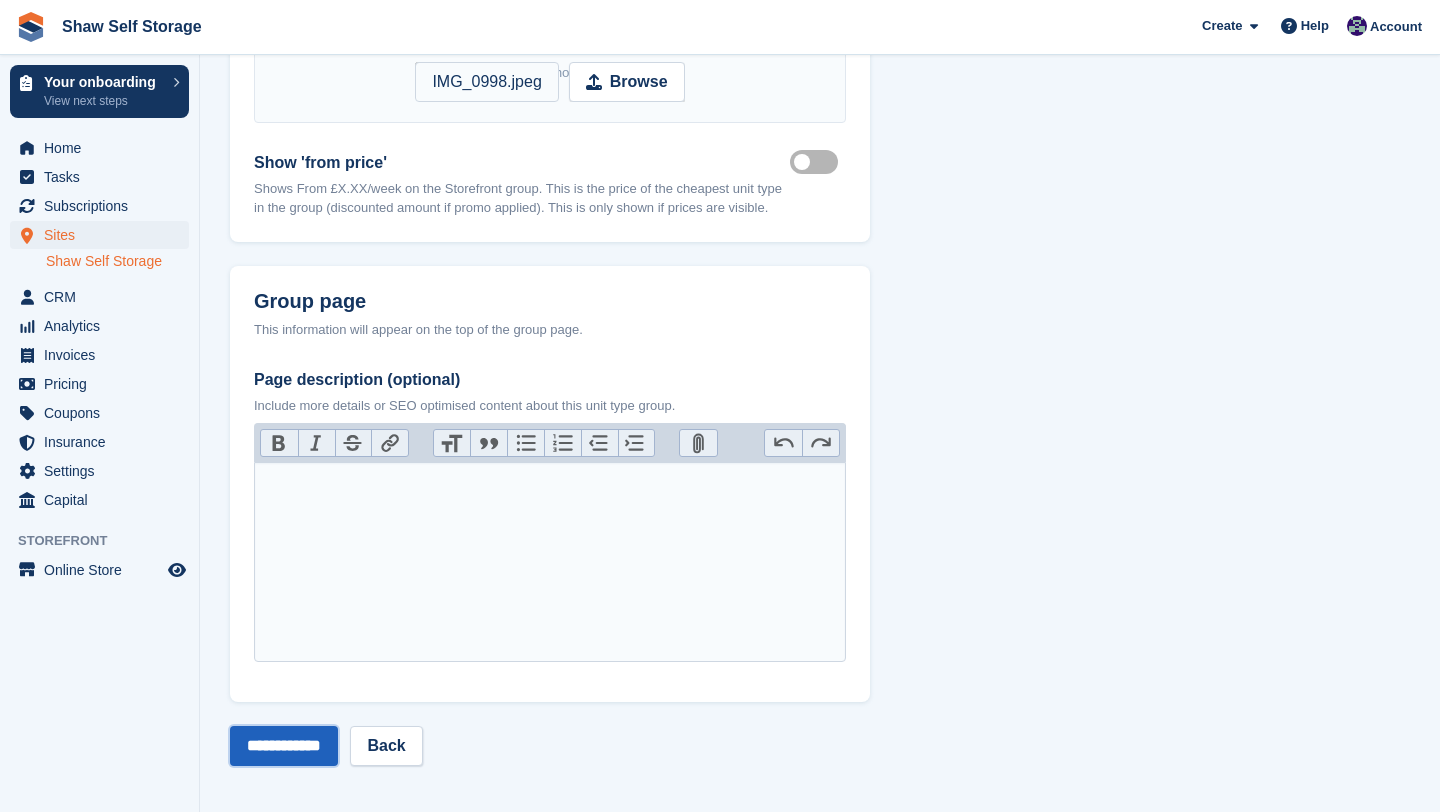 click on "**********" at bounding box center [284, 746] 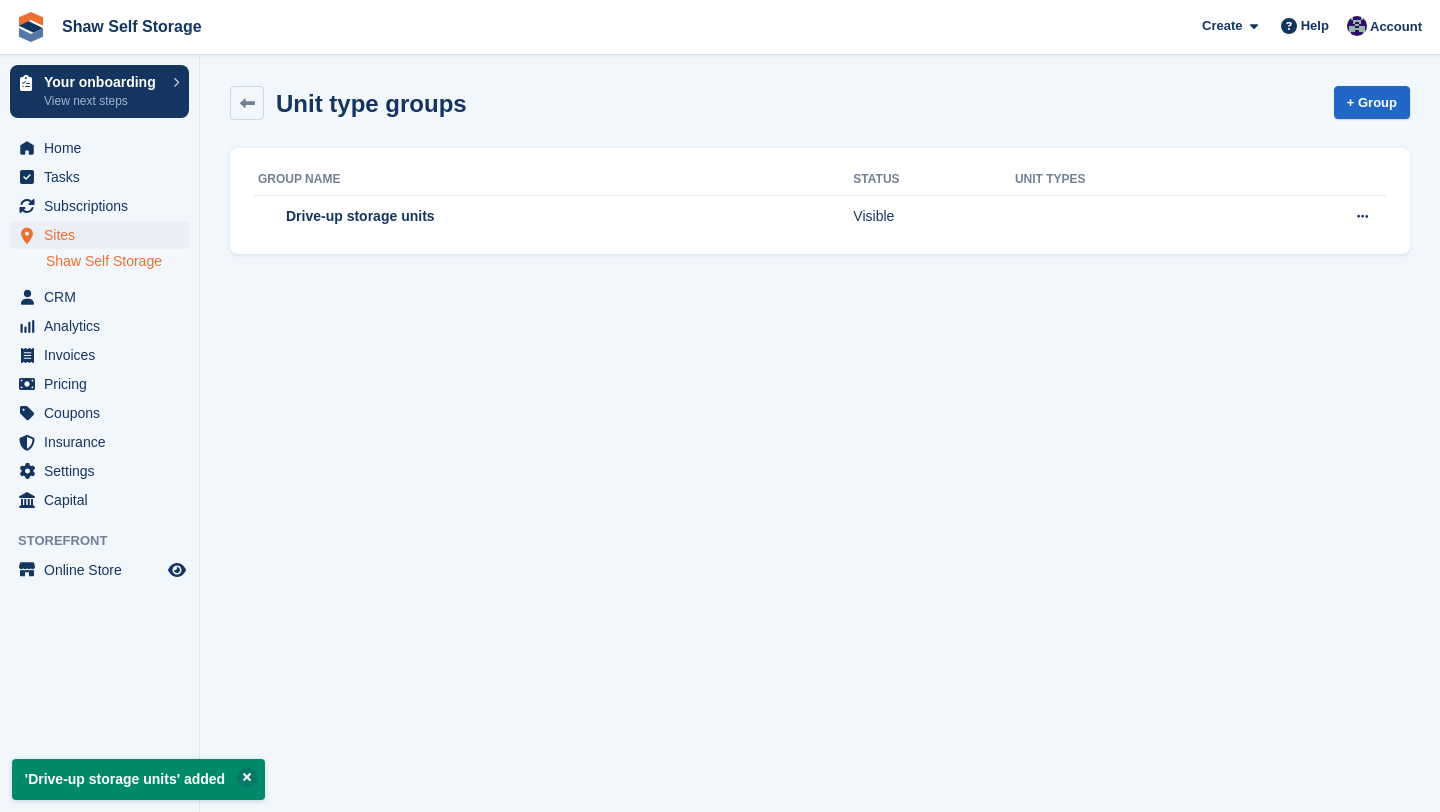 scroll, scrollTop: 0, scrollLeft: 0, axis: both 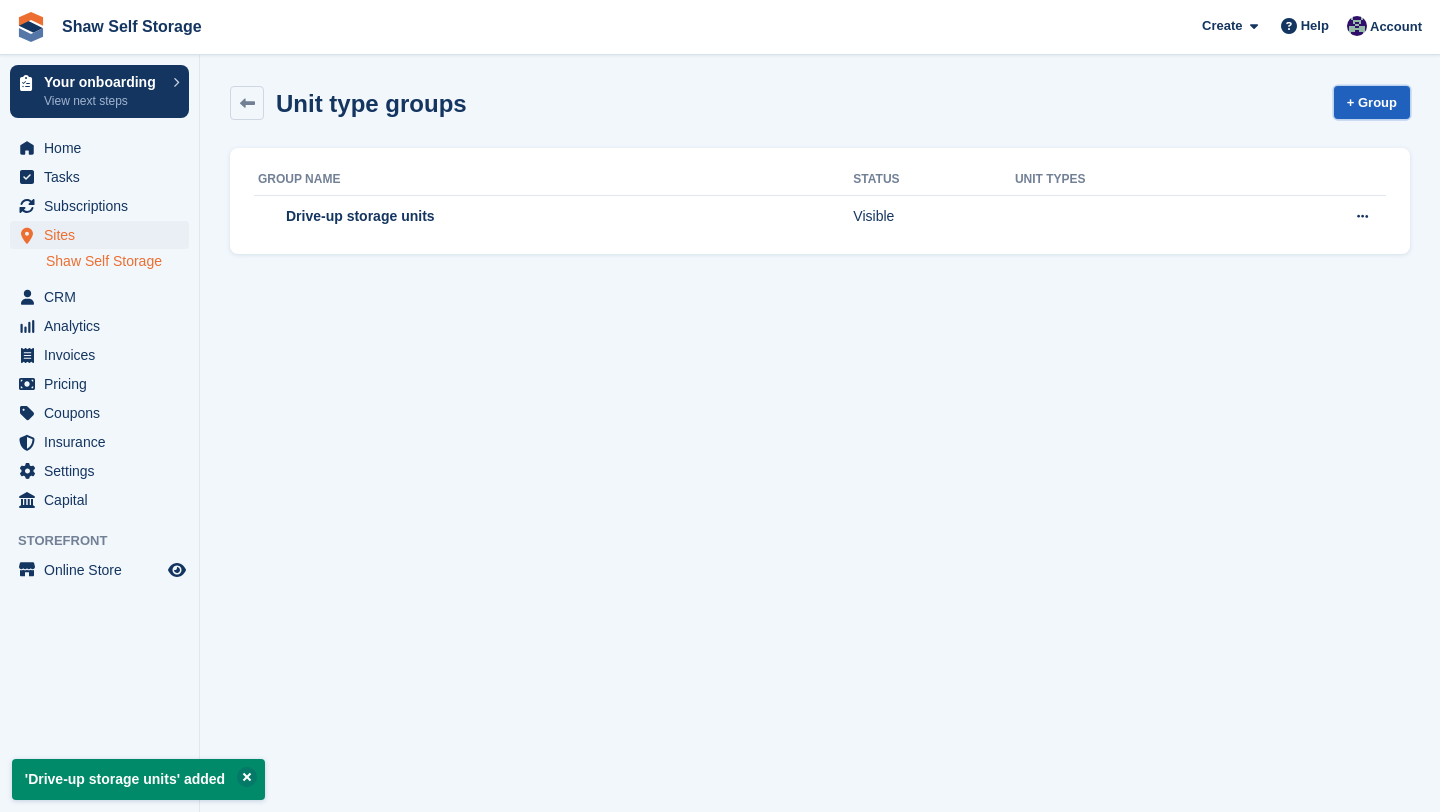click on "+ Group" at bounding box center [1372, 102] 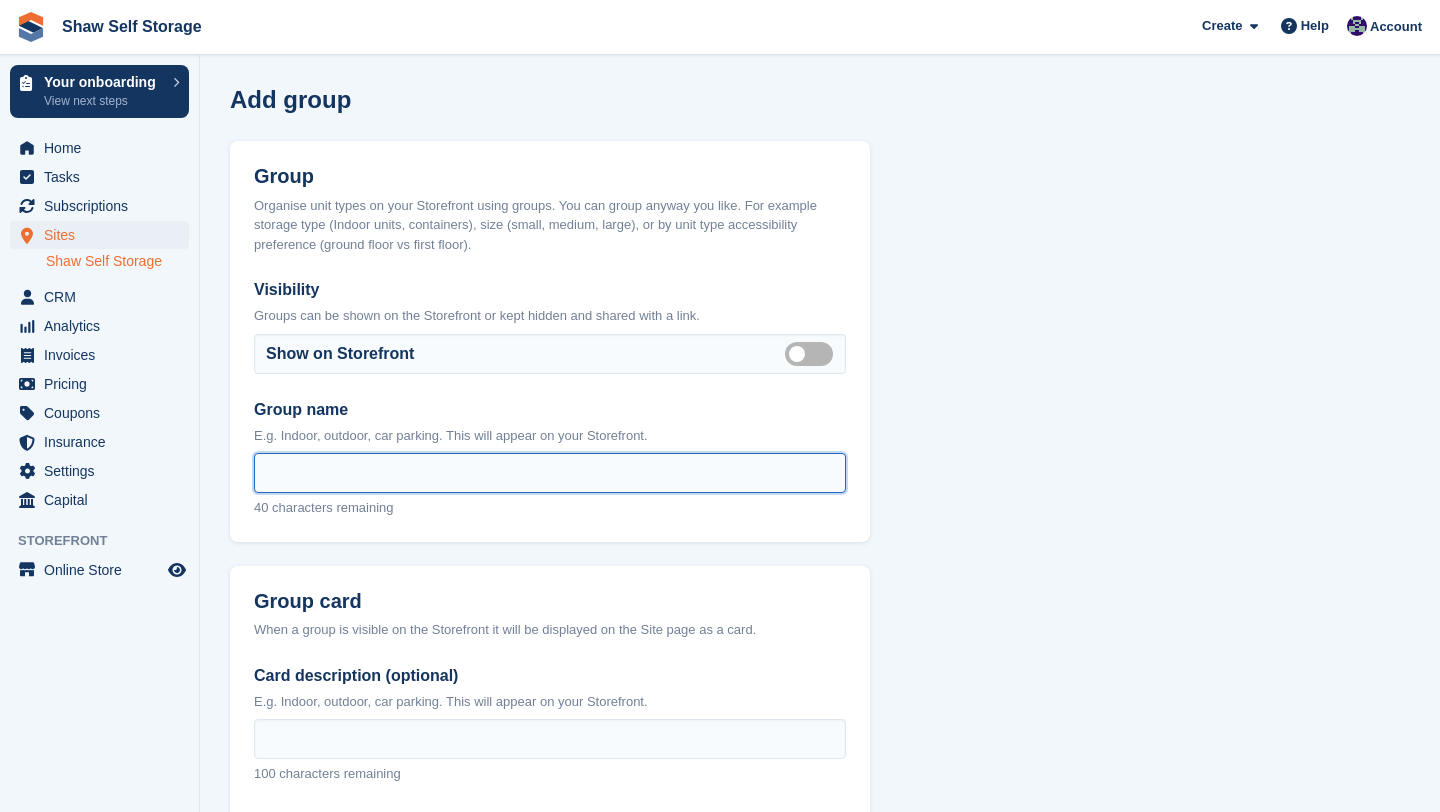click on "Group name" at bounding box center (550, 473) 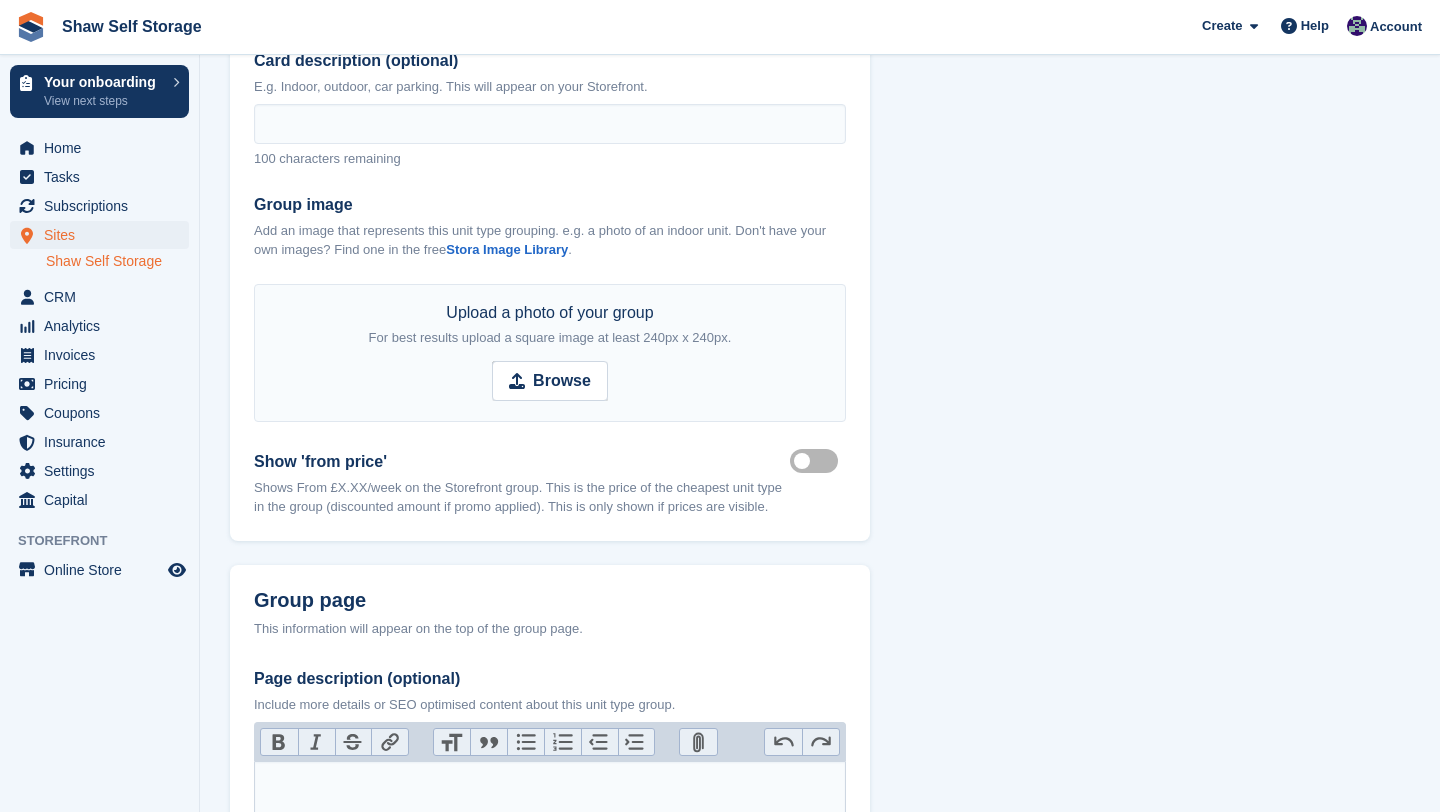 scroll, scrollTop: 620, scrollLeft: 0, axis: vertical 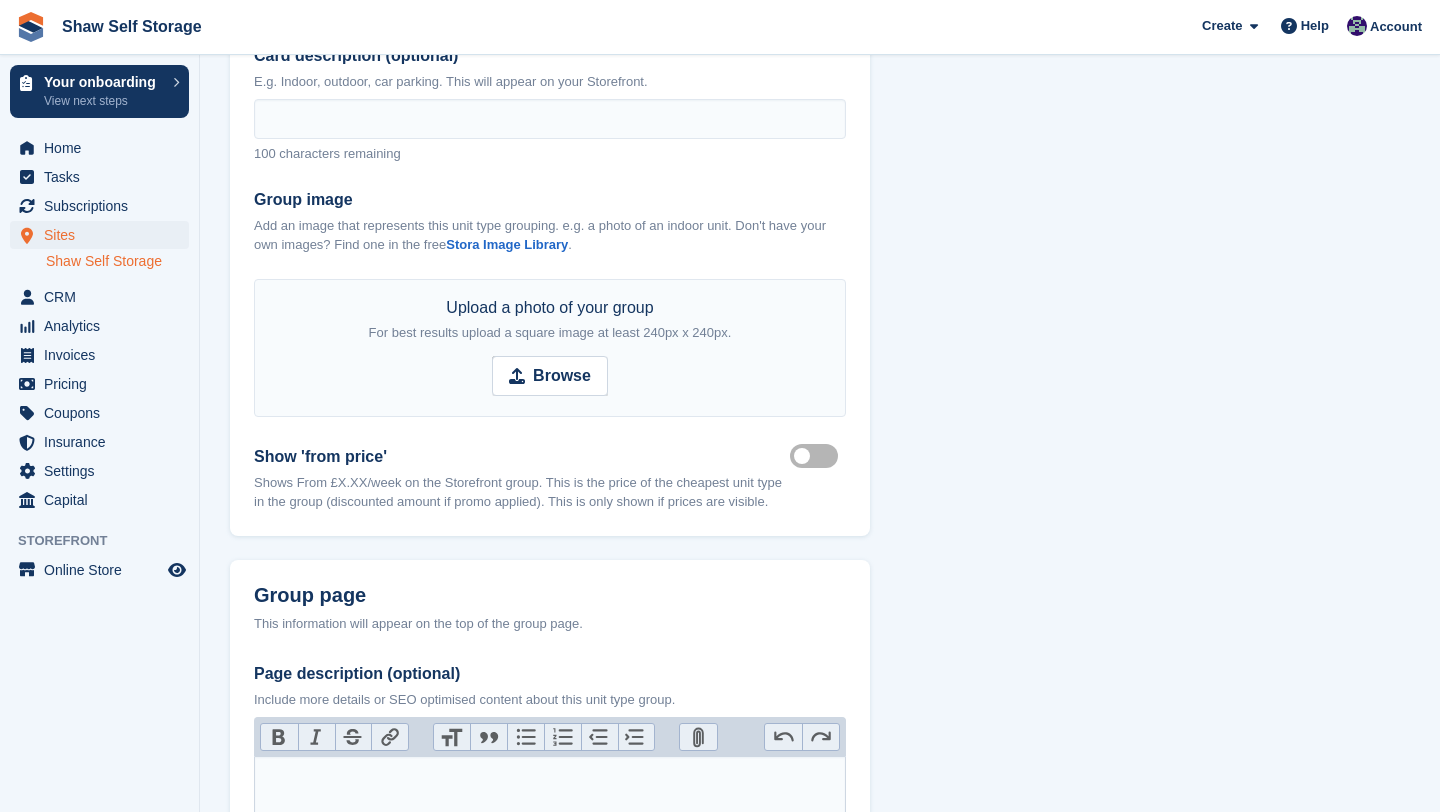 type on "**********" 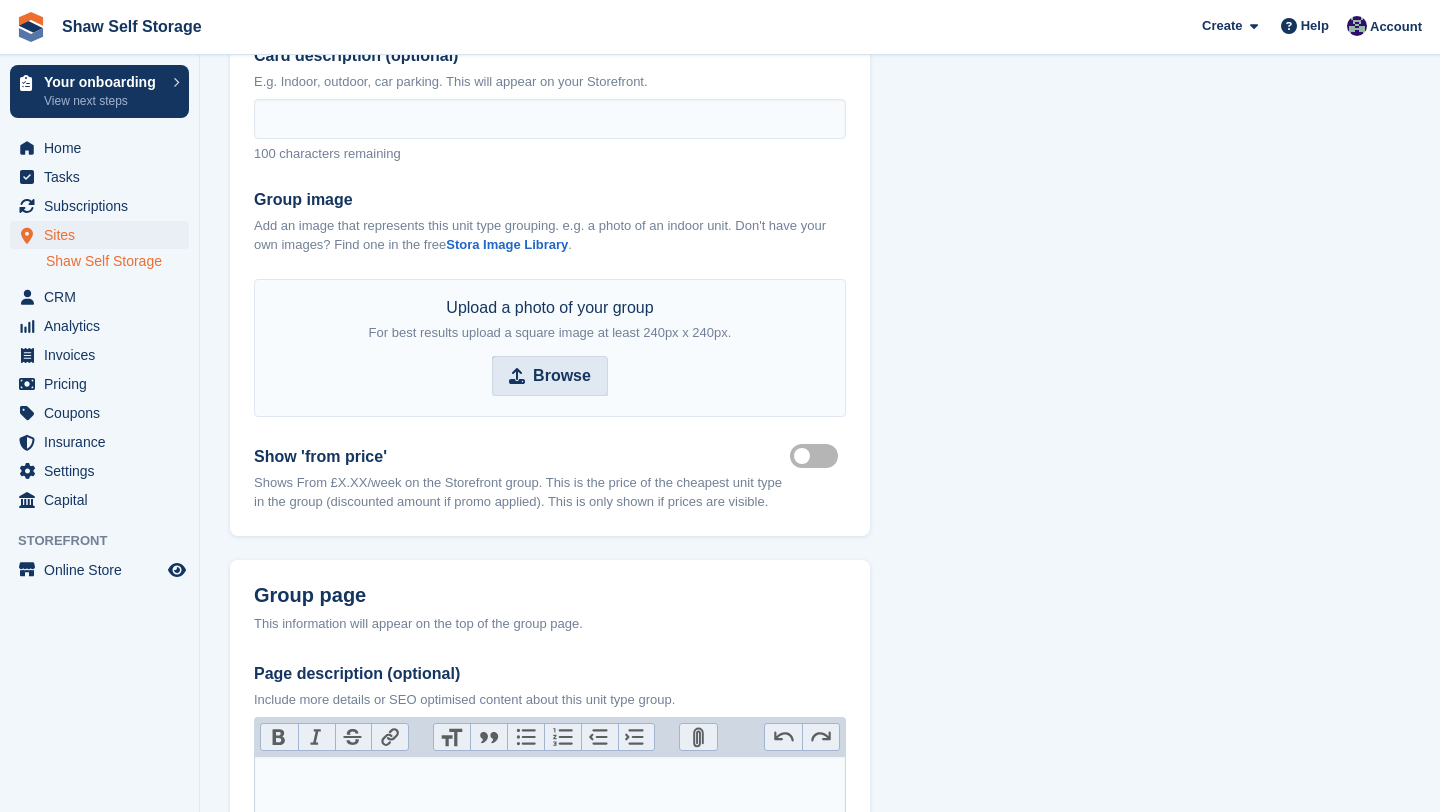 click on "Browse" at bounding box center (562, 376) 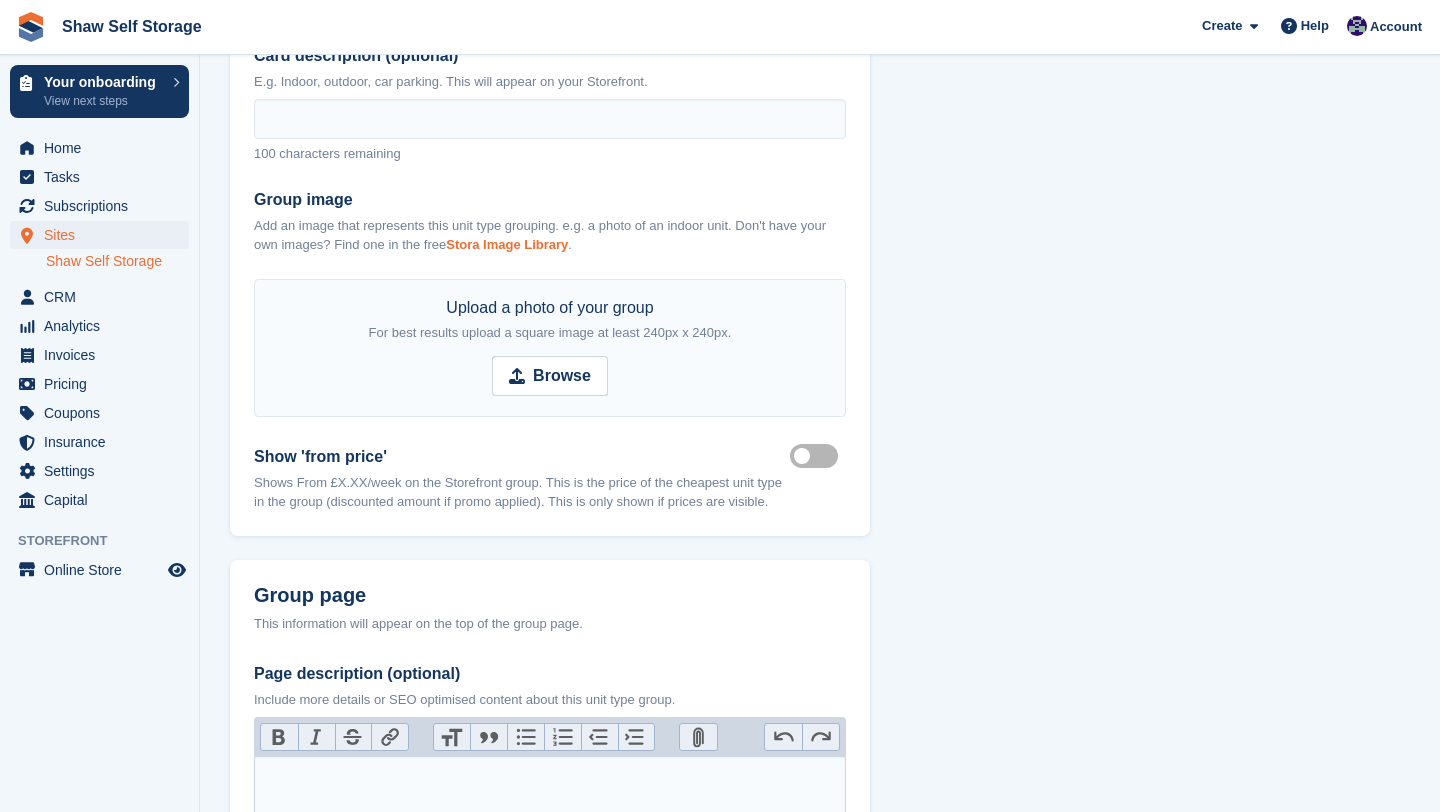 click on "Stora Image Library" at bounding box center [507, 244] 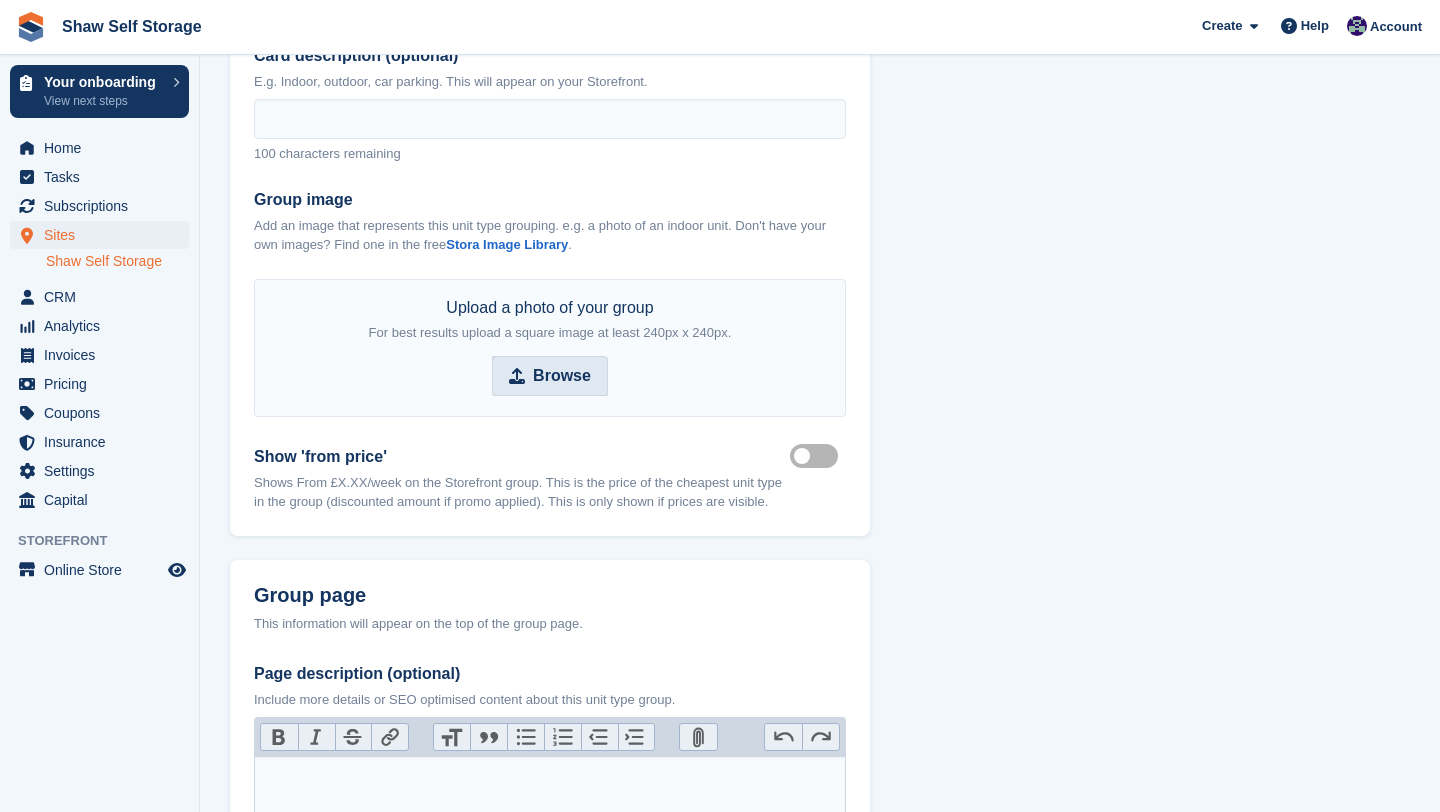 click on "Browse" at bounding box center [562, 376] 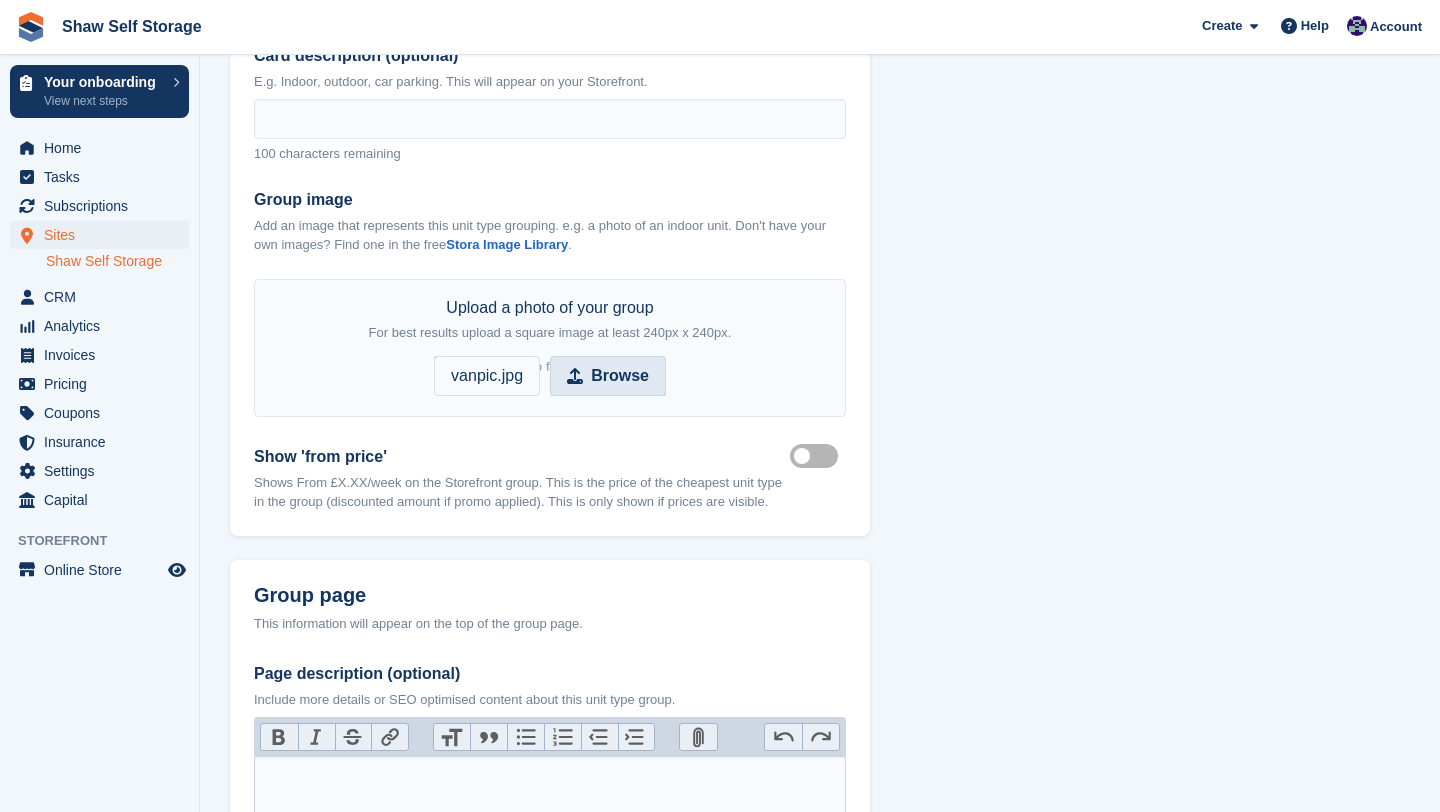 scroll, scrollTop: 933, scrollLeft: 0, axis: vertical 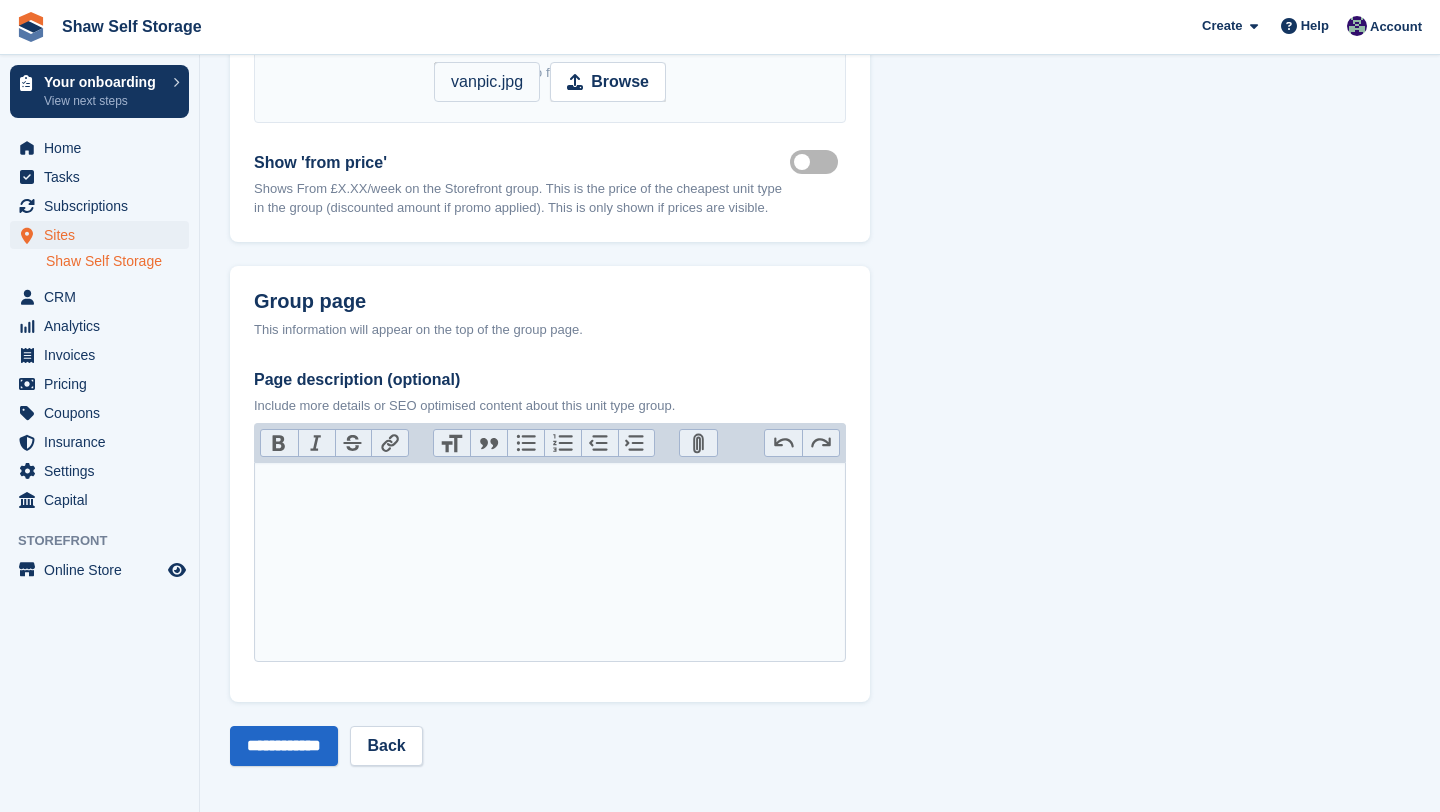 click on "Show lowest price" at bounding box center [818, 161] 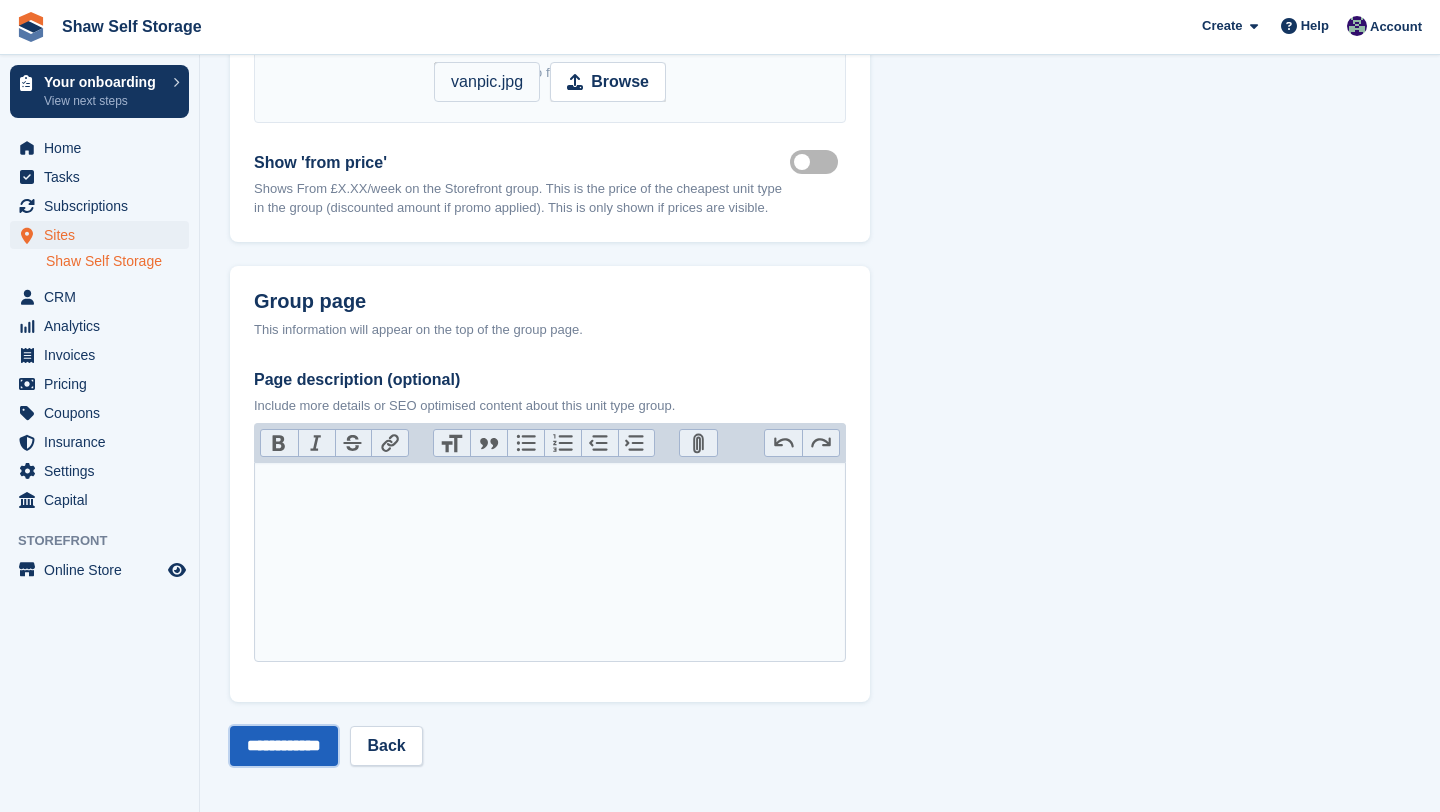 click on "**********" at bounding box center [284, 746] 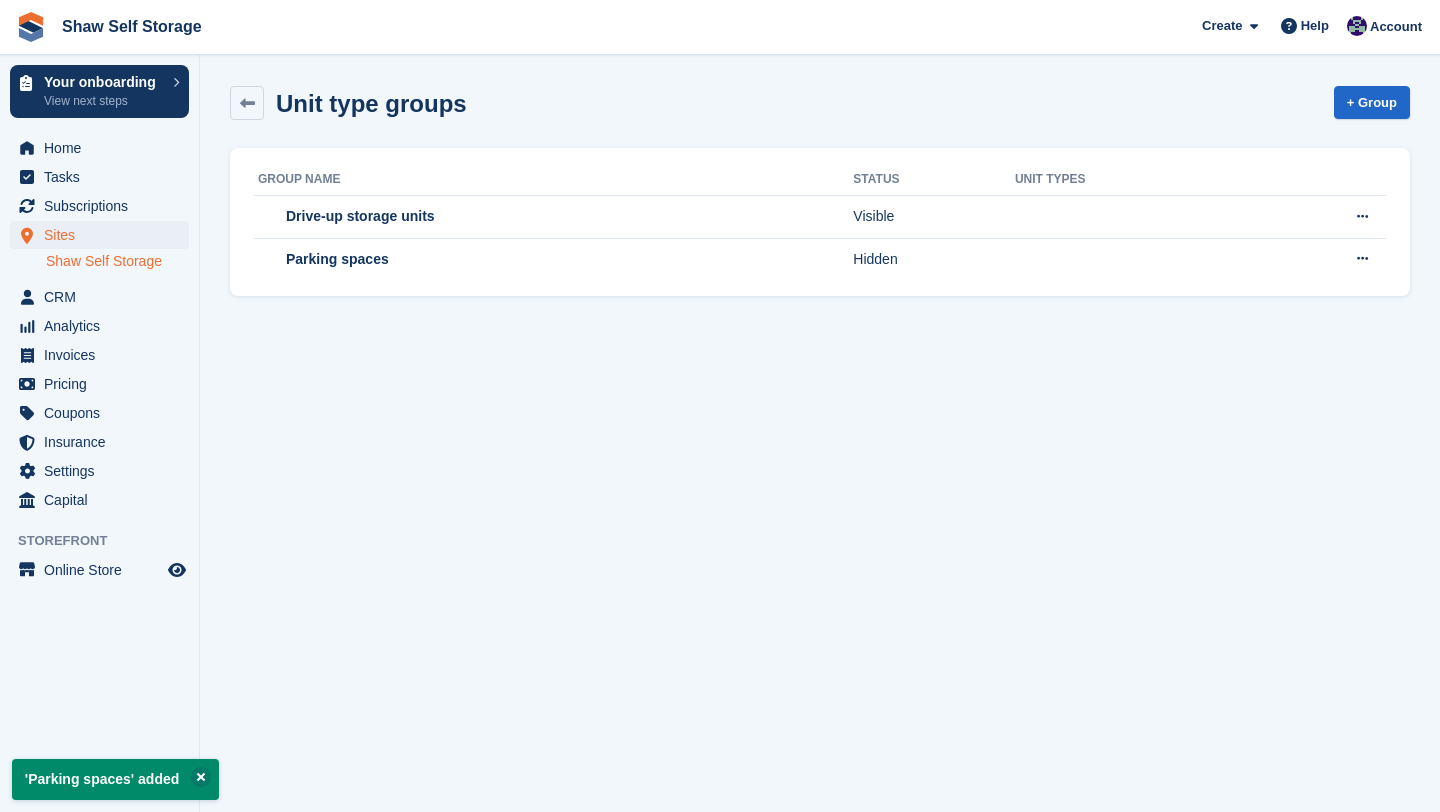 scroll, scrollTop: 0, scrollLeft: 0, axis: both 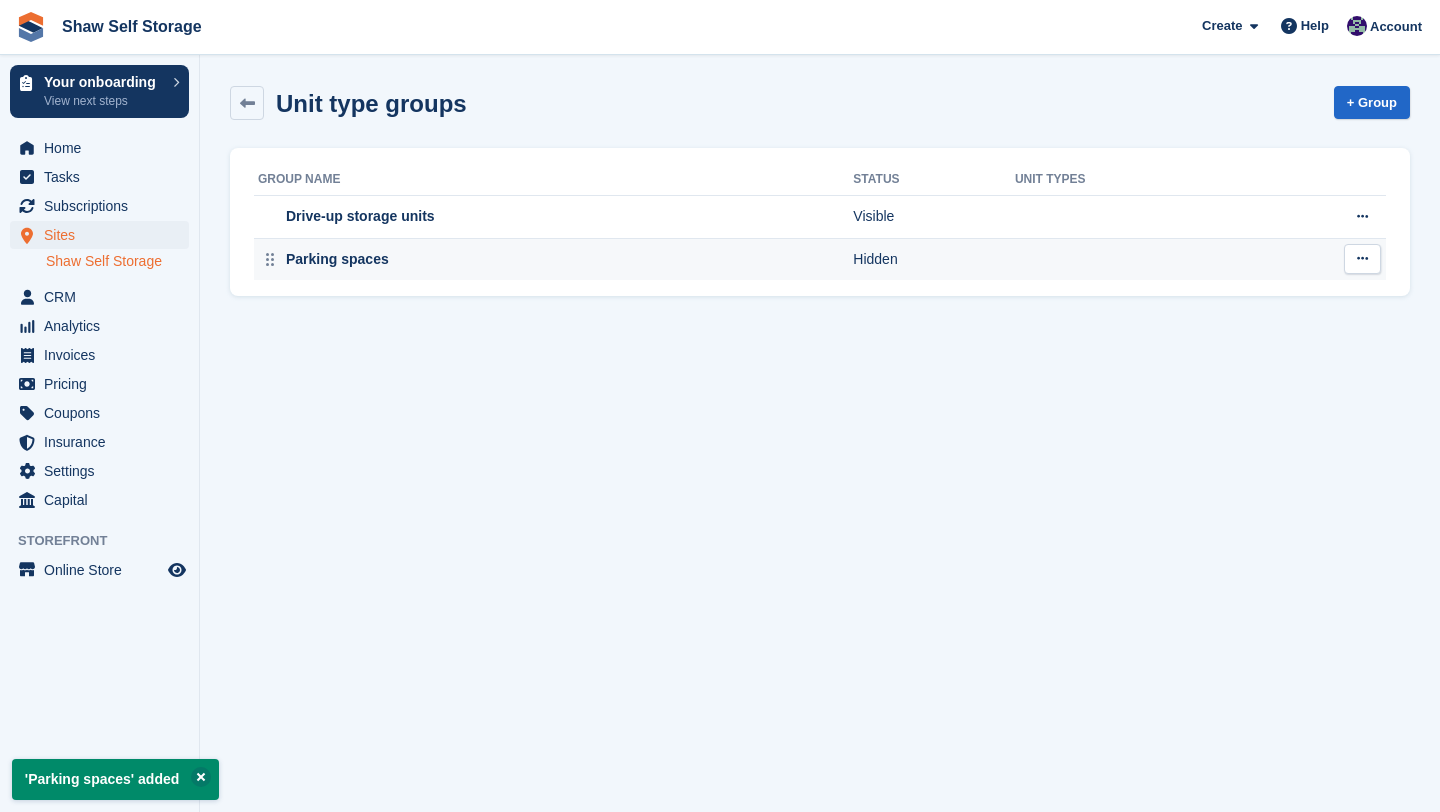 click on "Parking spaces" at bounding box center [553, 259] 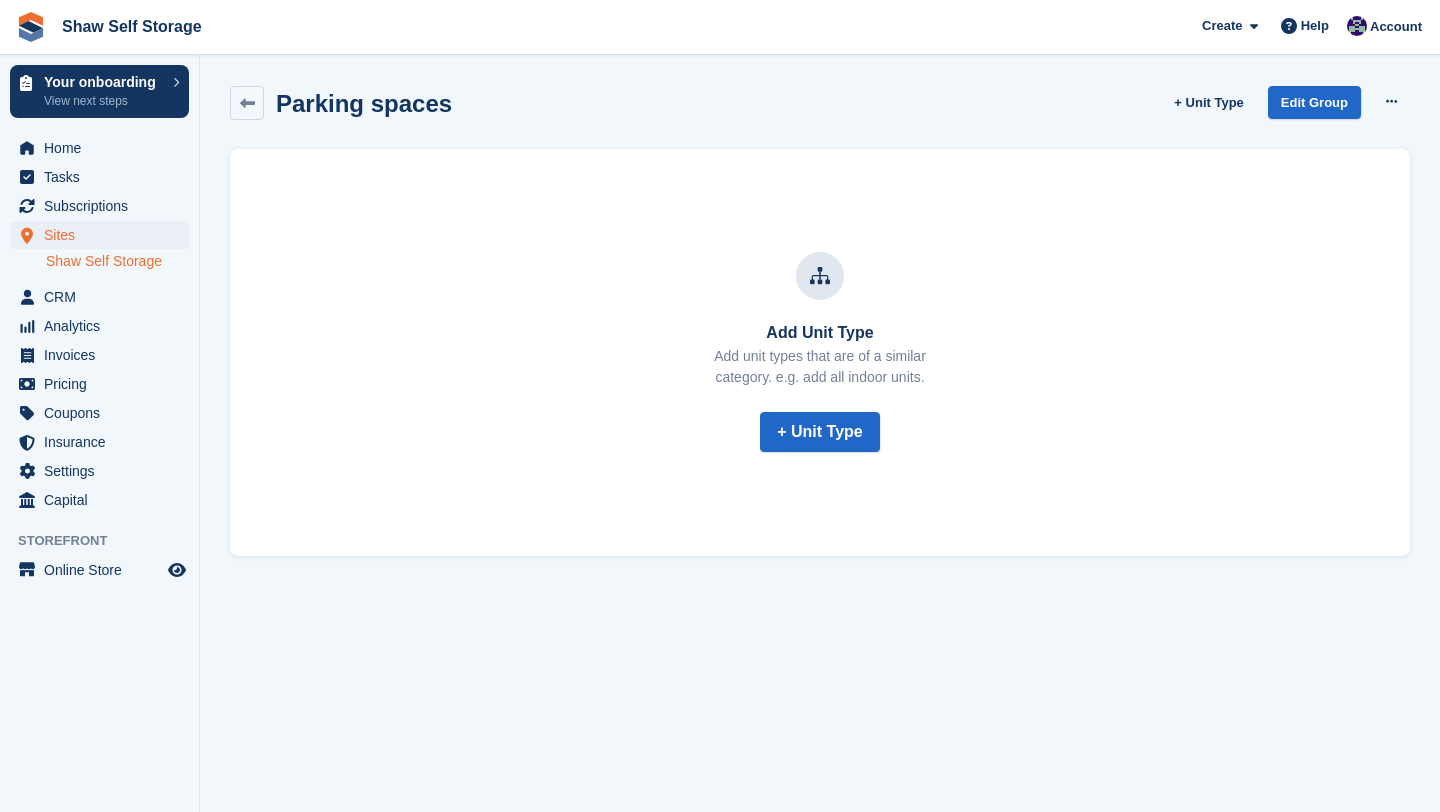 scroll, scrollTop: 0, scrollLeft: 0, axis: both 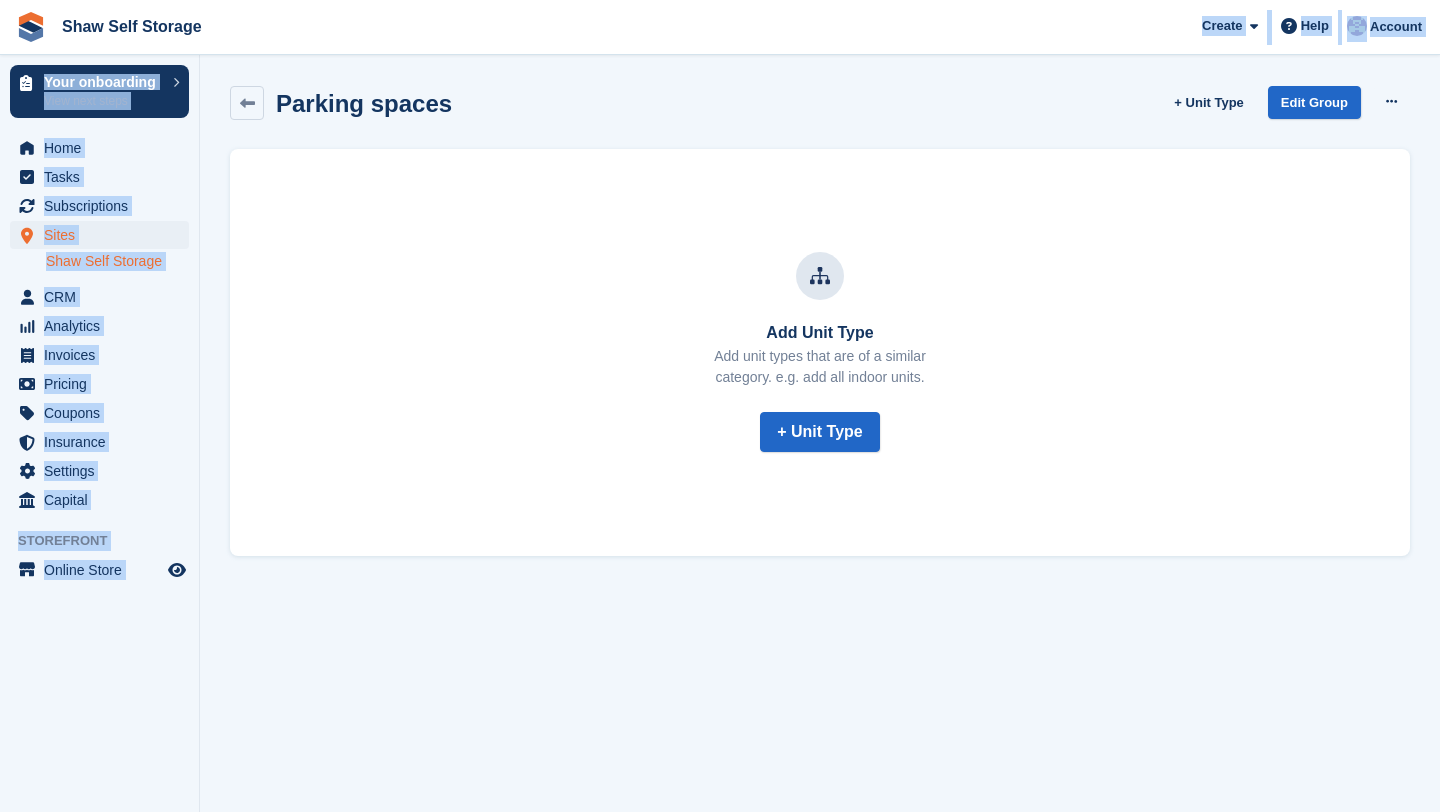 drag, startPoint x: 252, startPoint y: 78, endPoint x: 483, endPoint y: 29, distance: 236.13979 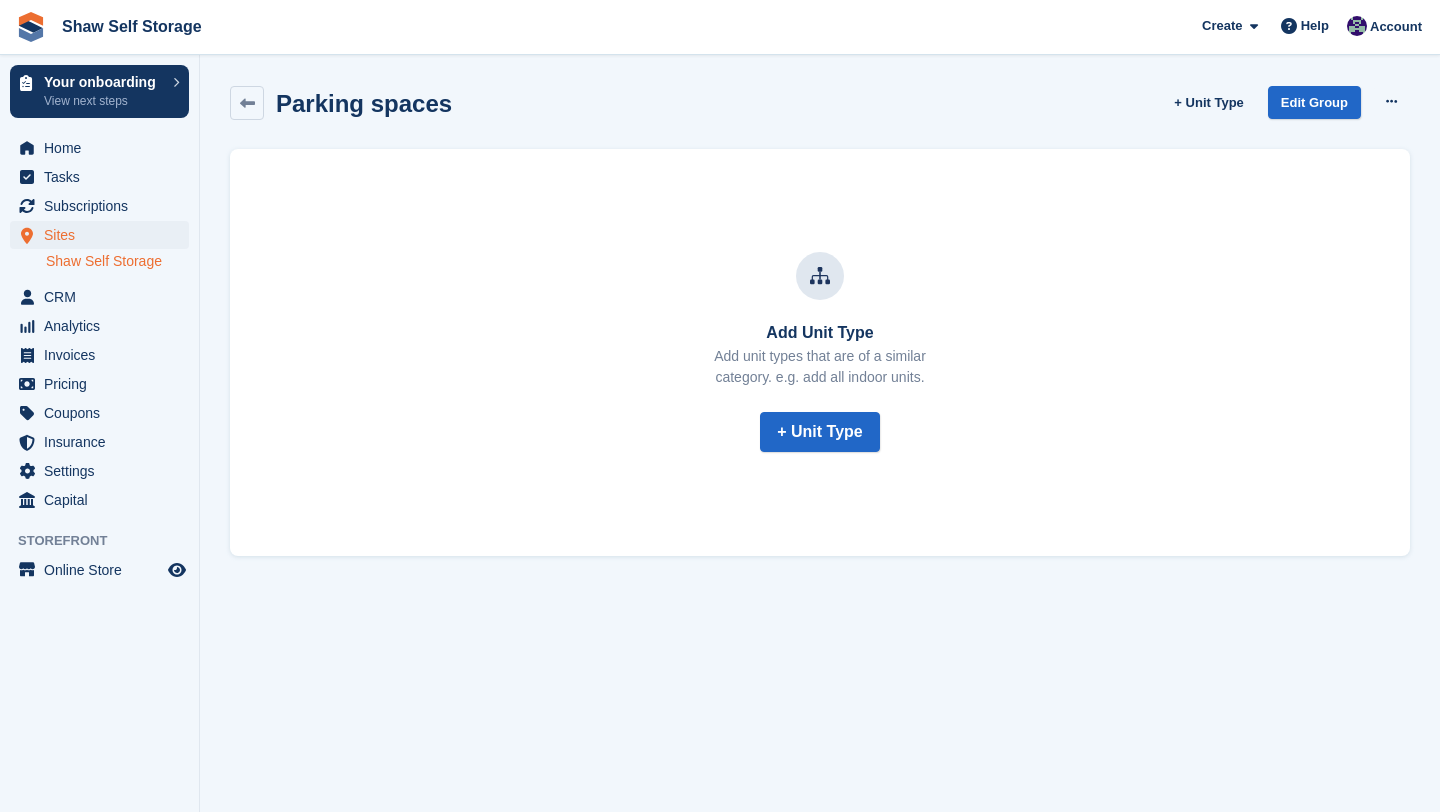 click on "Parking spaces
+ Unit Type
Edit Group
View on store
Delete group" at bounding box center (820, 118) 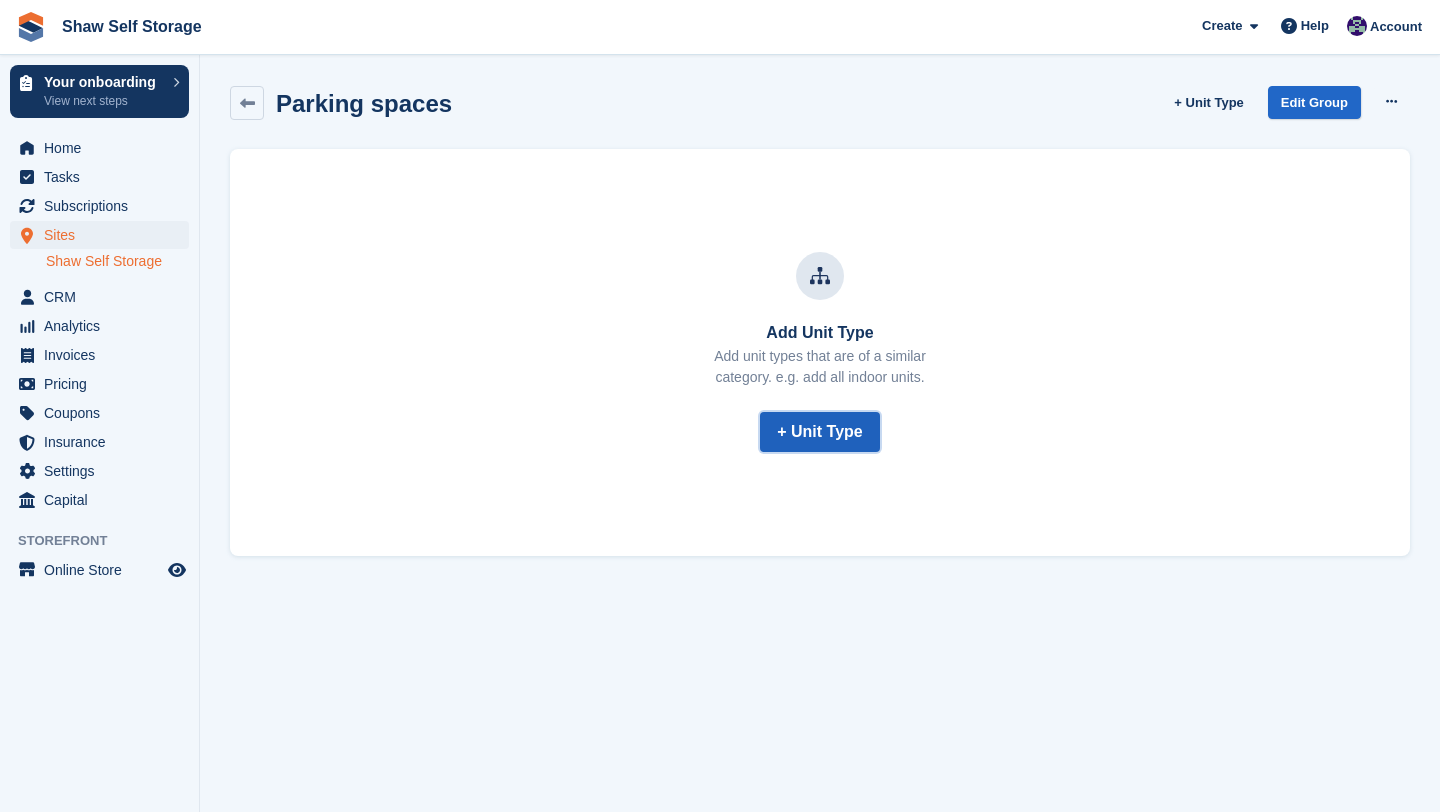 click on "+ Unit Type" at bounding box center [820, 432] 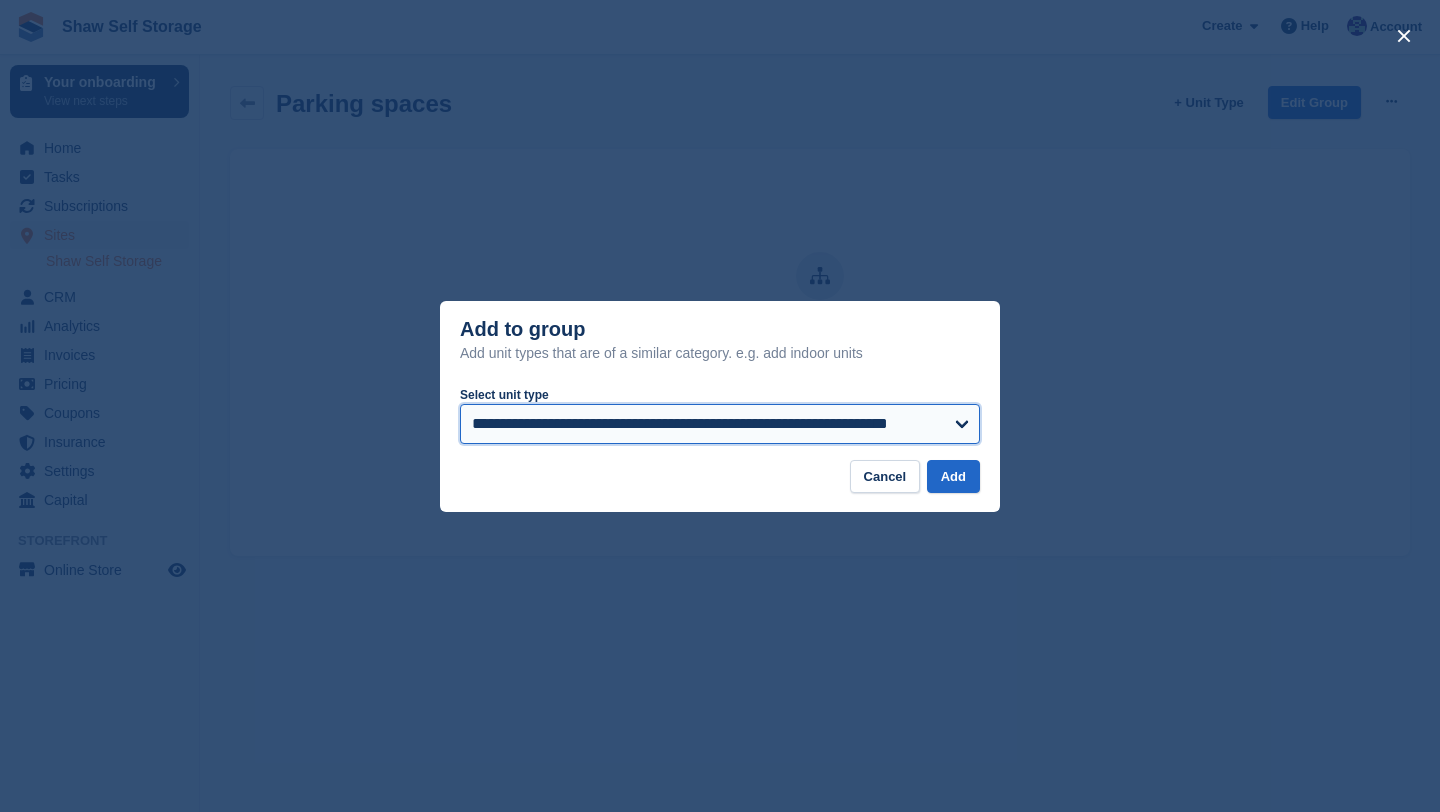 click on "**********" at bounding box center [720, 424] 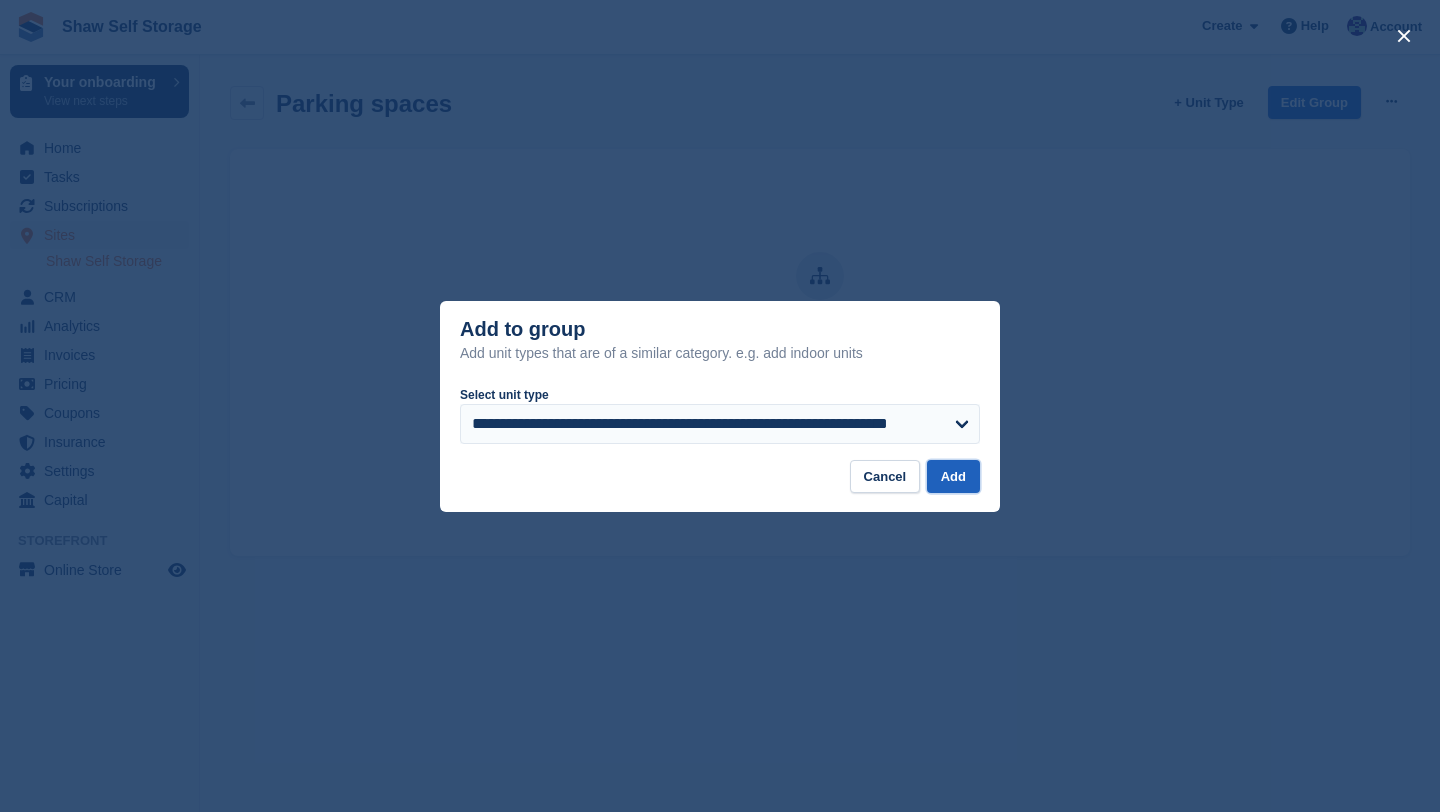 click on "Add" at bounding box center [953, 476] 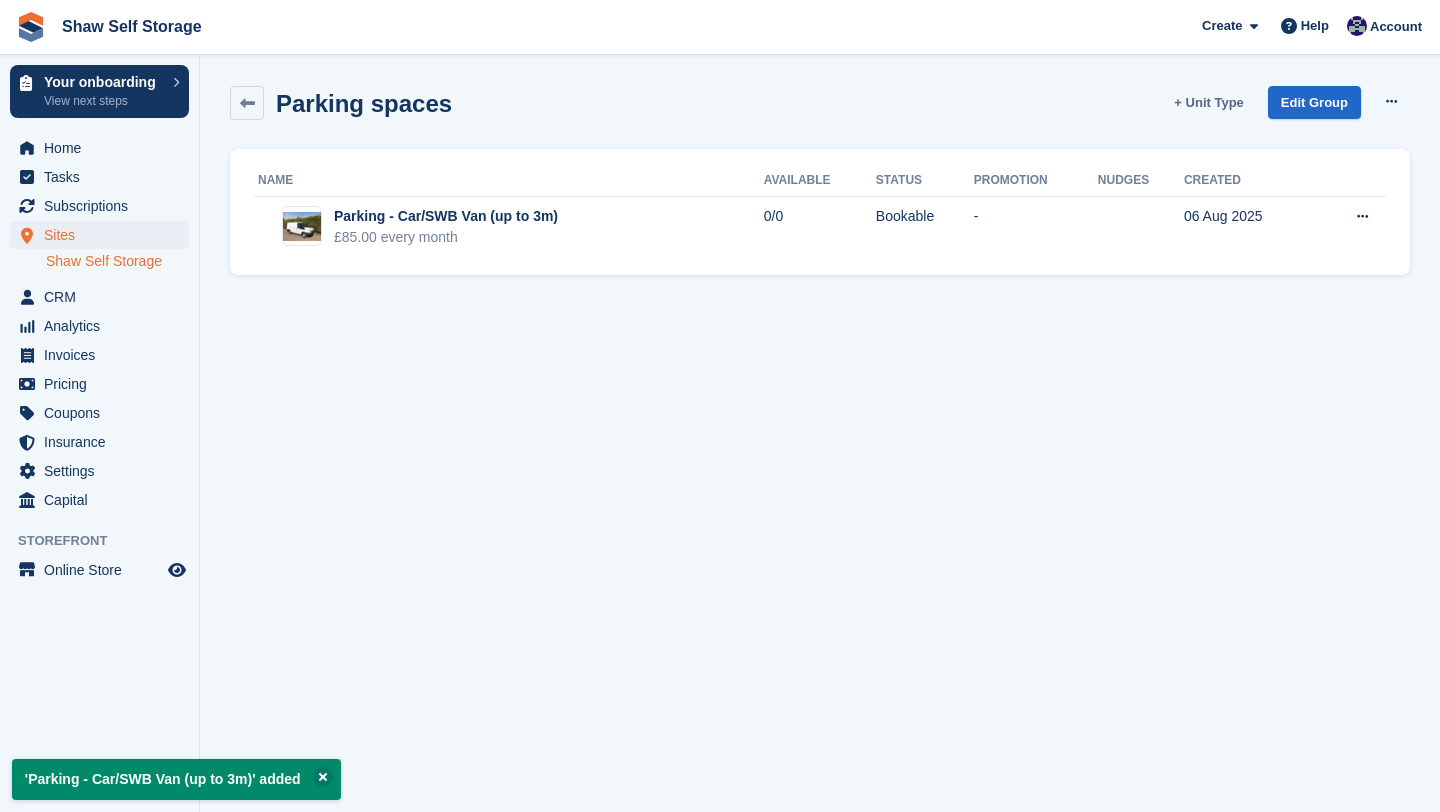 click on "+ Unit Type" at bounding box center (1208, 102) 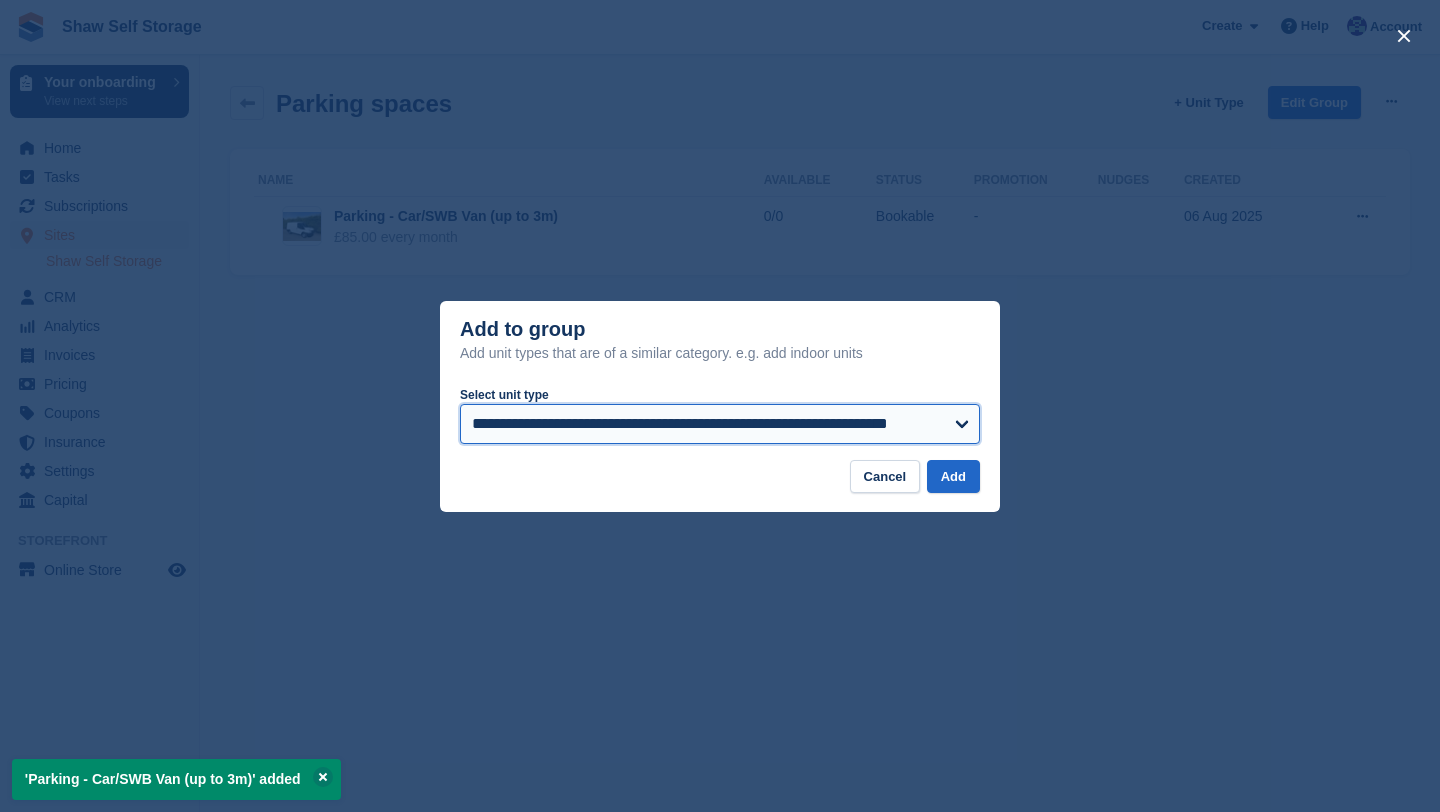 click on "**********" at bounding box center (720, 424) 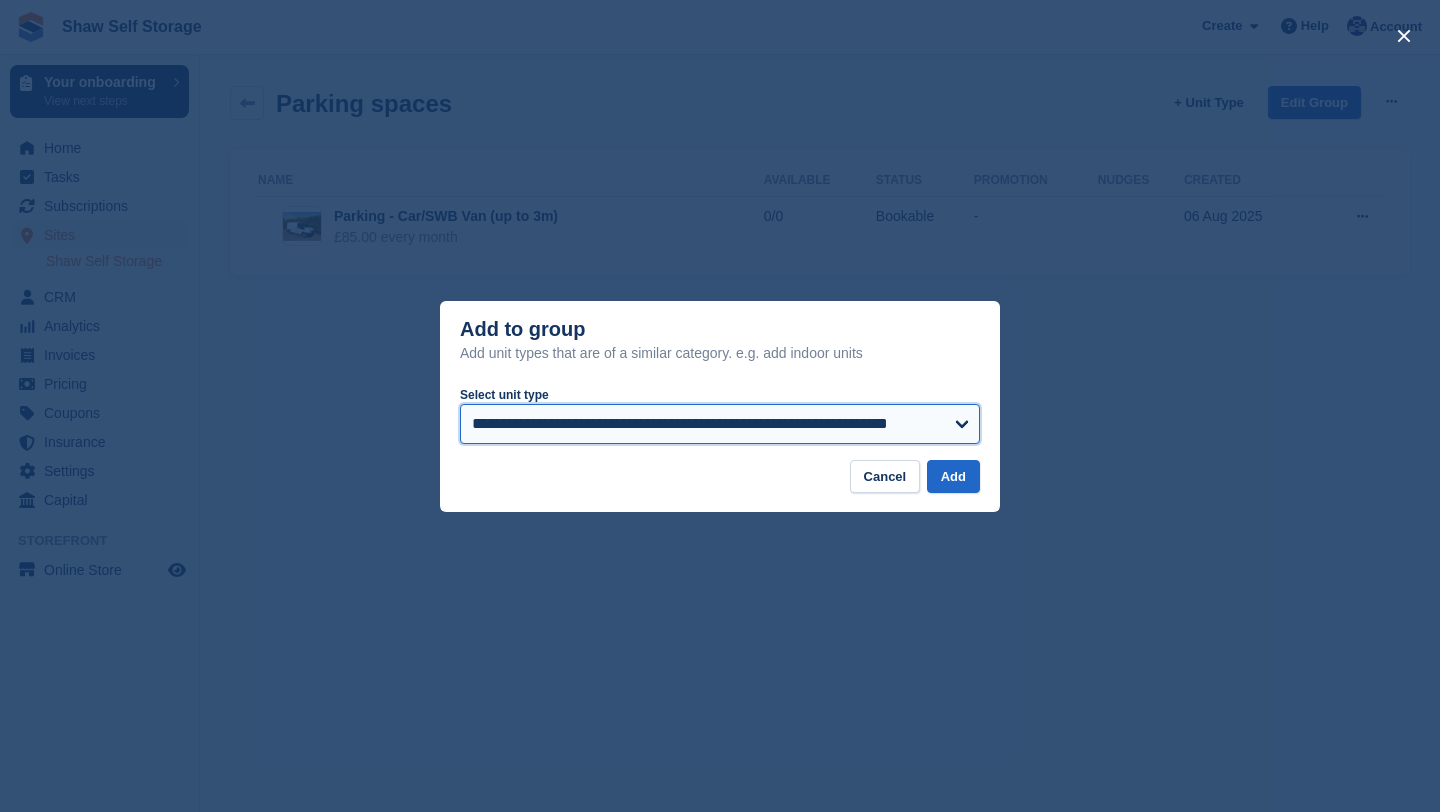 select on "*****" 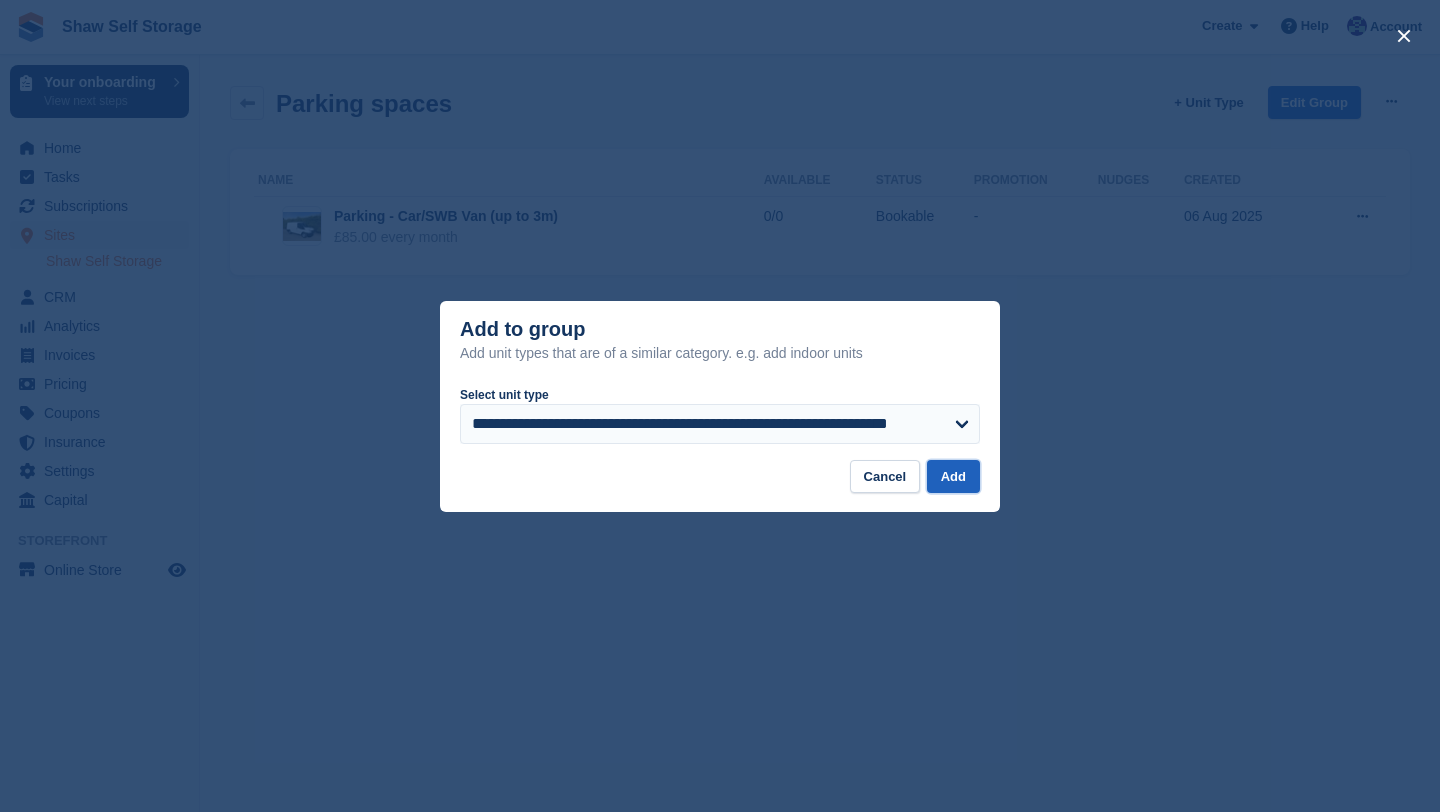 click on "Add" at bounding box center (953, 476) 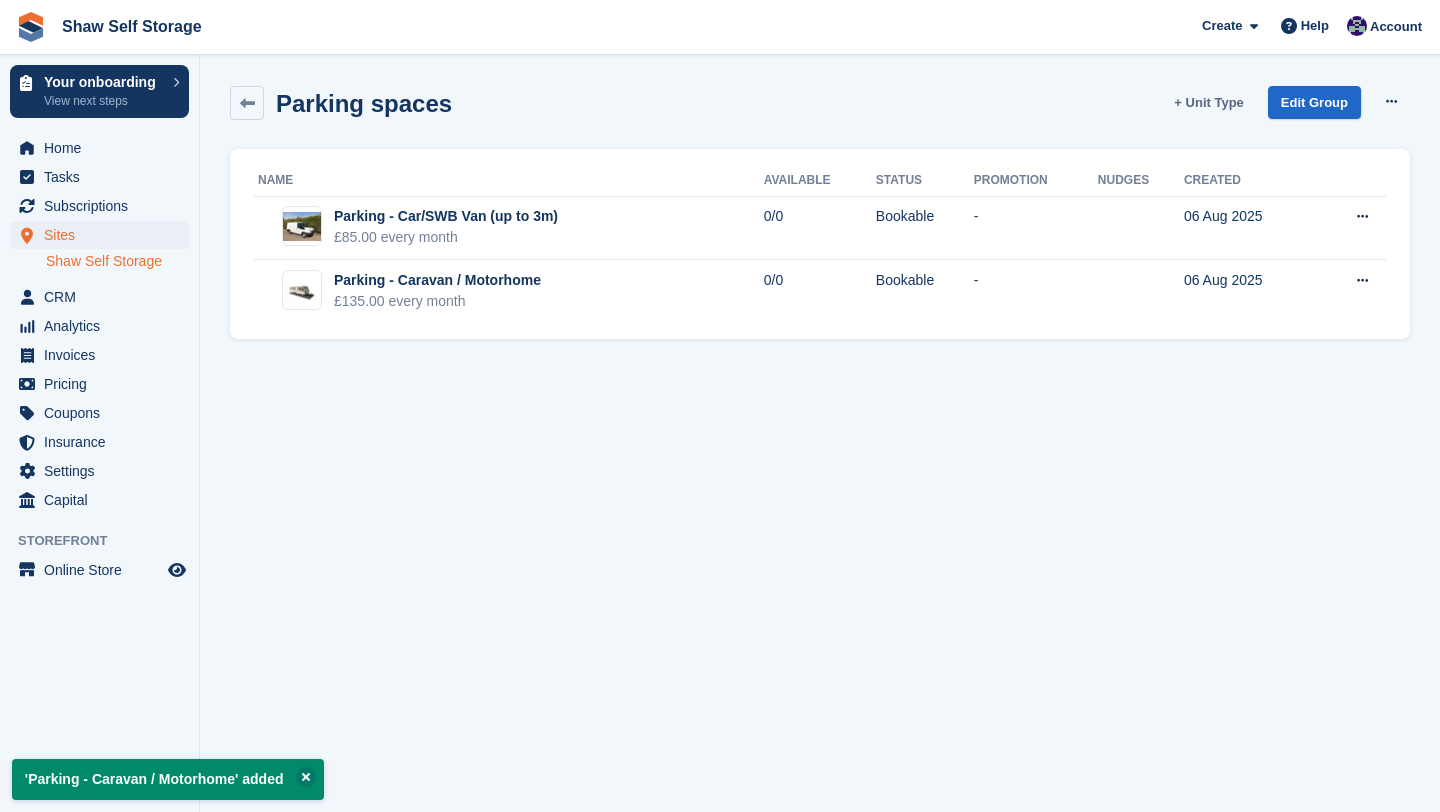 click on "+ Unit Type" at bounding box center (1208, 102) 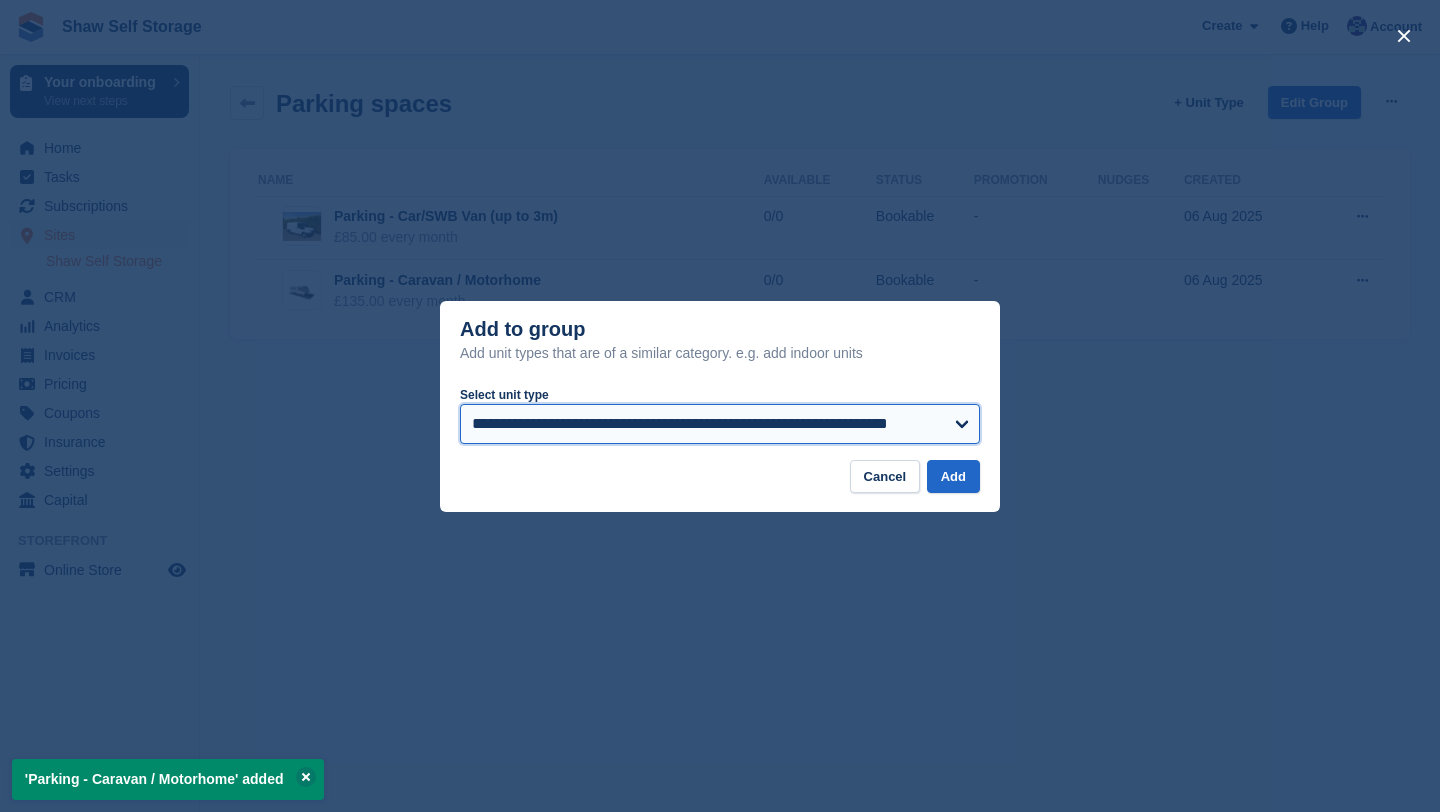 click on "**********" at bounding box center (720, 424) 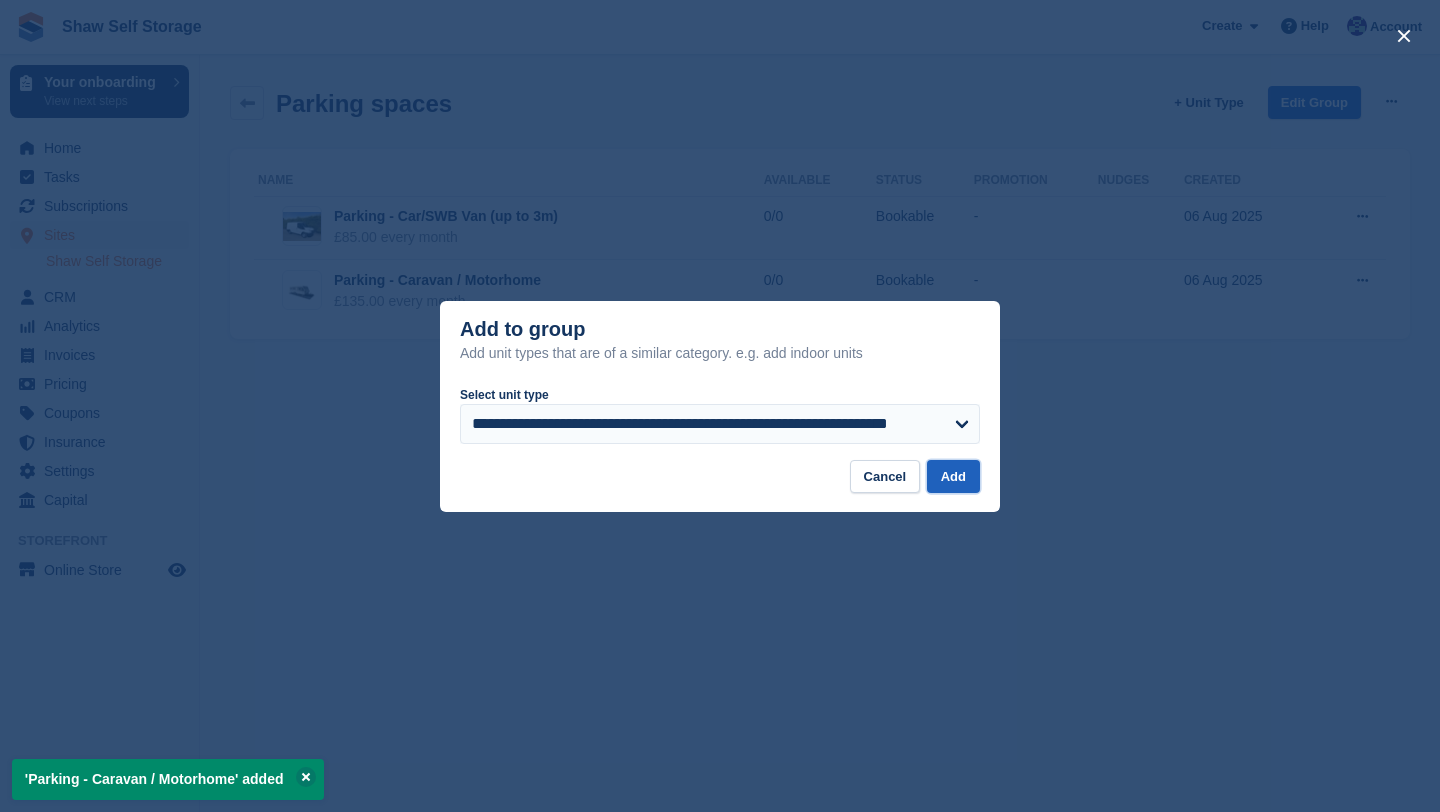 click on "Add" at bounding box center [953, 476] 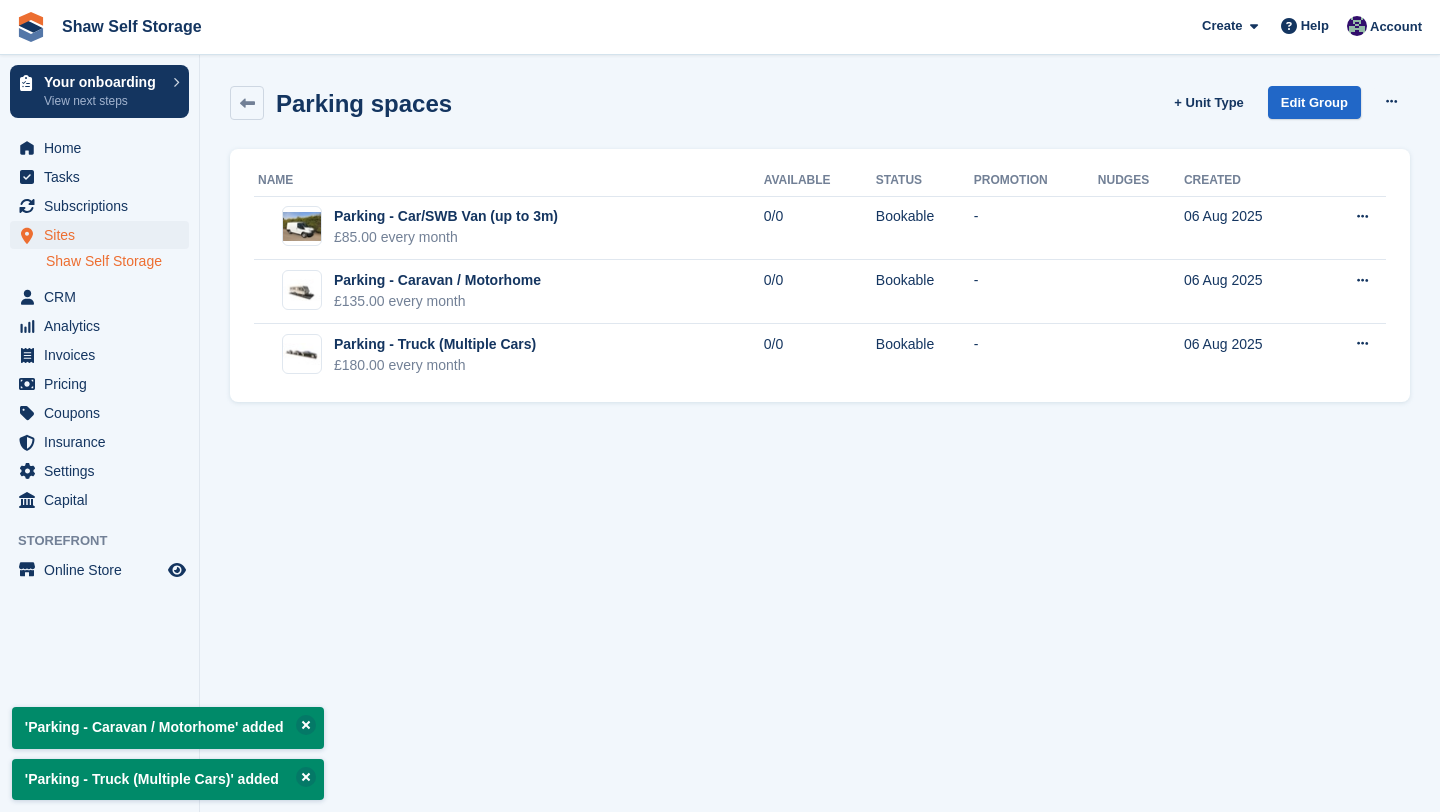 click on "Parking spaces
+ Unit Type
Edit Group
View on store
Delete group" at bounding box center (820, 114) 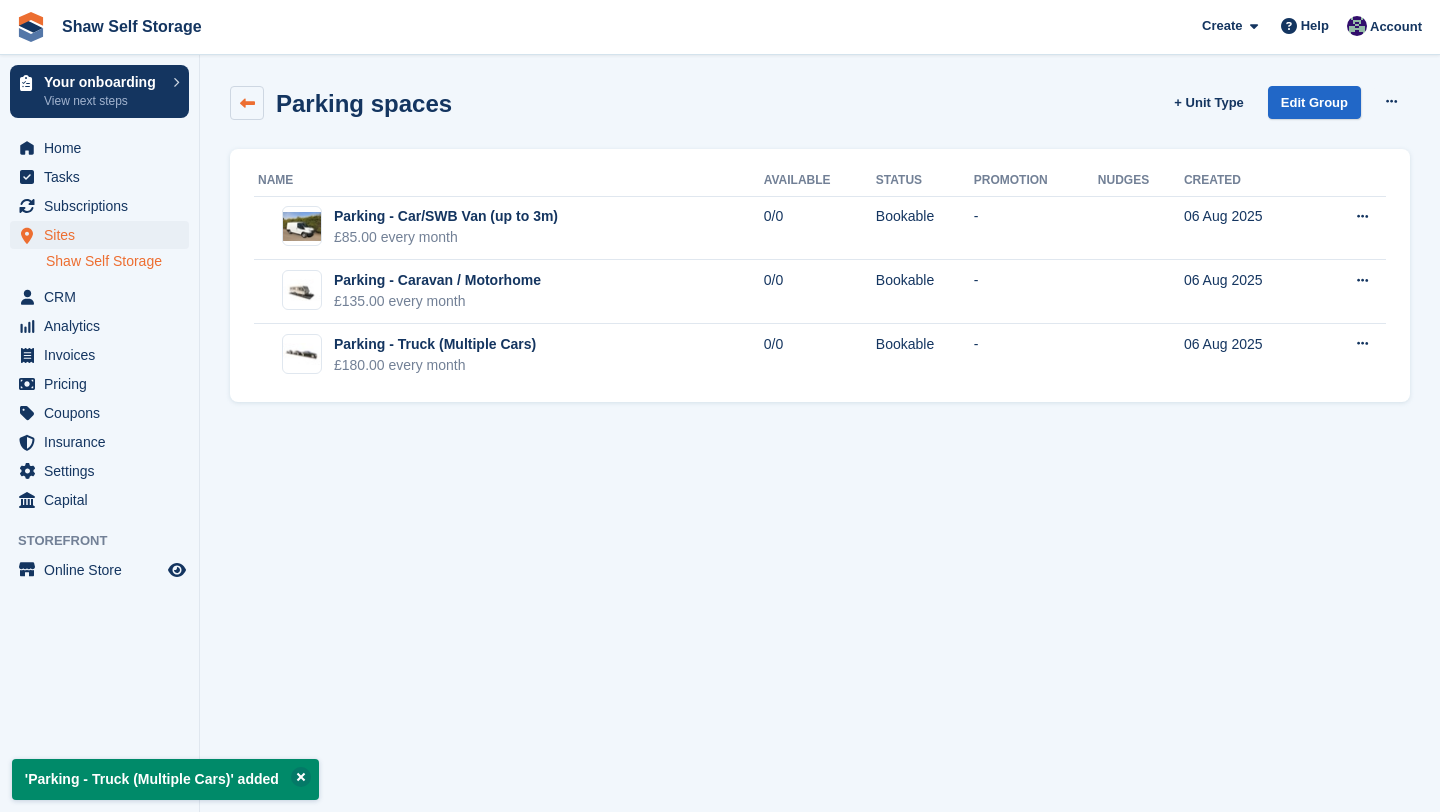 click at bounding box center [247, 103] 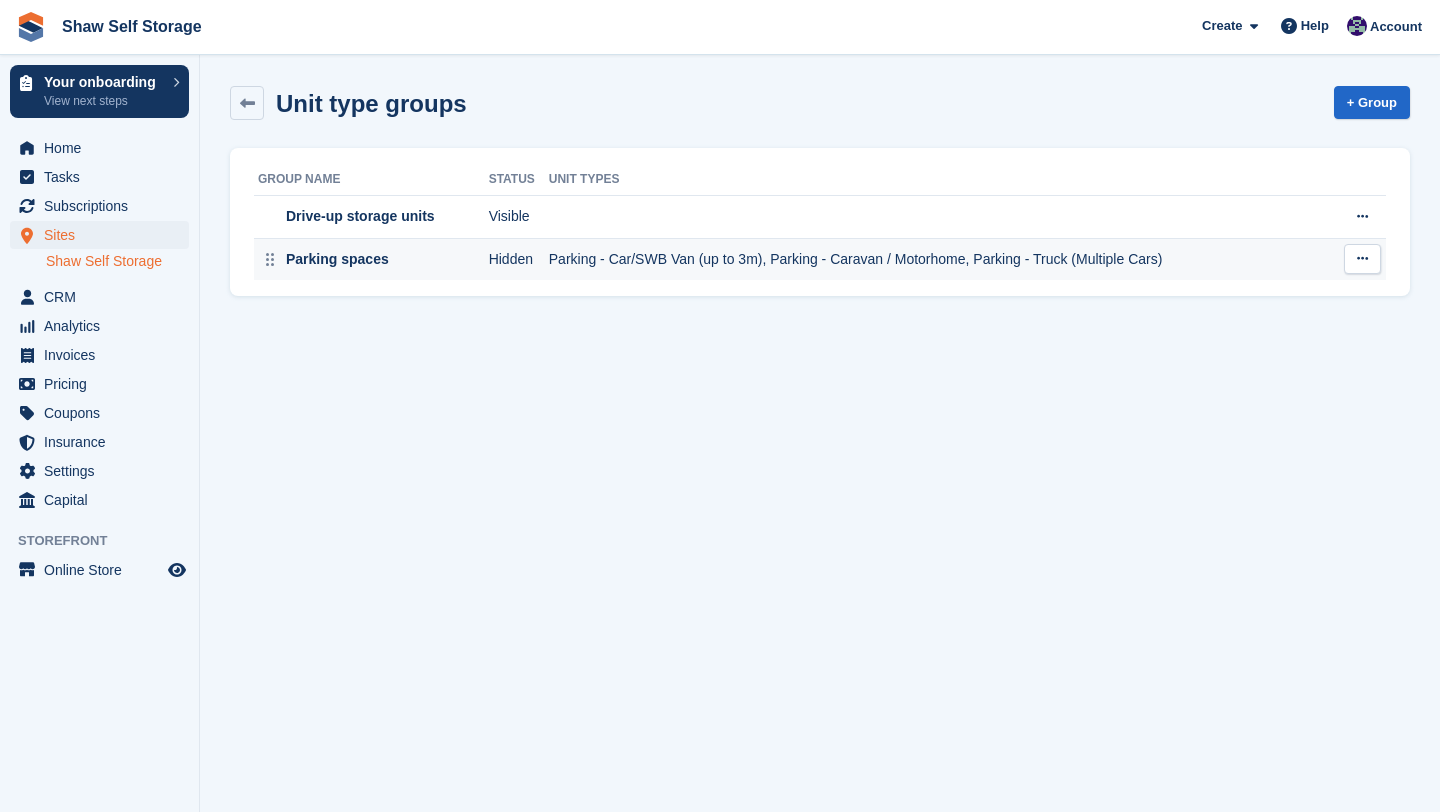 click at bounding box center [1362, 258] 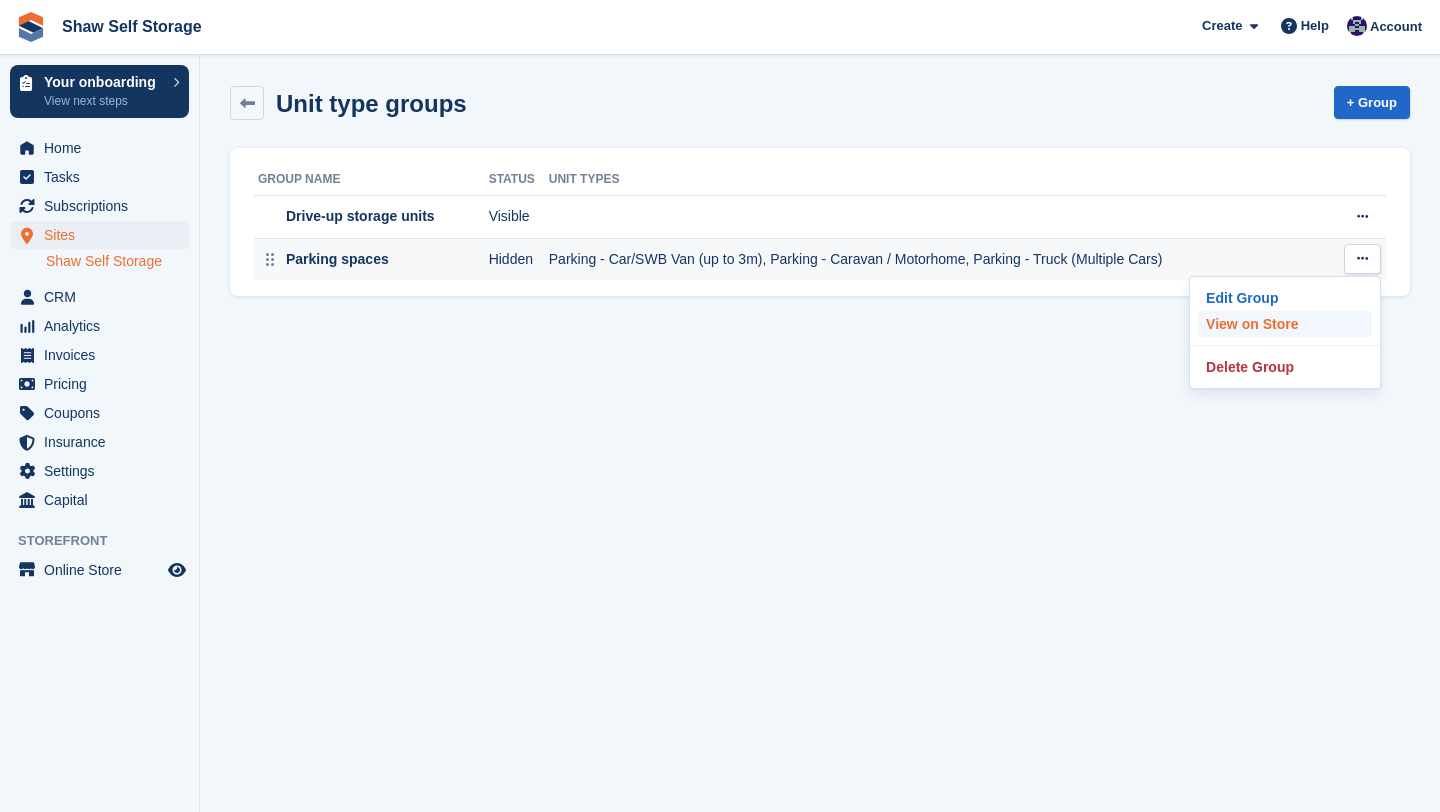click on "View on Store" at bounding box center [1285, 324] 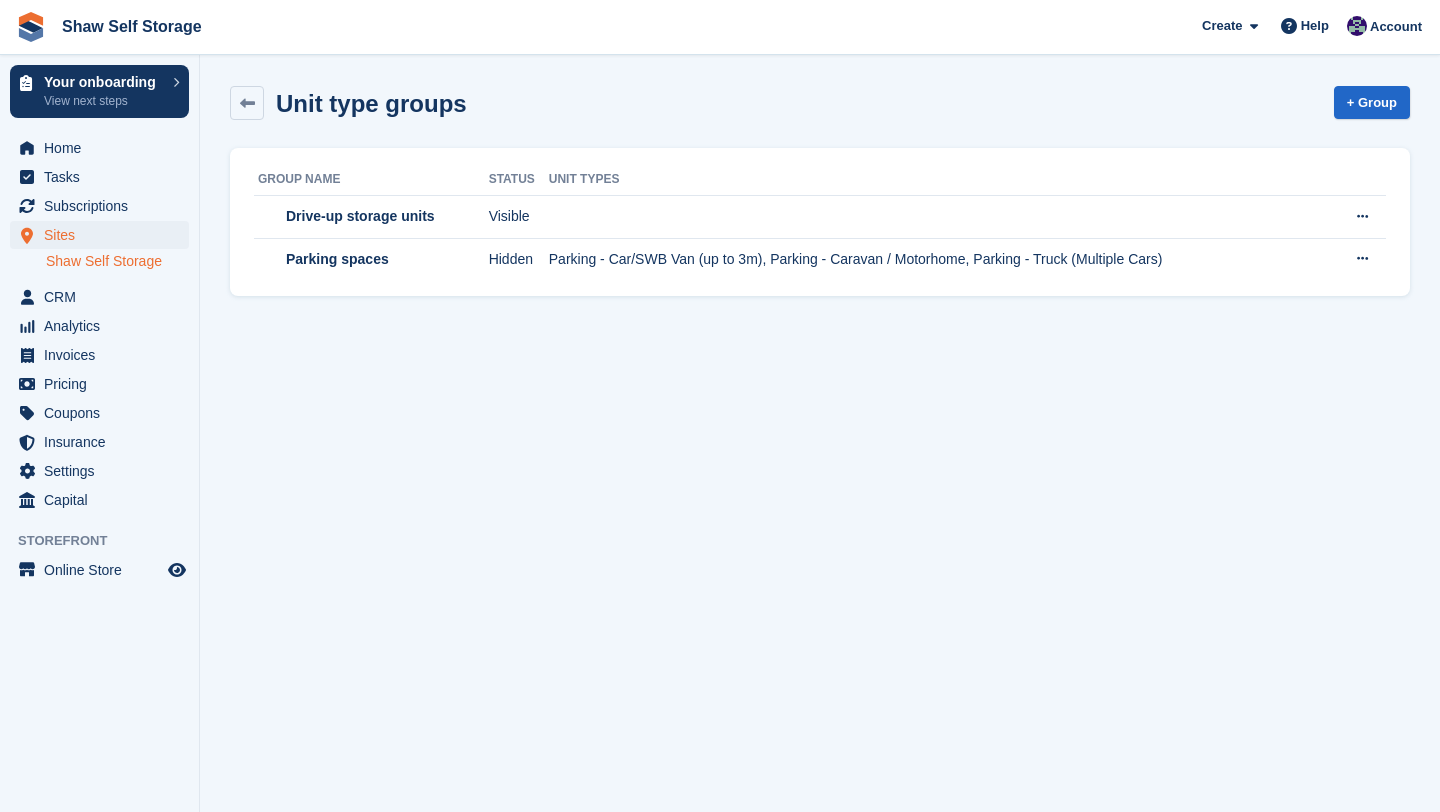 scroll, scrollTop: 0, scrollLeft: 0, axis: both 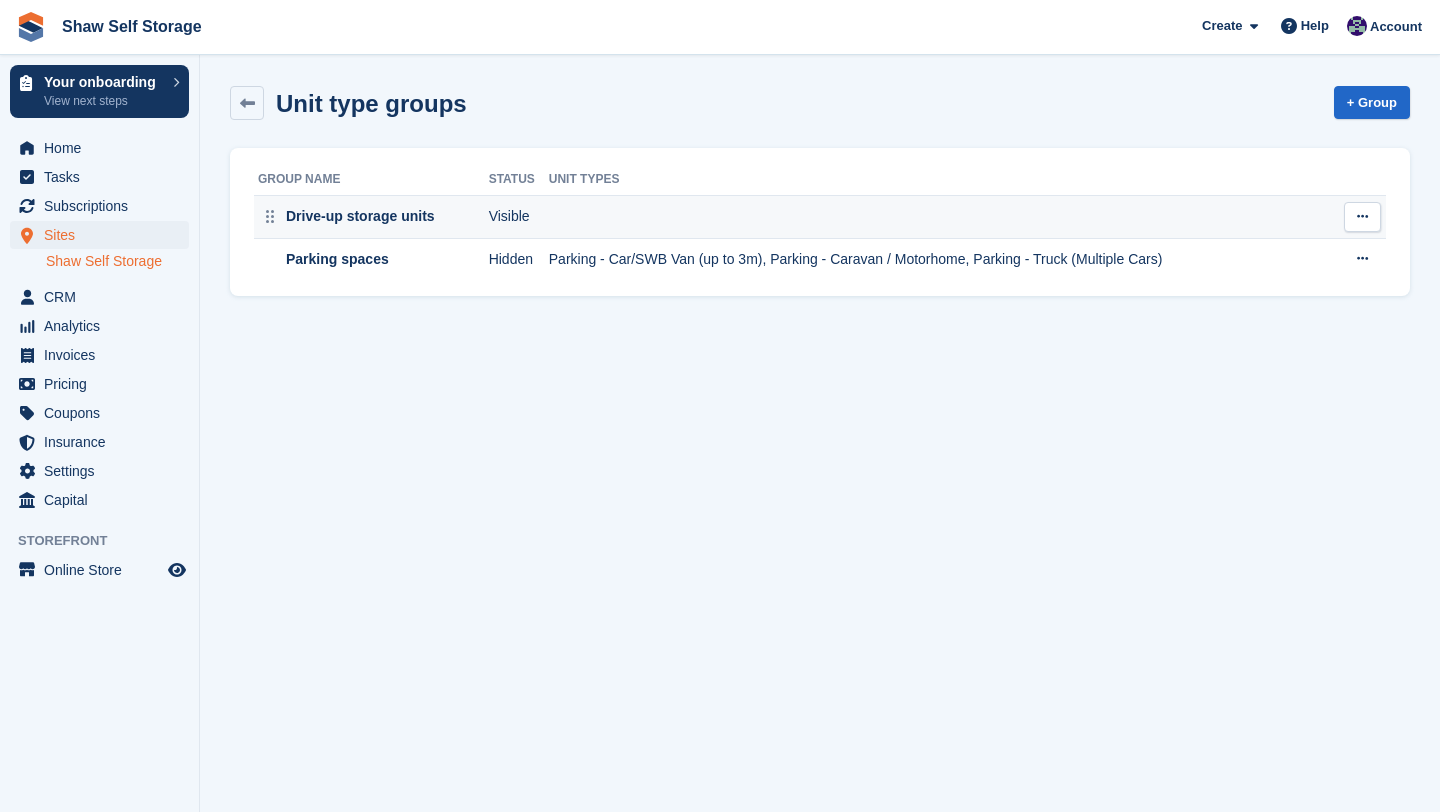 click on "Drive-up storage units" at bounding box center [371, 216] 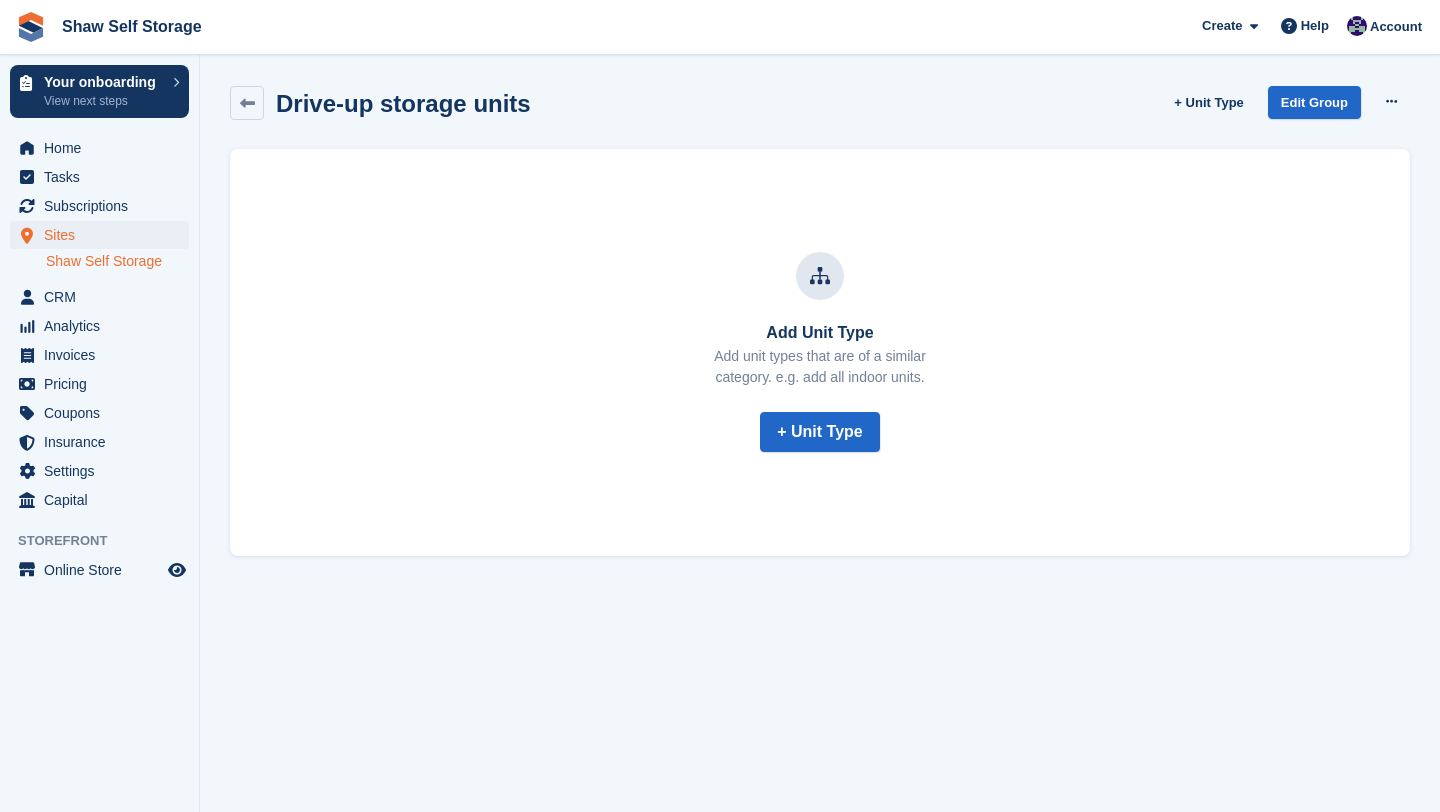 scroll, scrollTop: 0, scrollLeft: 0, axis: both 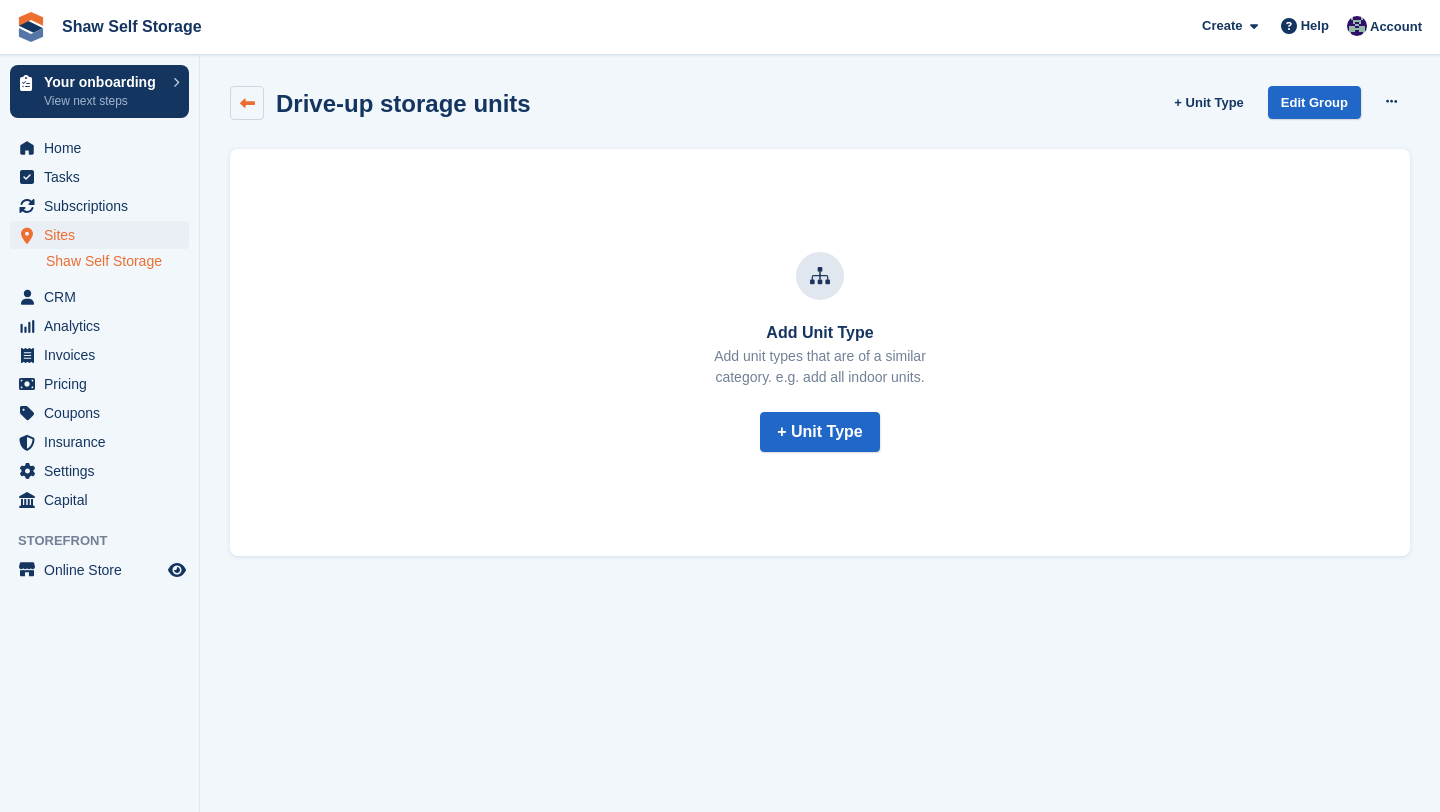 click at bounding box center (247, 103) 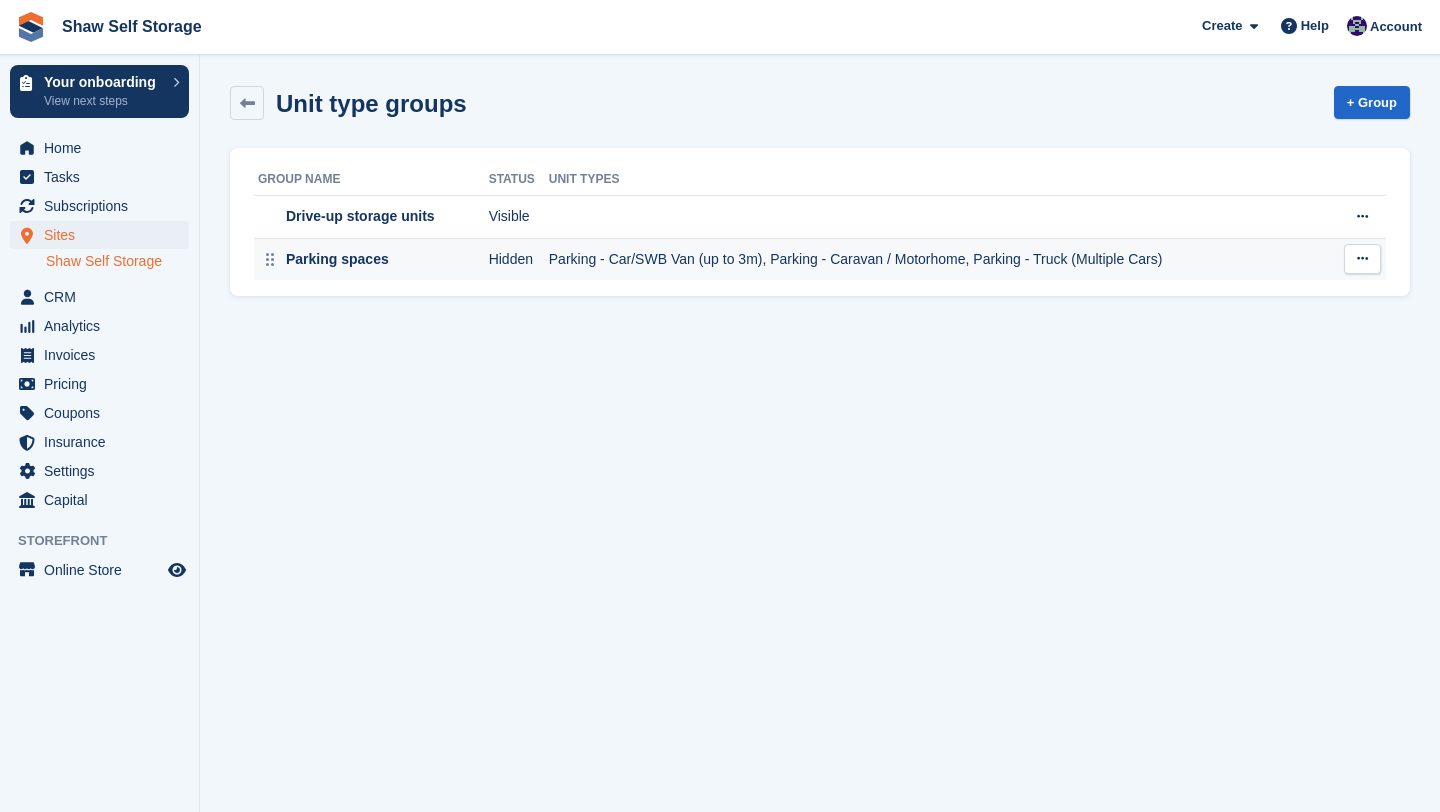 click at bounding box center [1362, 258] 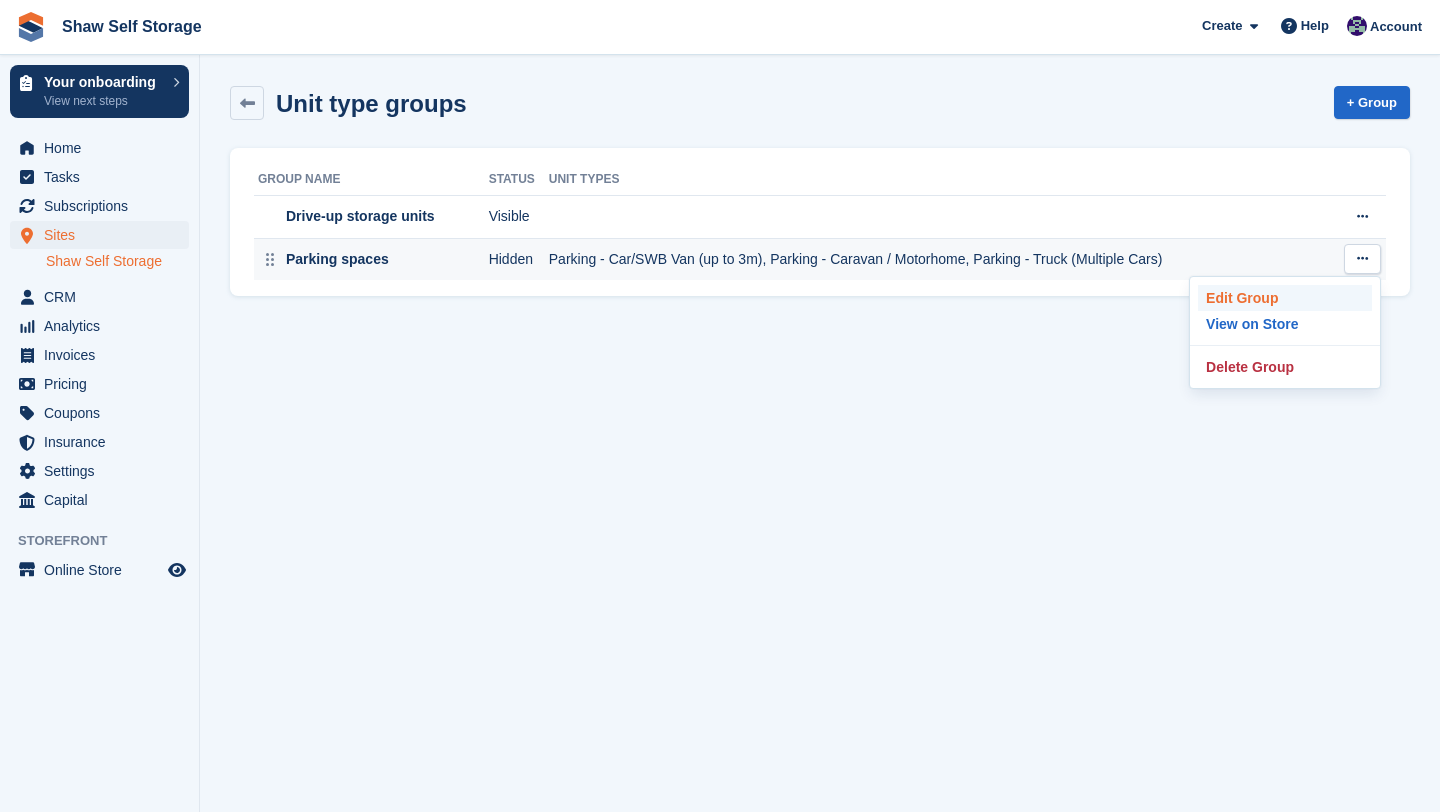 click on "Edit Group" at bounding box center (1285, 298) 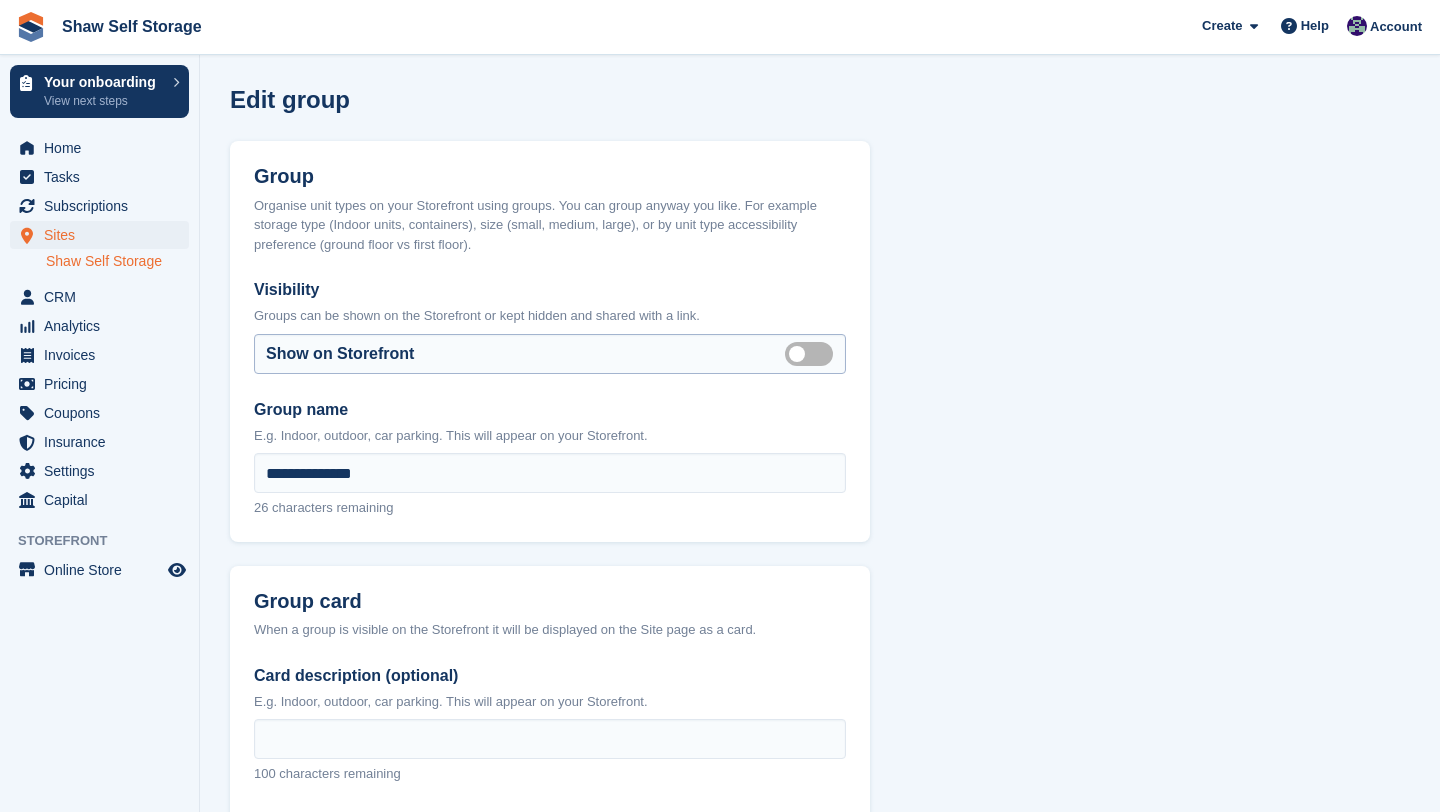 click on "Is visible" at bounding box center (813, 353) 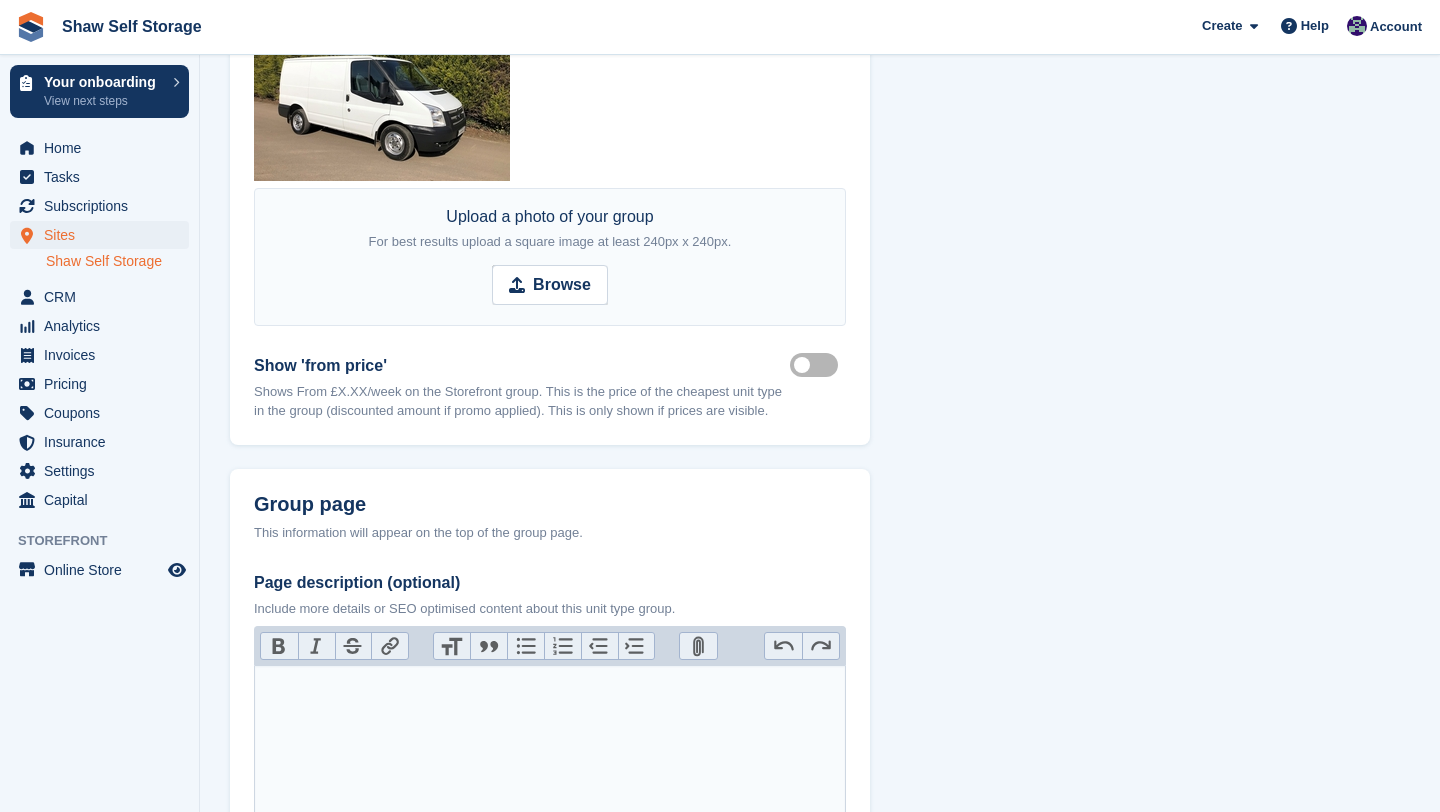 scroll, scrollTop: 1131, scrollLeft: 0, axis: vertical 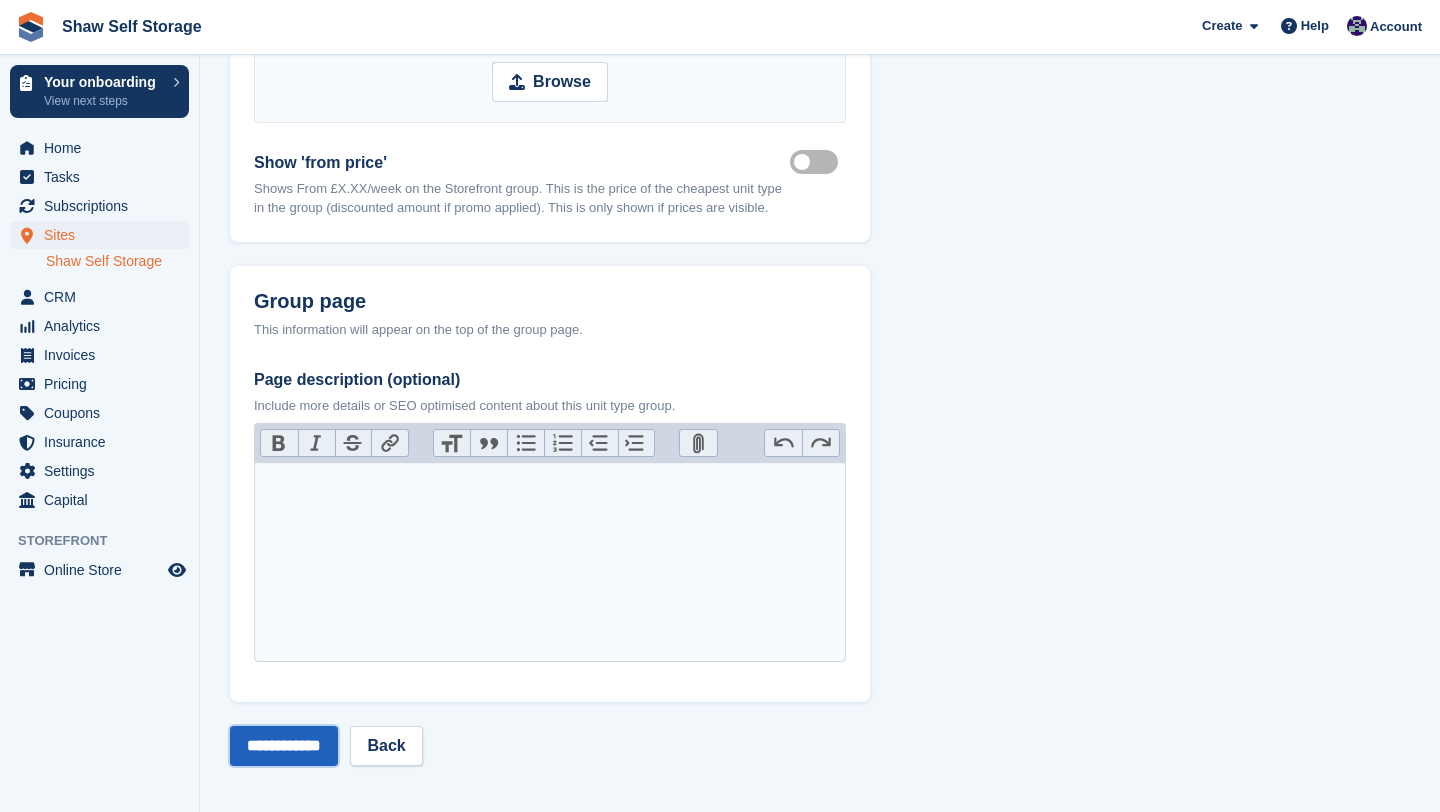 click on "**********" at bounding box center (284, 746) 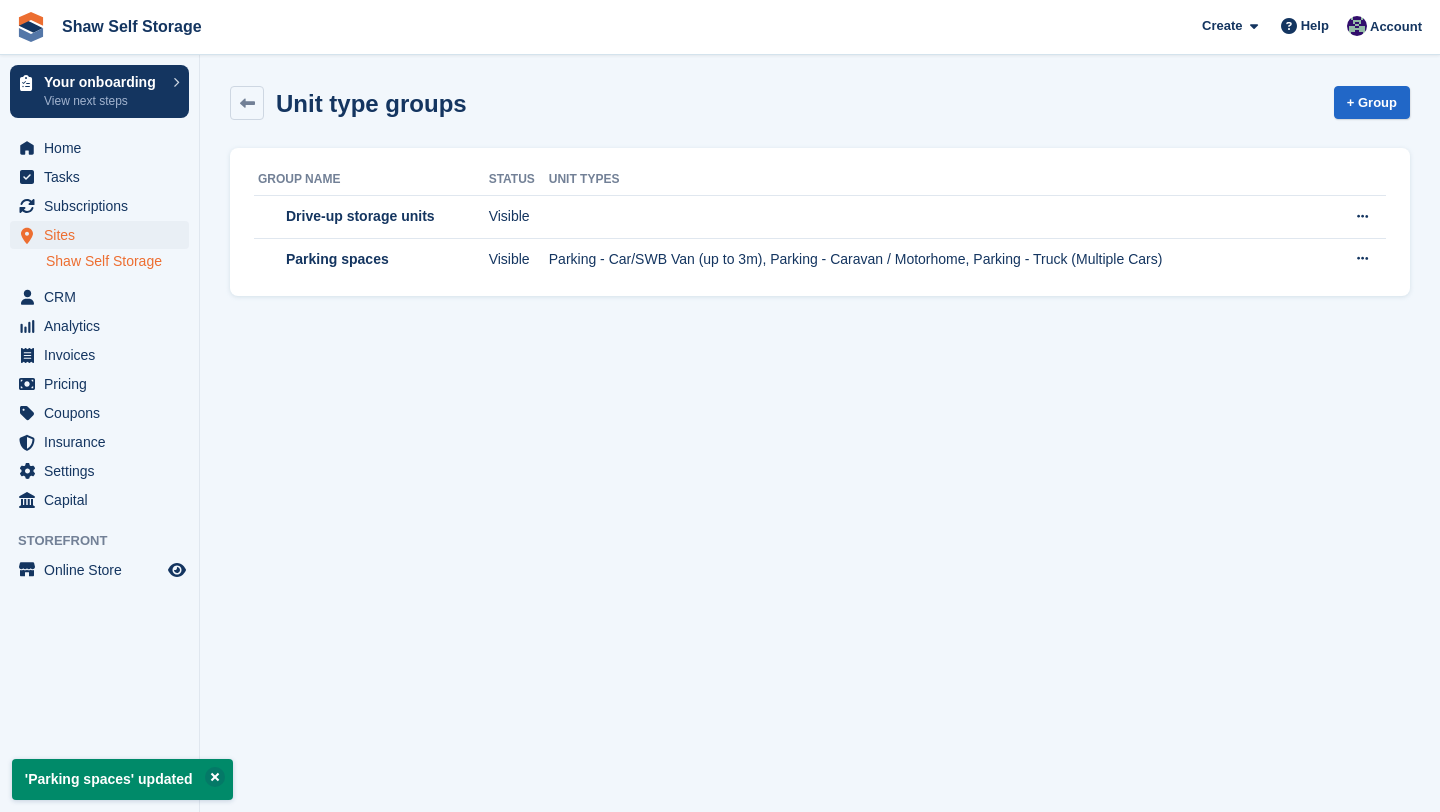 scroll, scrollTop: 0, scrollLeft: 0, axis: both 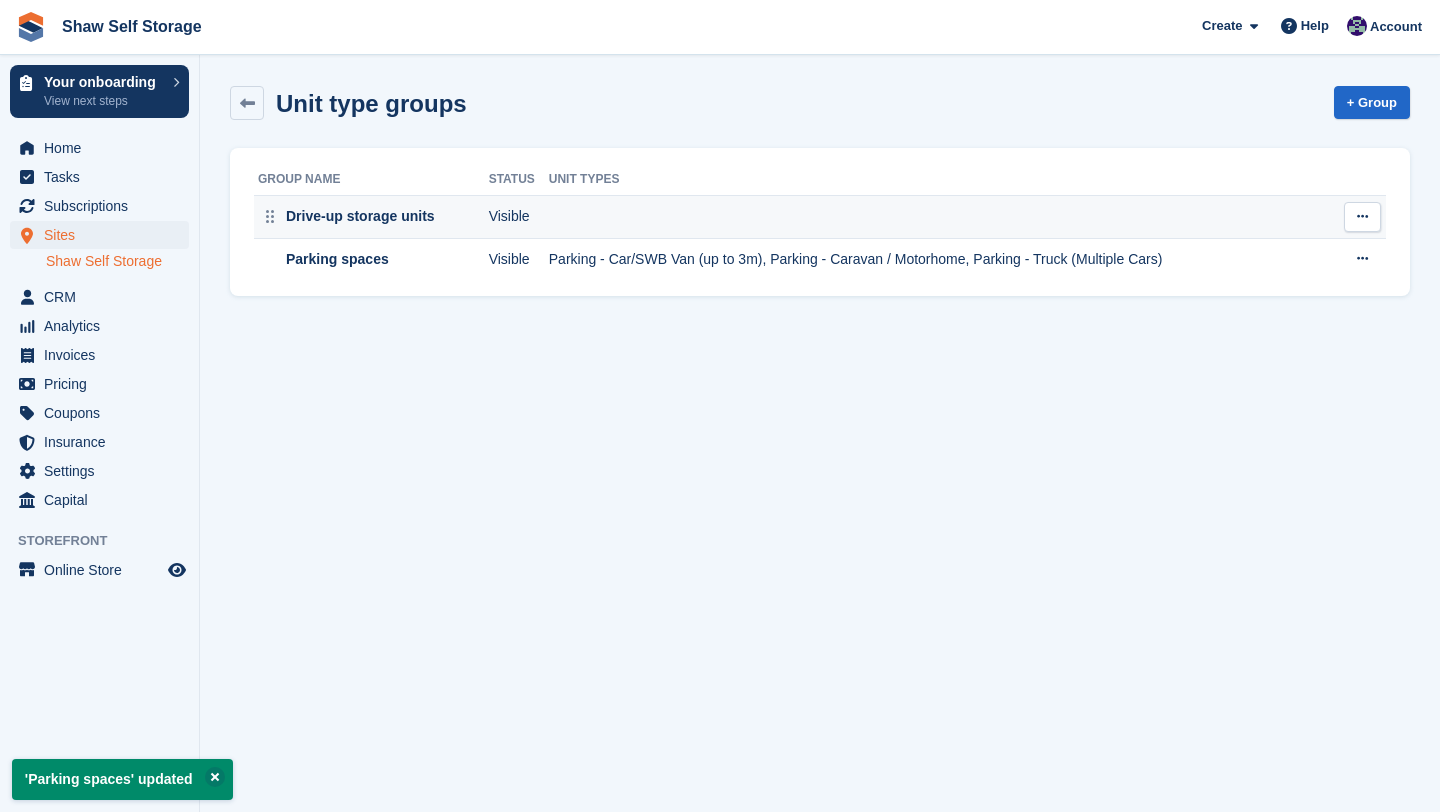 click on "Drive-up storage units" at bounding box center (369, 217) 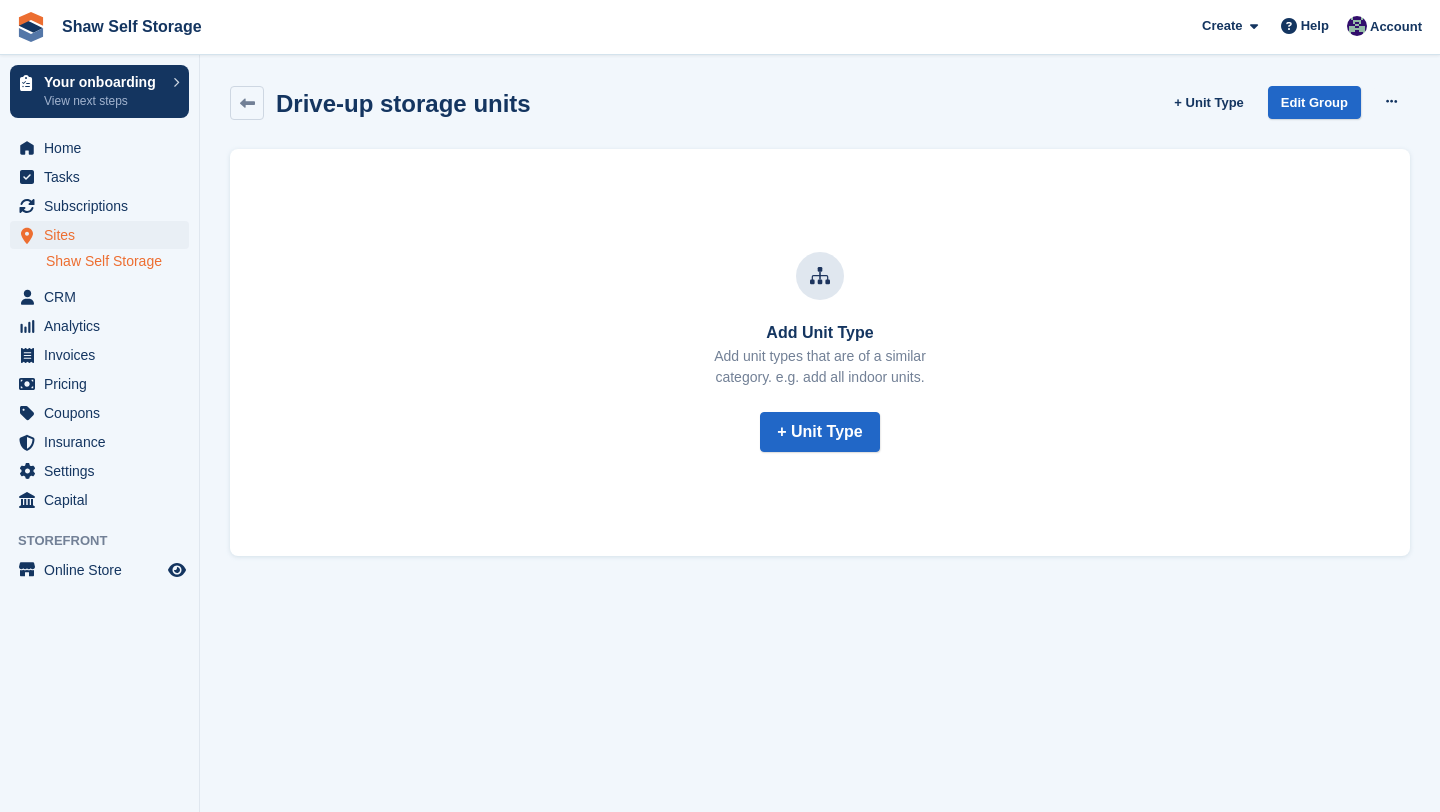 scroll, scrollTop: 0, scrollLeft: 0, axis: both 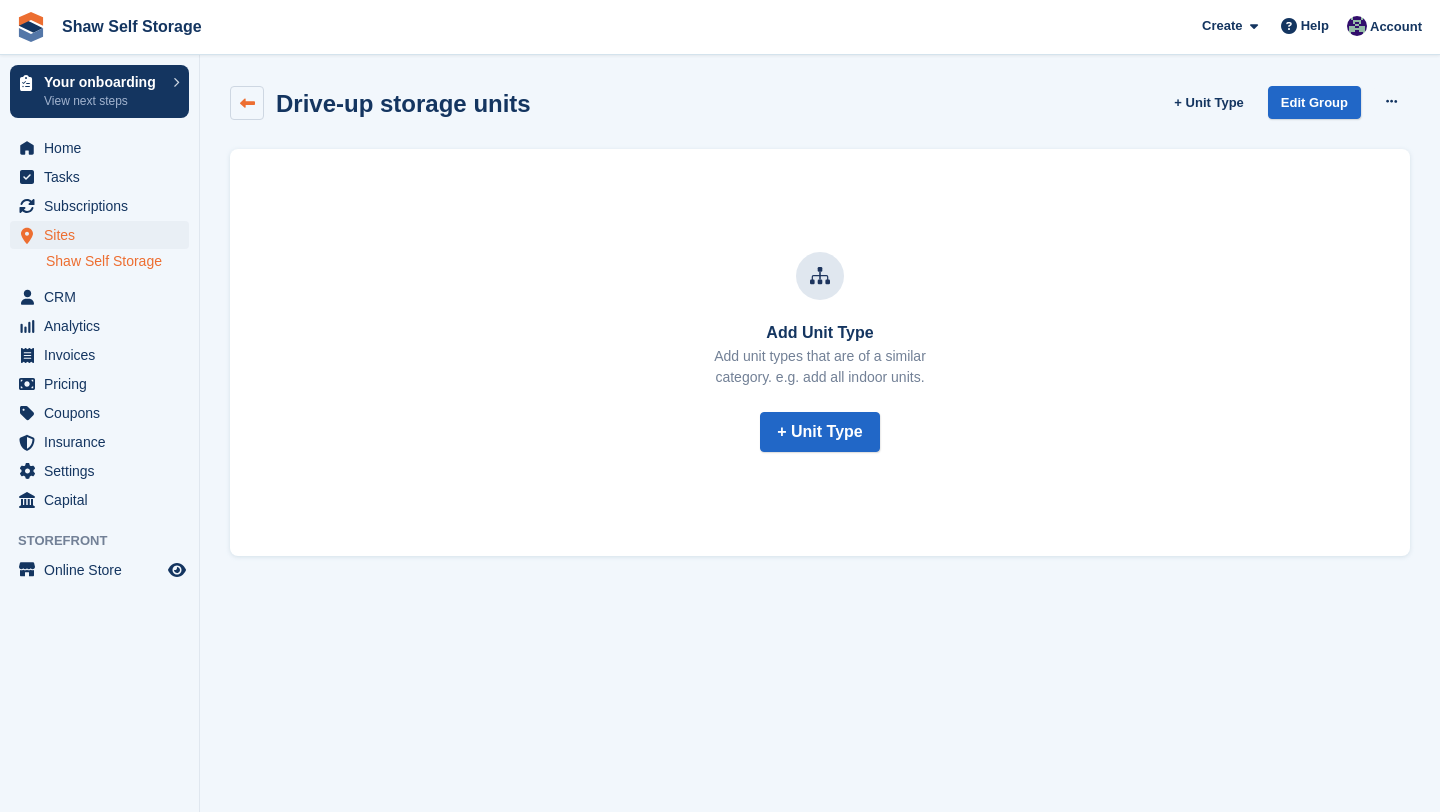 click at bounding box center [247, 103] 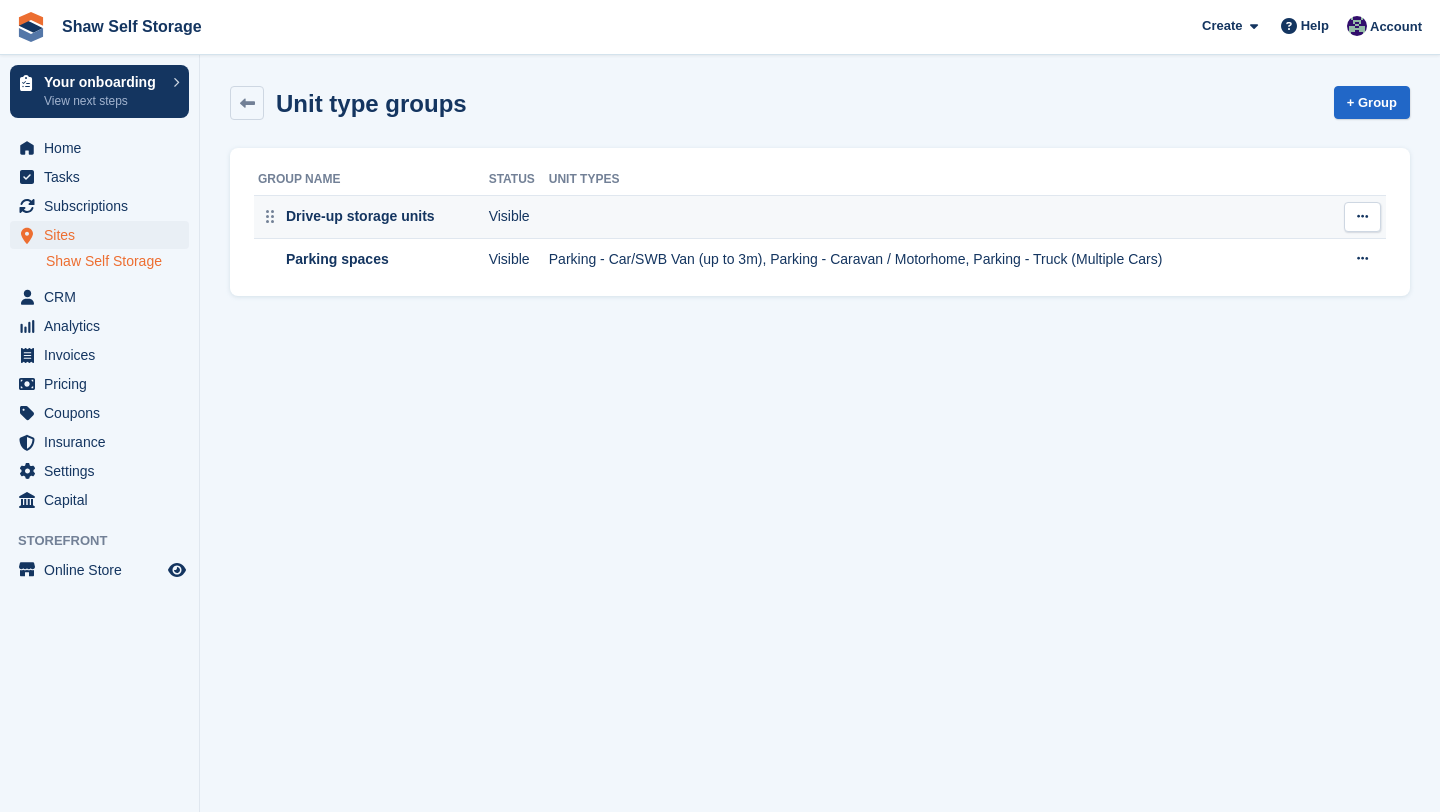 click on "Visible" at bounding box center (517, 217) 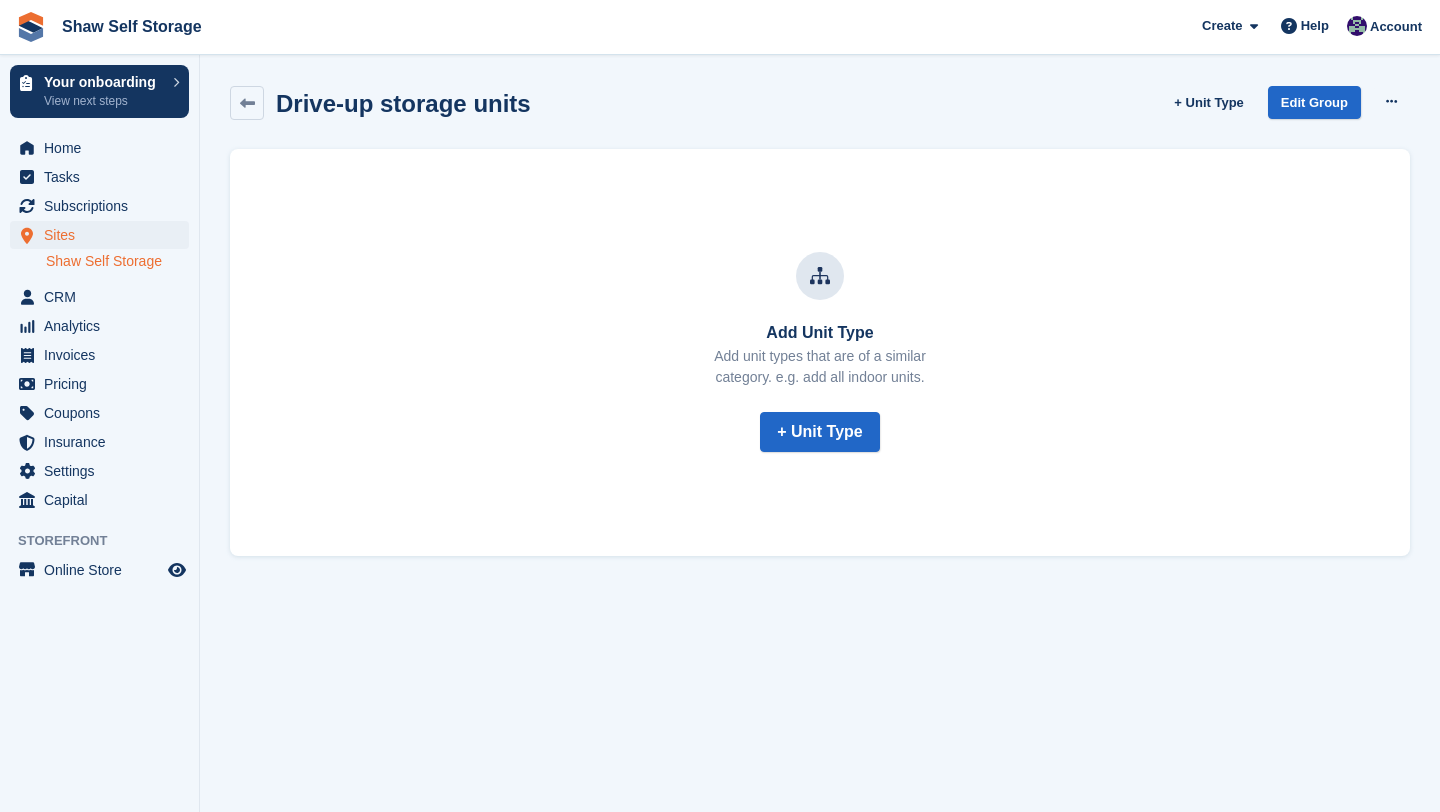 scroll, scrollTop: 0, scrollLeft: 0, axis: both 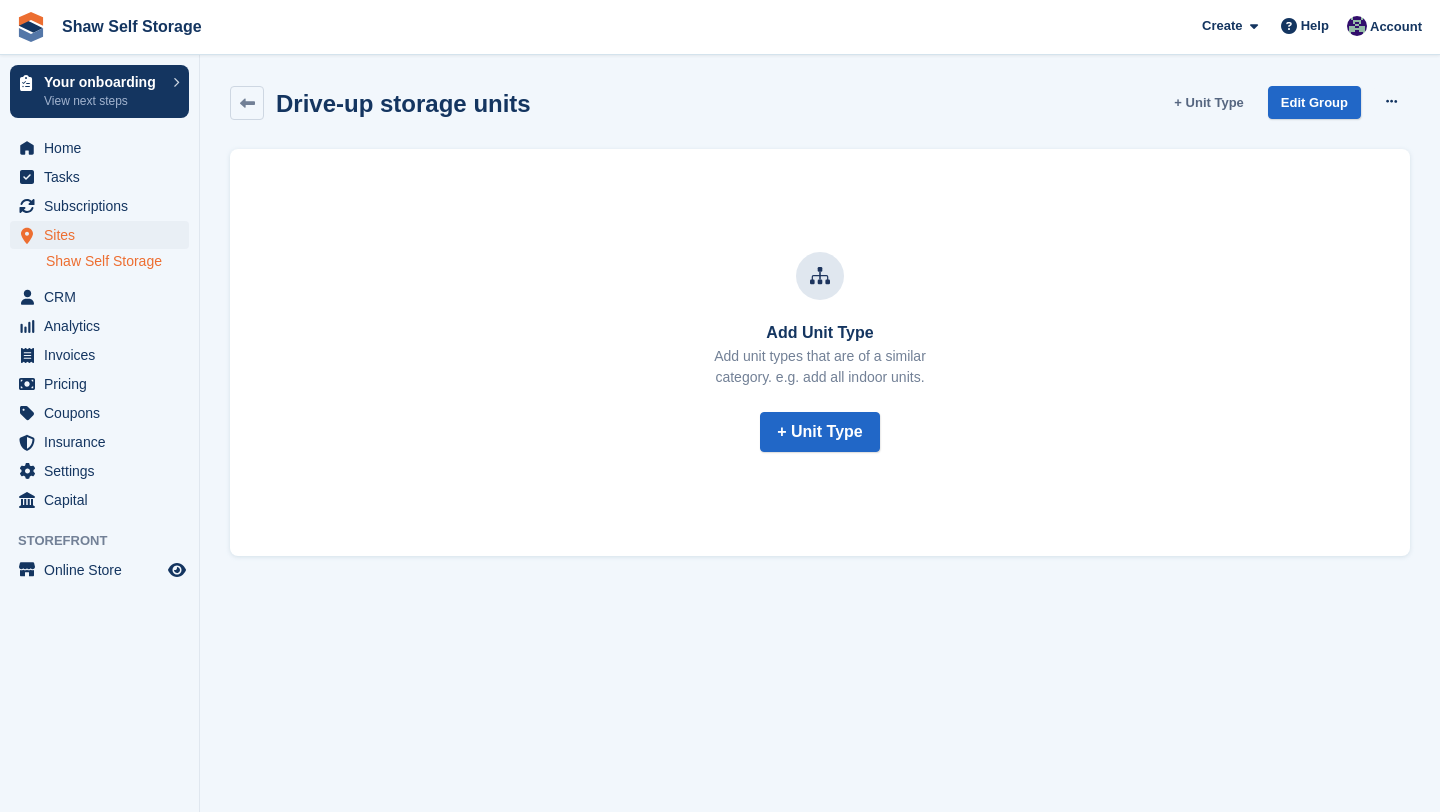 click on "+ Unit Type" at bounding box center [1208, 102] 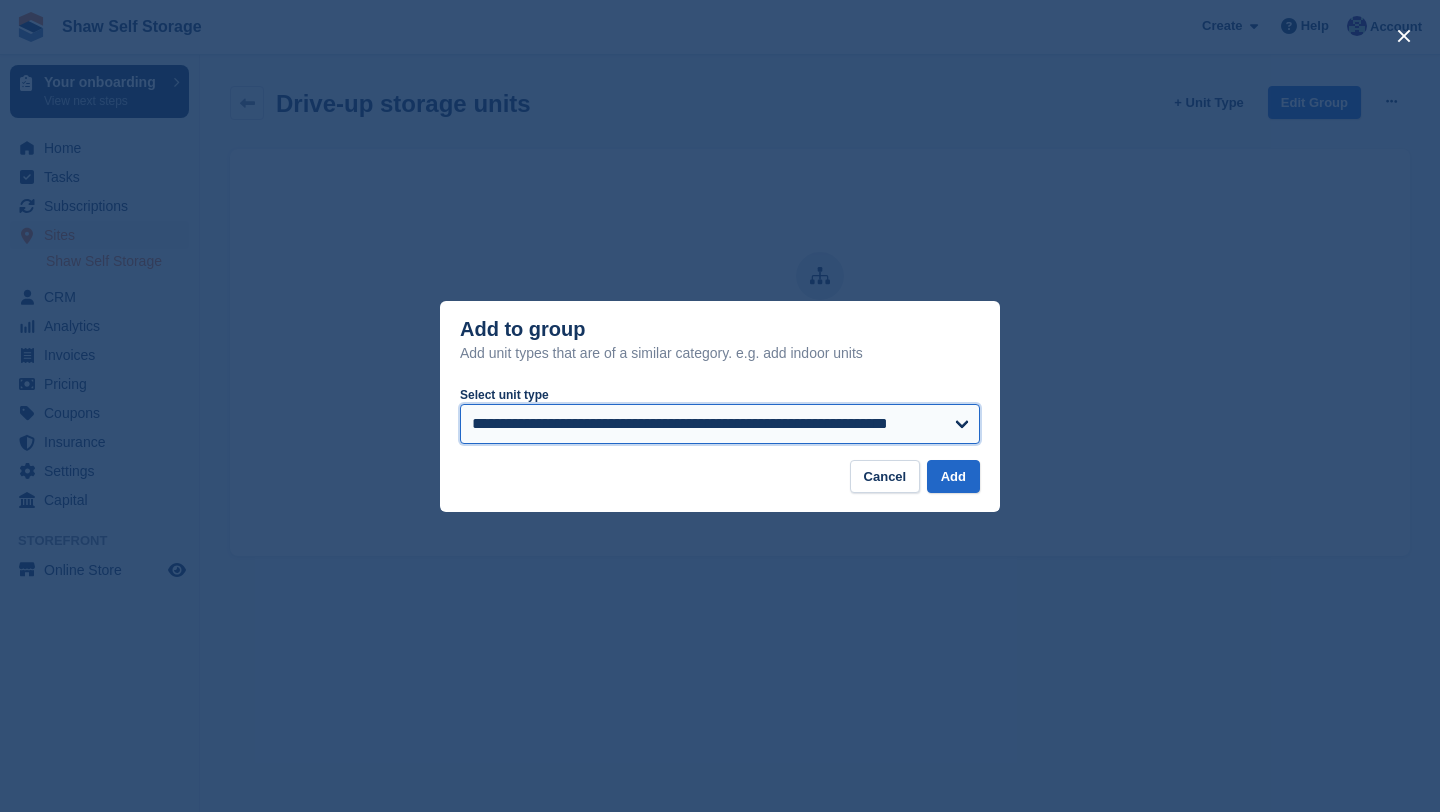 click on "**********" at bounding box center (720, 424) 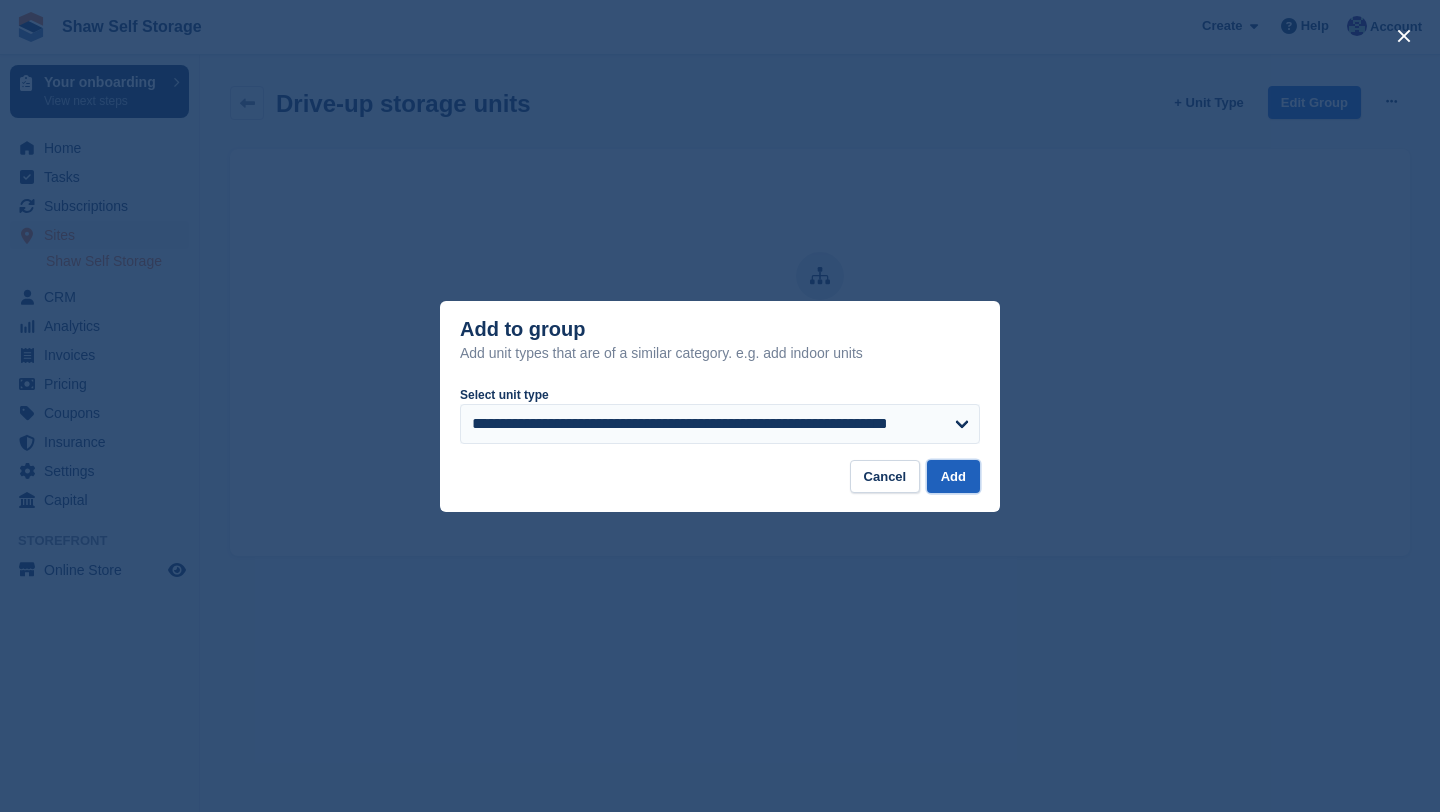 click on "Add" at bounding box center (953, 476) 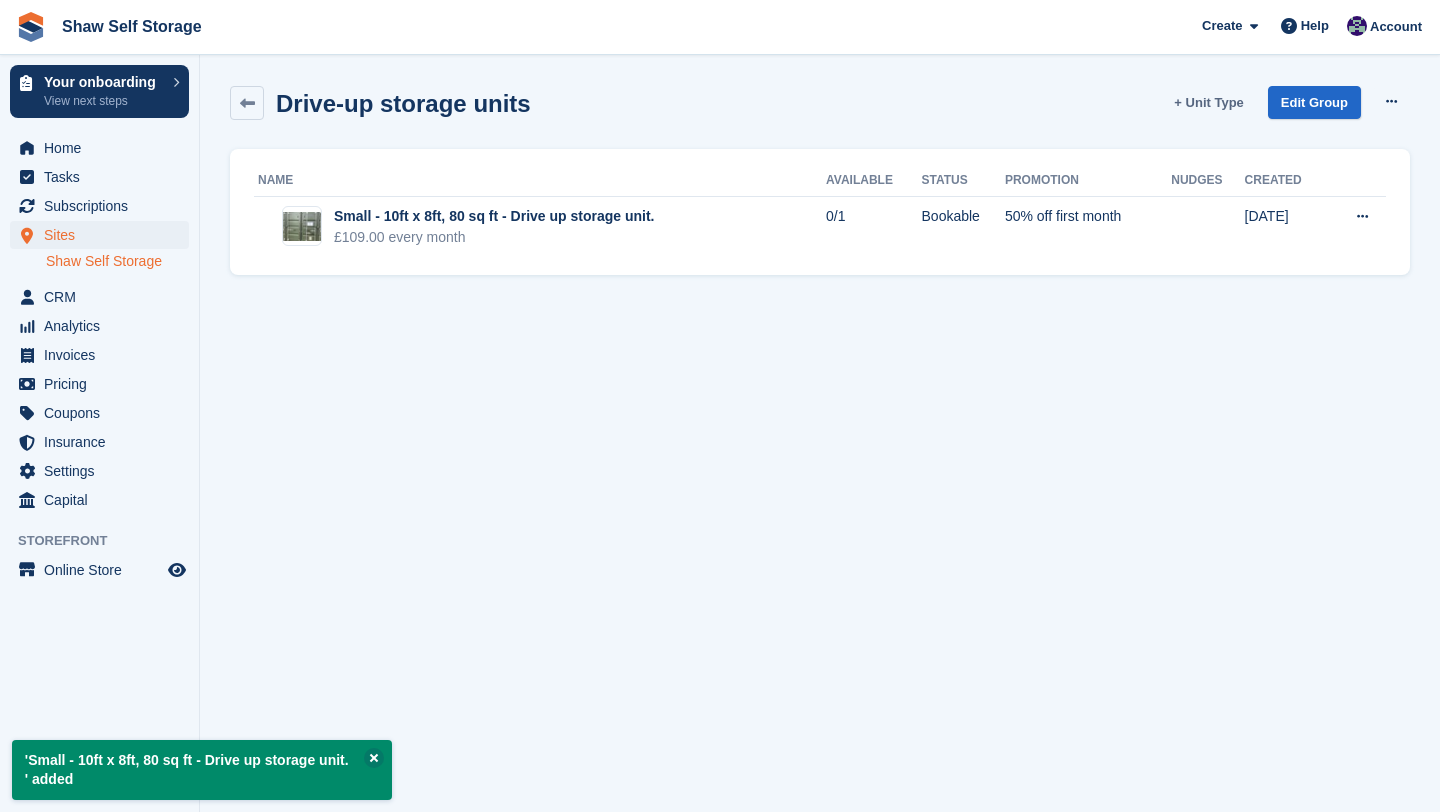 click on "+ Unit Type" at bounding box center (1208, 102) 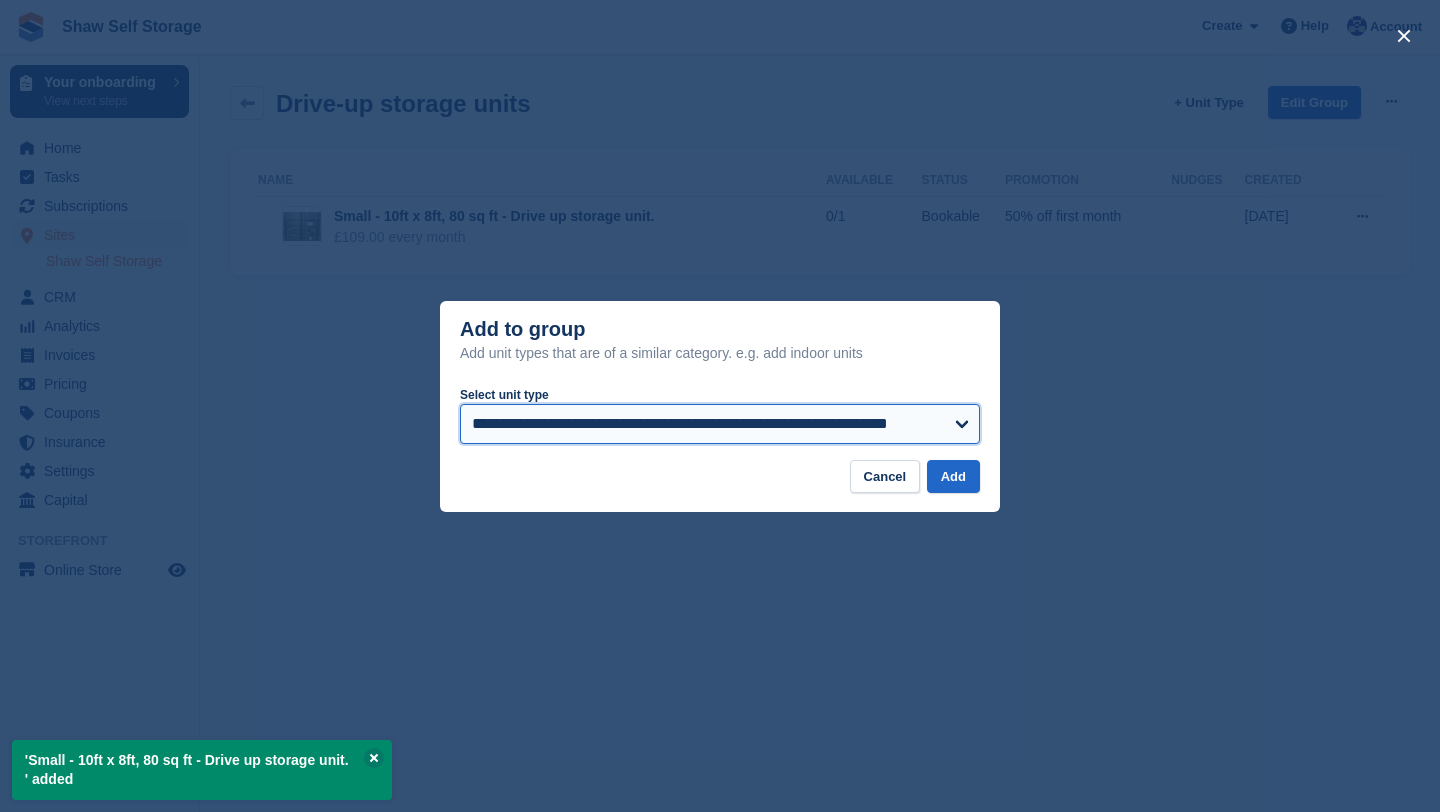 click on "**********" at bounding box center [720, 424] 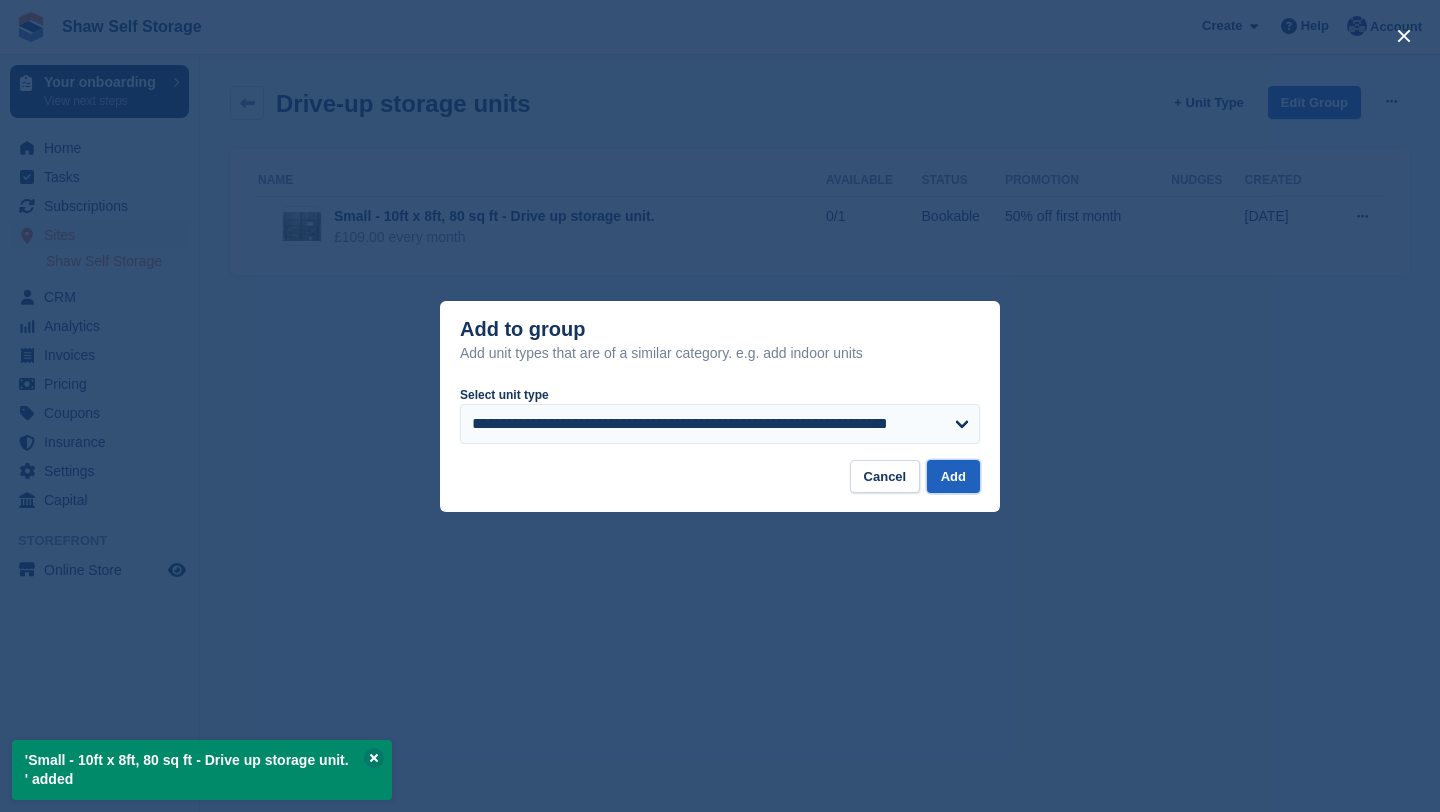 click on "Add" at bounding box center [953, 476] 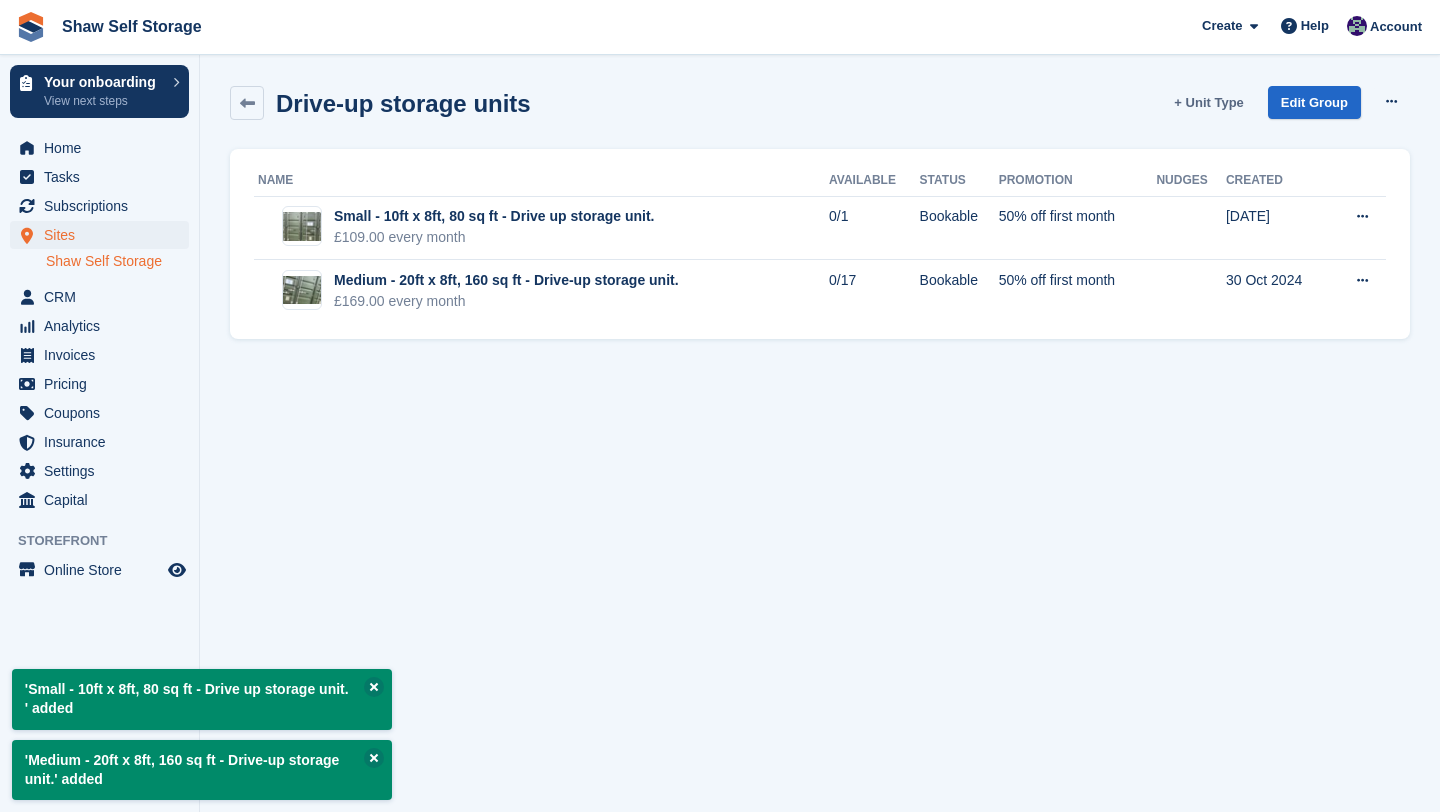 click on "+ Unit Type" at bounding box center [1208, 102] 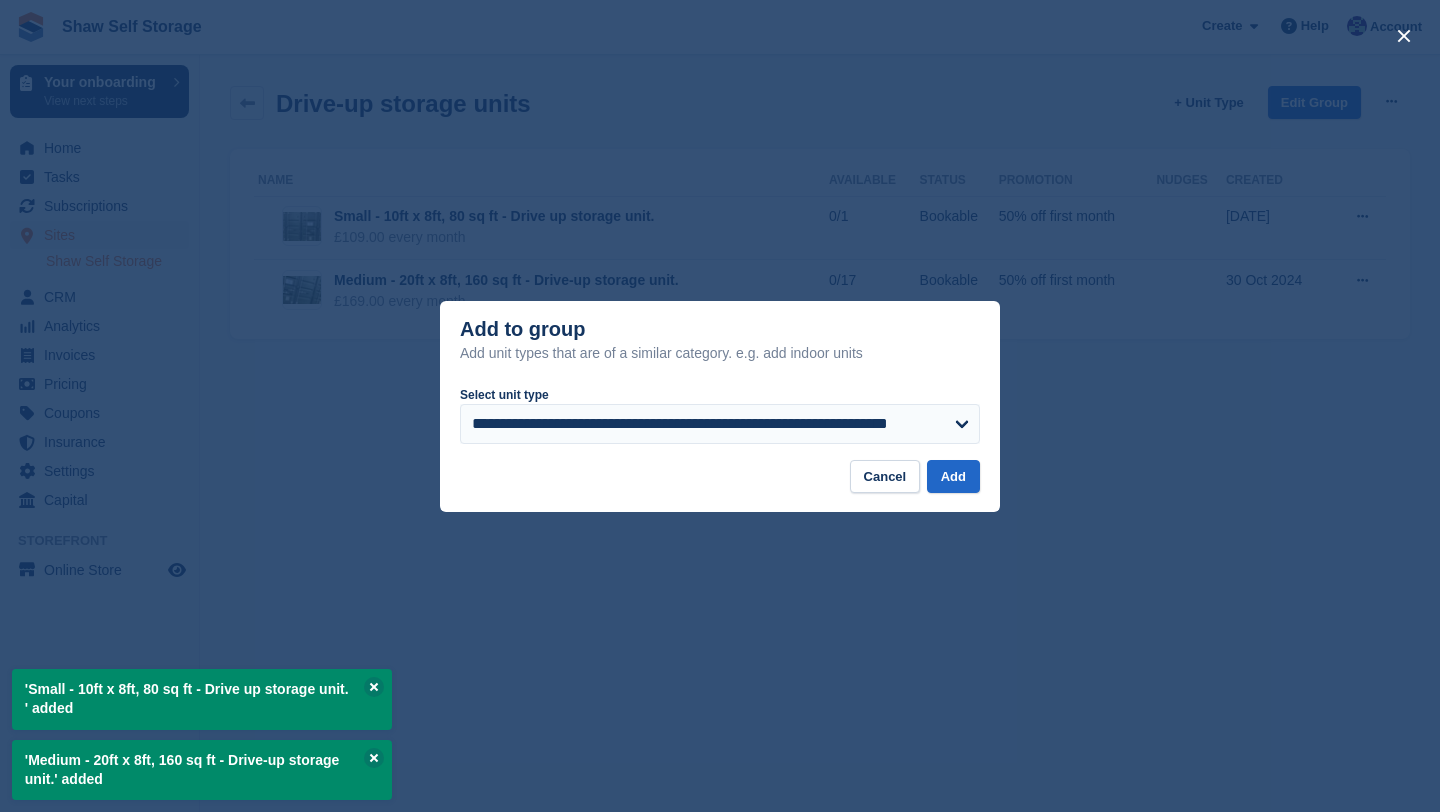 click on "**********" at bounding box center (720, 421) 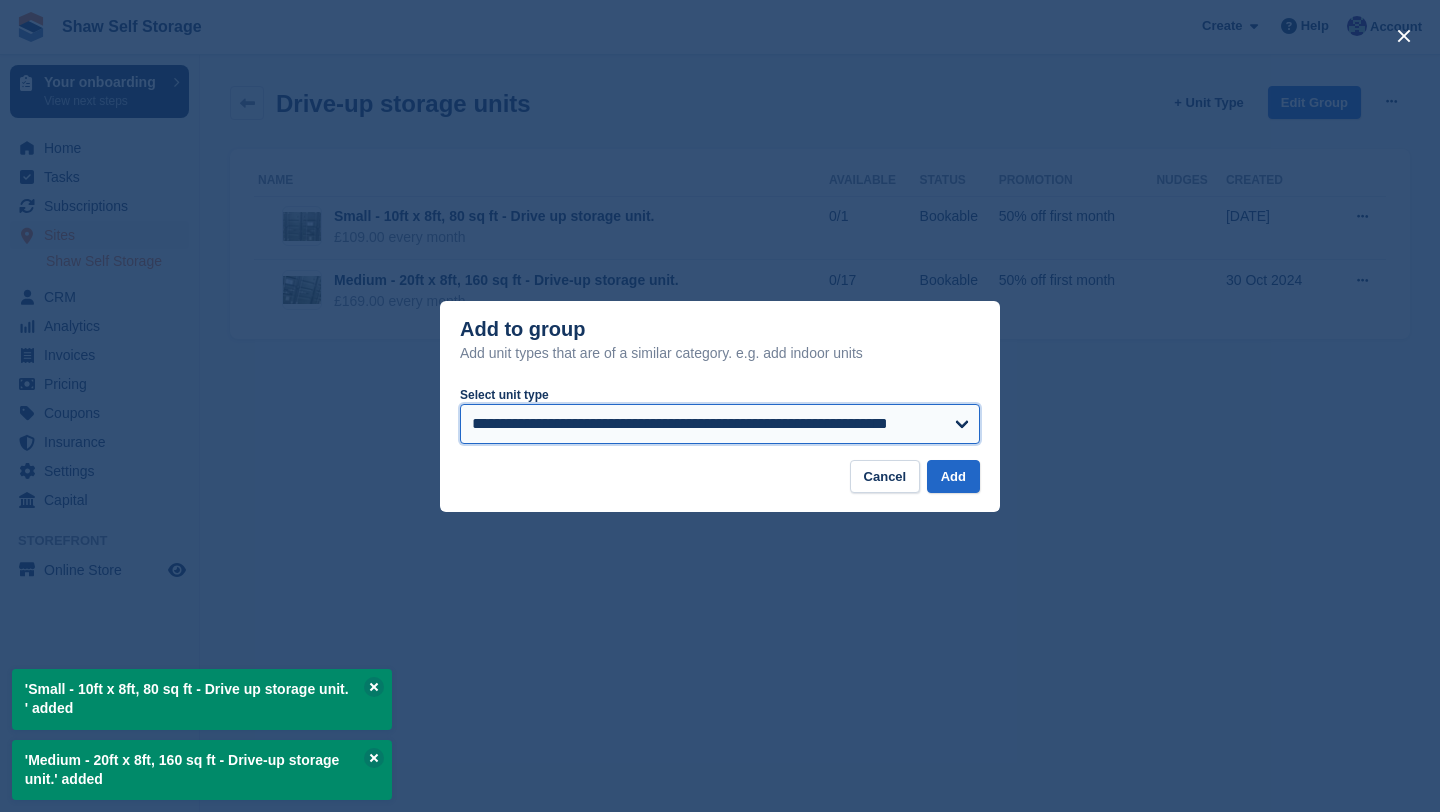 click on "**********" at bounding box center (720, 424) 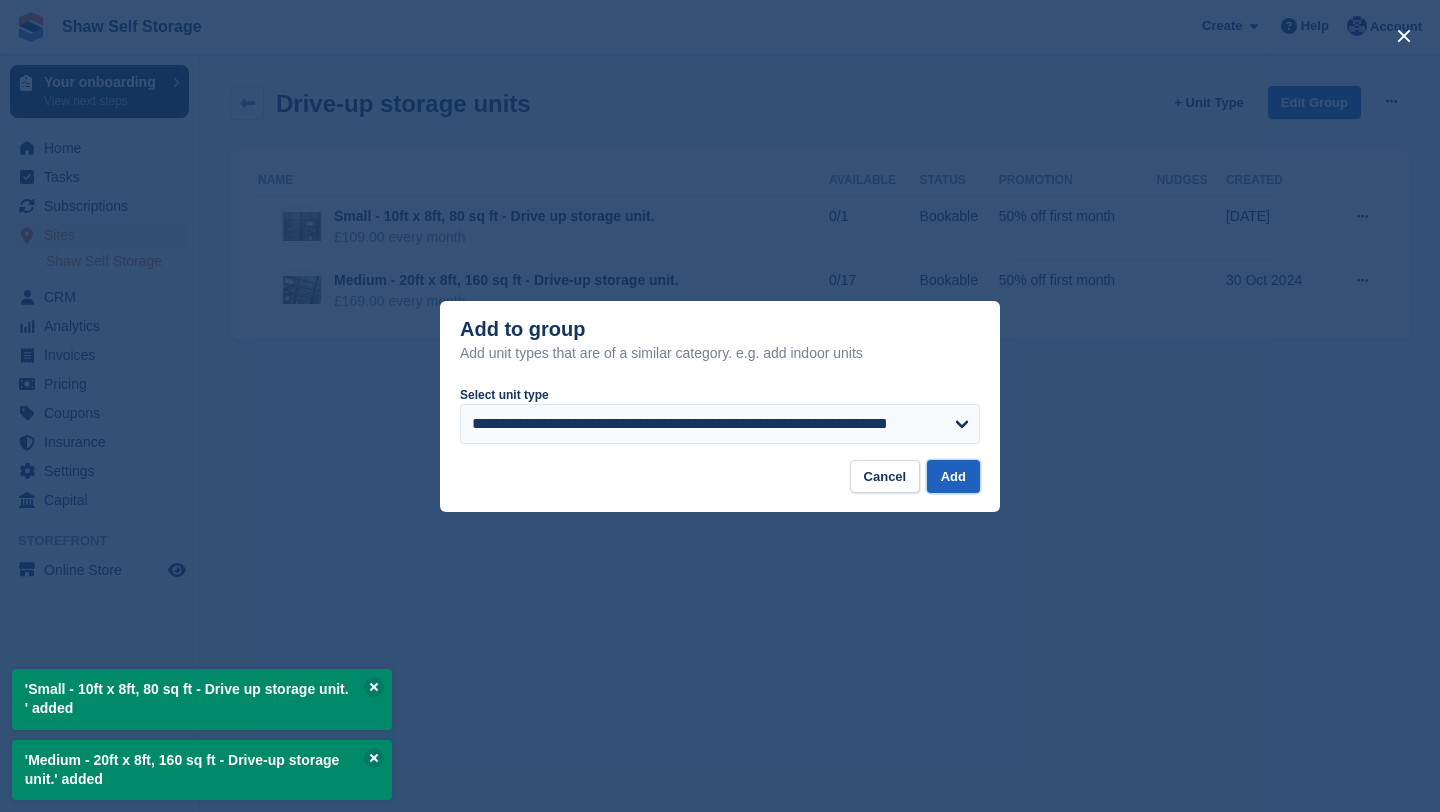 click on "Add" at bounding box center [953, 476] 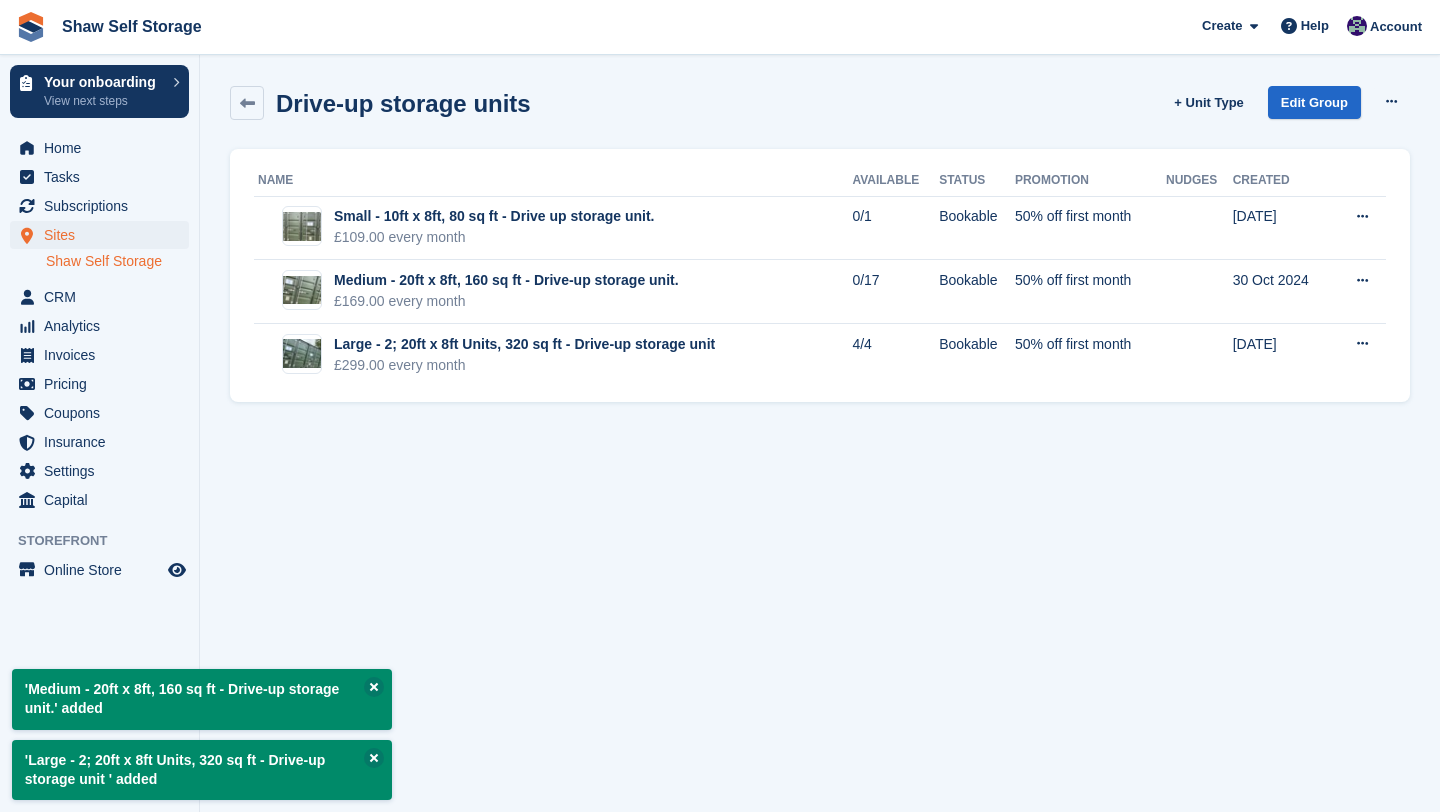 click on "'Small - 10ft x 8ft, 80 sq ft - Drive up storage unit. ' added
'Medium - 20ft x 8ft, 160 sq ft - Drive-up storage unit.' added
'Large - 2; 20ft x 8ft Units, 320 sq ft - Drive-up storage unit ' added
Drive-up storage units
+ Unit Type
Edit Group
View on store
Delete group
Name
Available
Status
Promotion
Nudges" at bounding box center [820, 406] 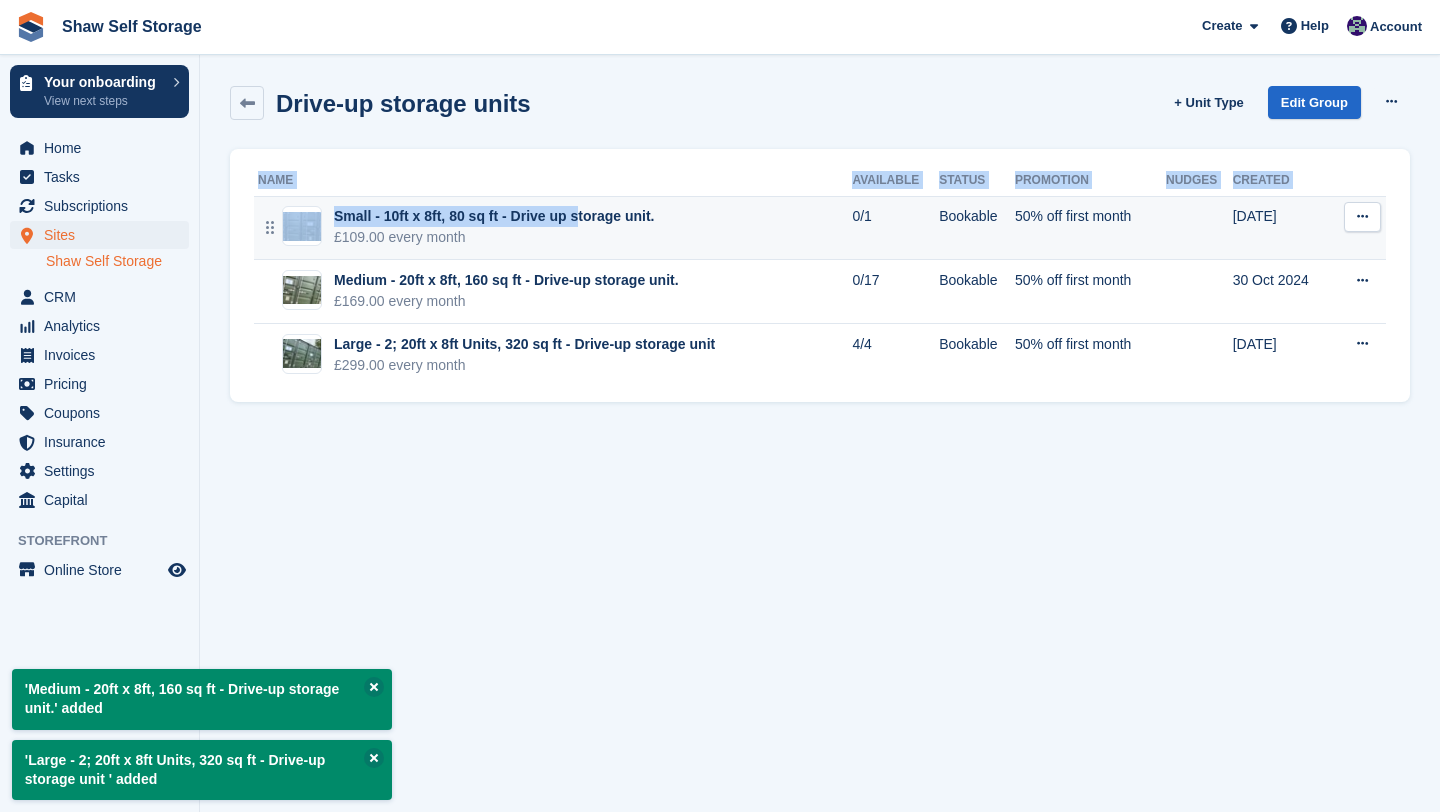 drag, startPoint x: 769, startPoint y: 485, endPoint x: 429, endPoint y: 202, distance: 442.3675 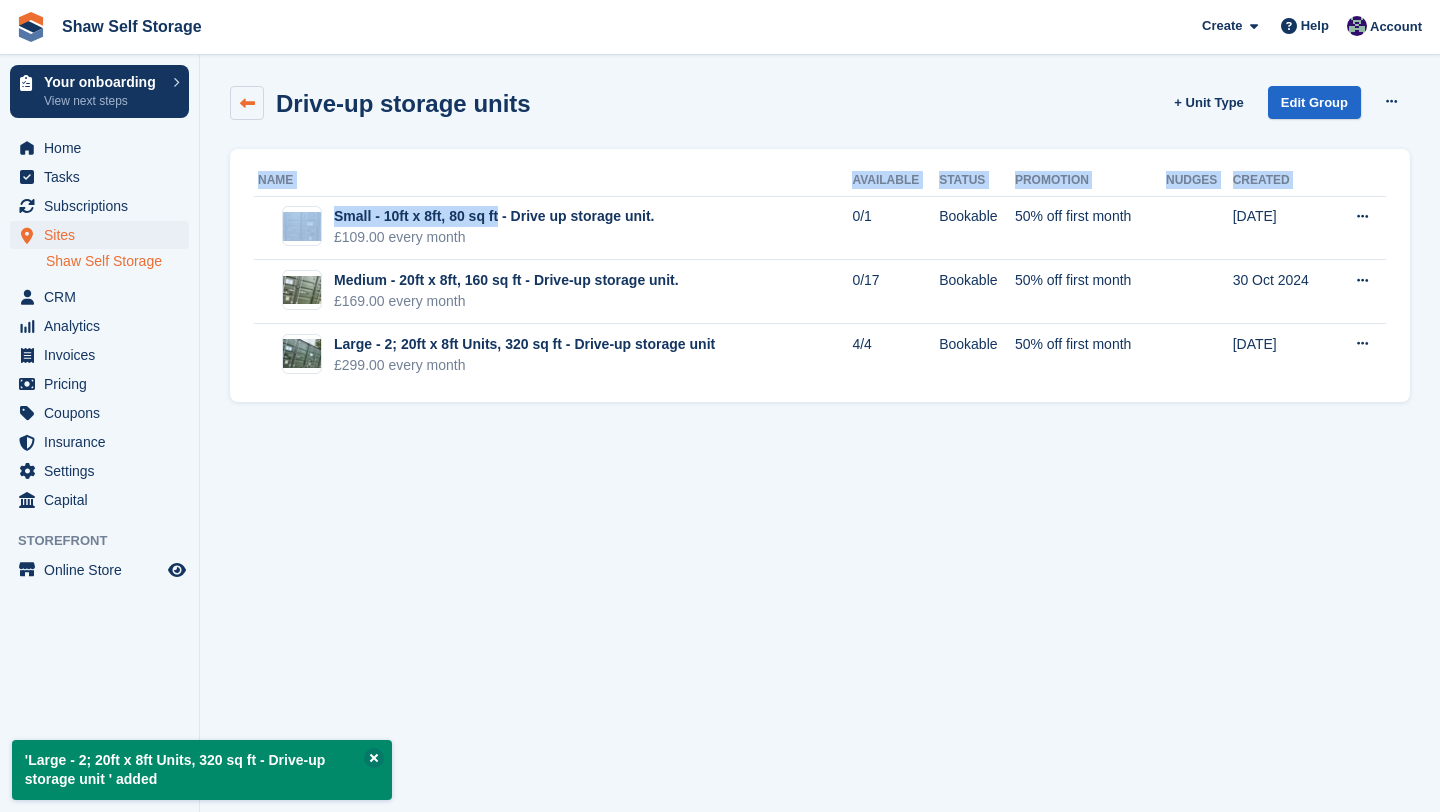 click at bounding box center [247, 103] 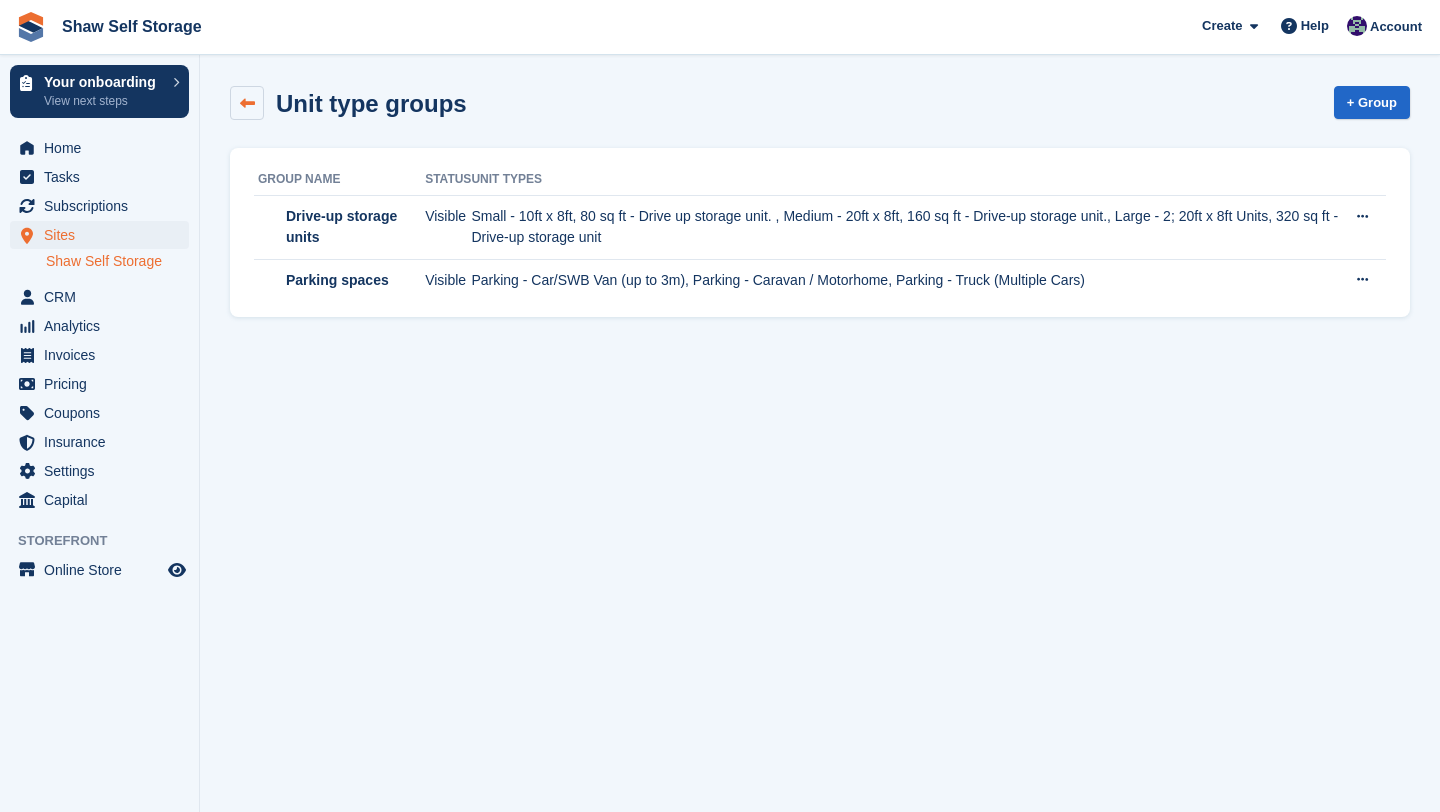 click at bounding box center [247, 103] 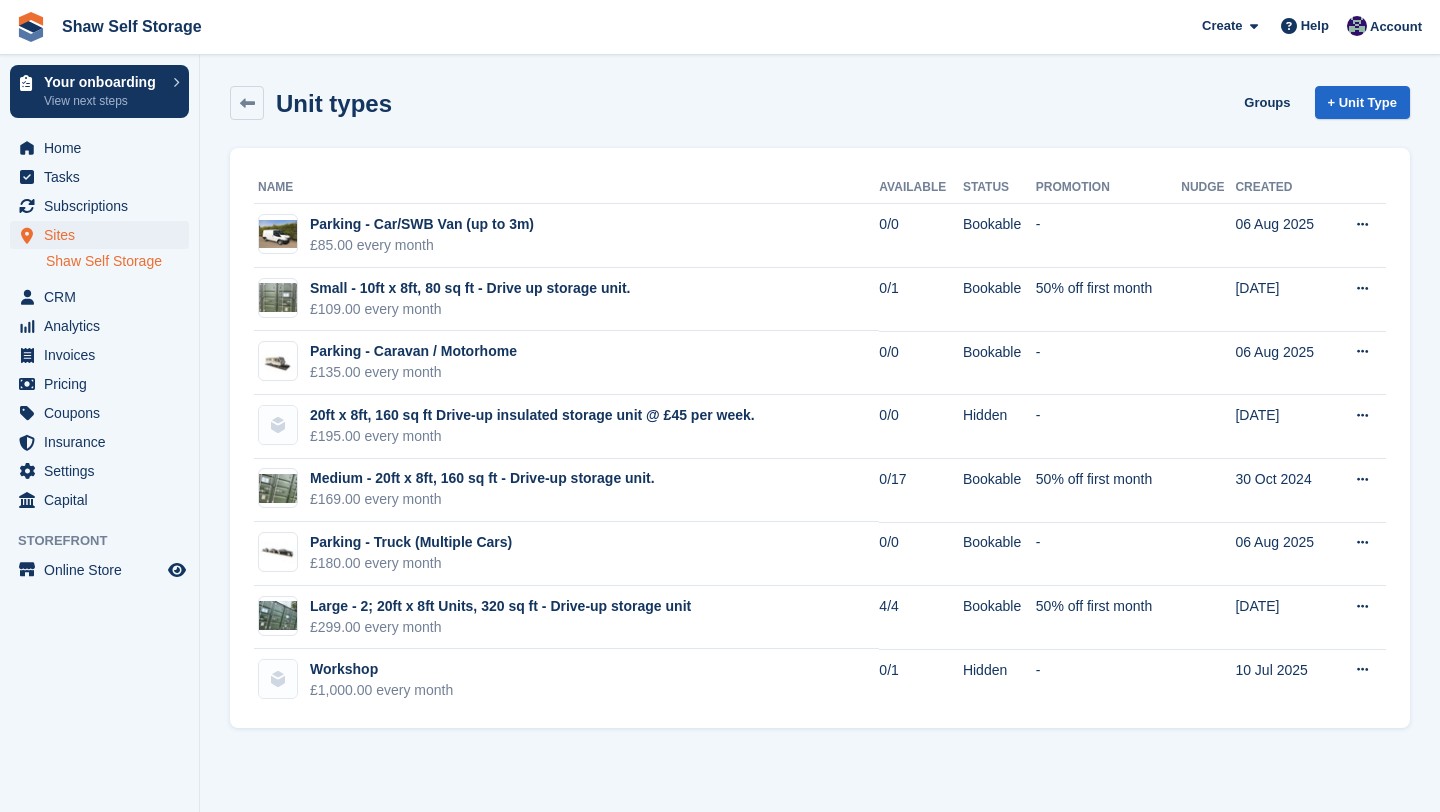 click at bounding box center [247, 103] 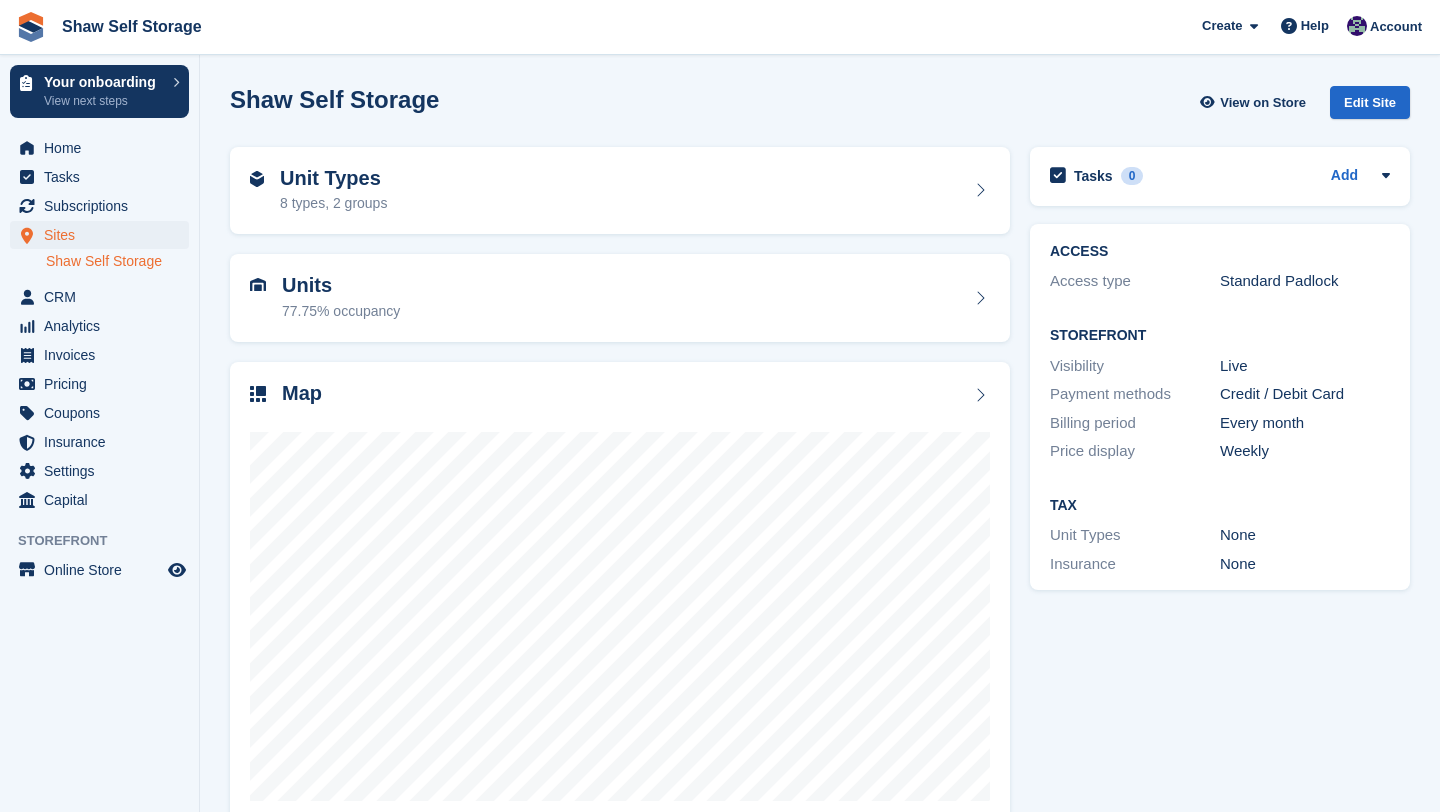 scroll, scrollTop: 0, scrollLeft: 0, axis: both 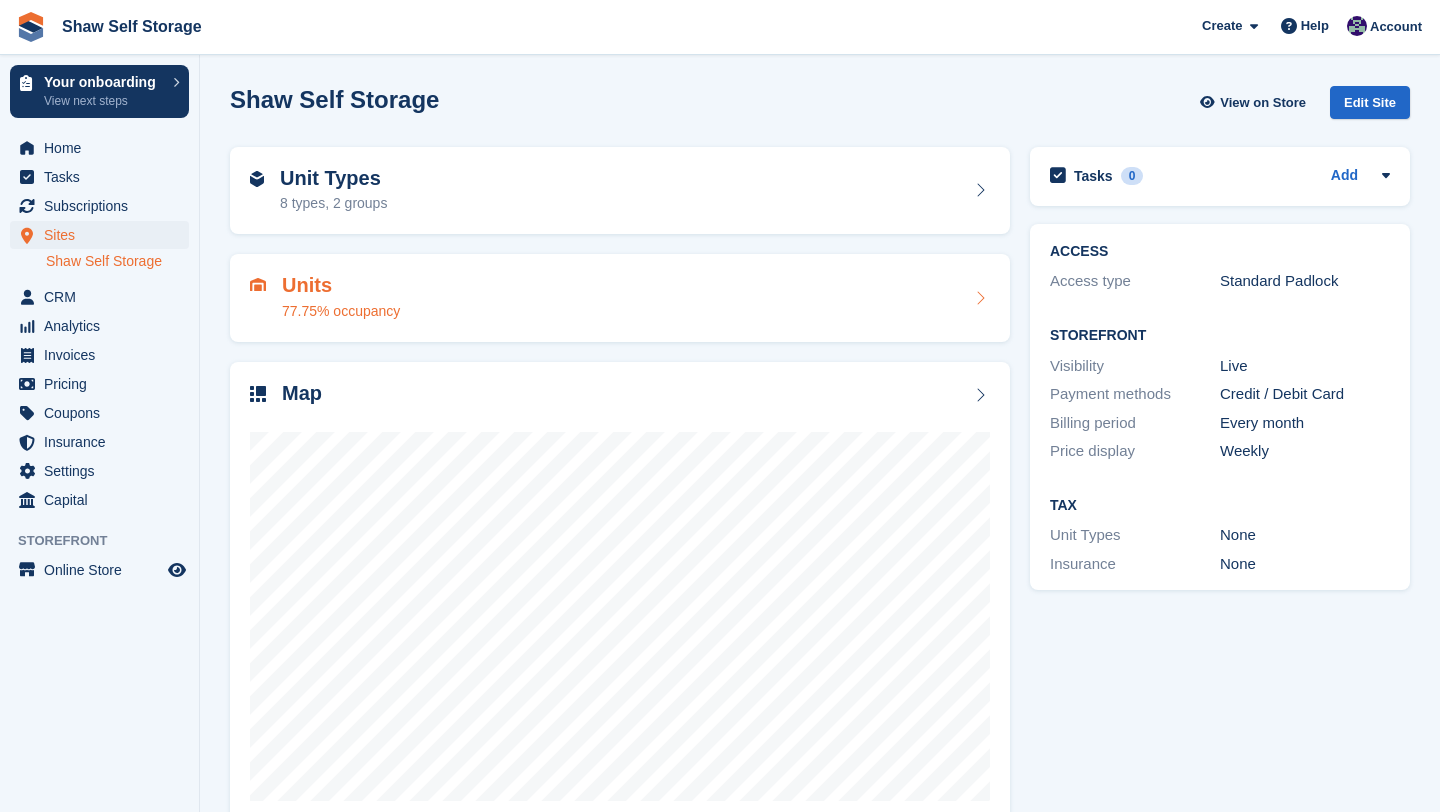 click on "77.75% occupancy" at bounding box center (341, 311) 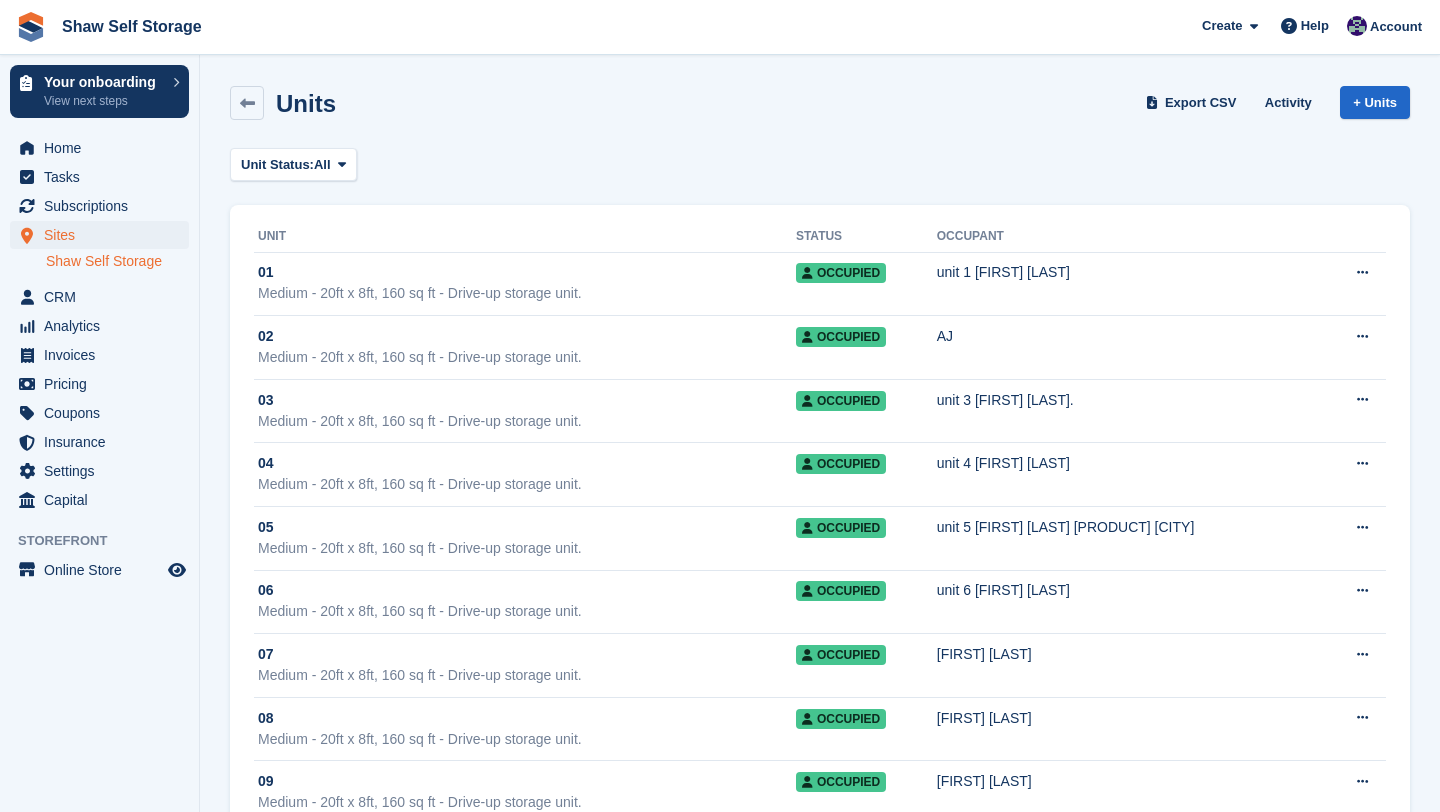 scroll, scrollTop: 0, scrollLeft: 0, axis: both 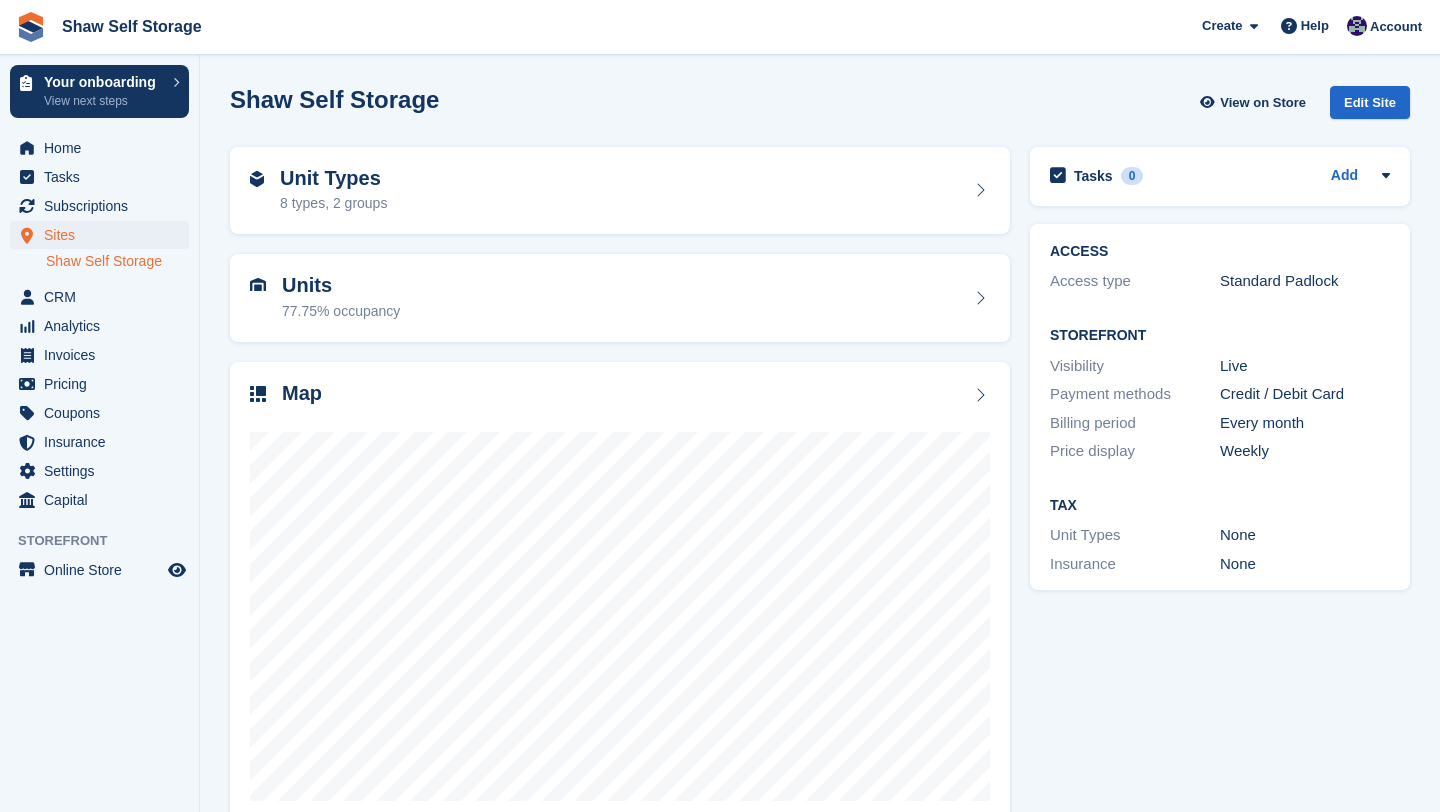 click on "Unit Types
8 types, 2 groups" at bounding box center [620, 191] 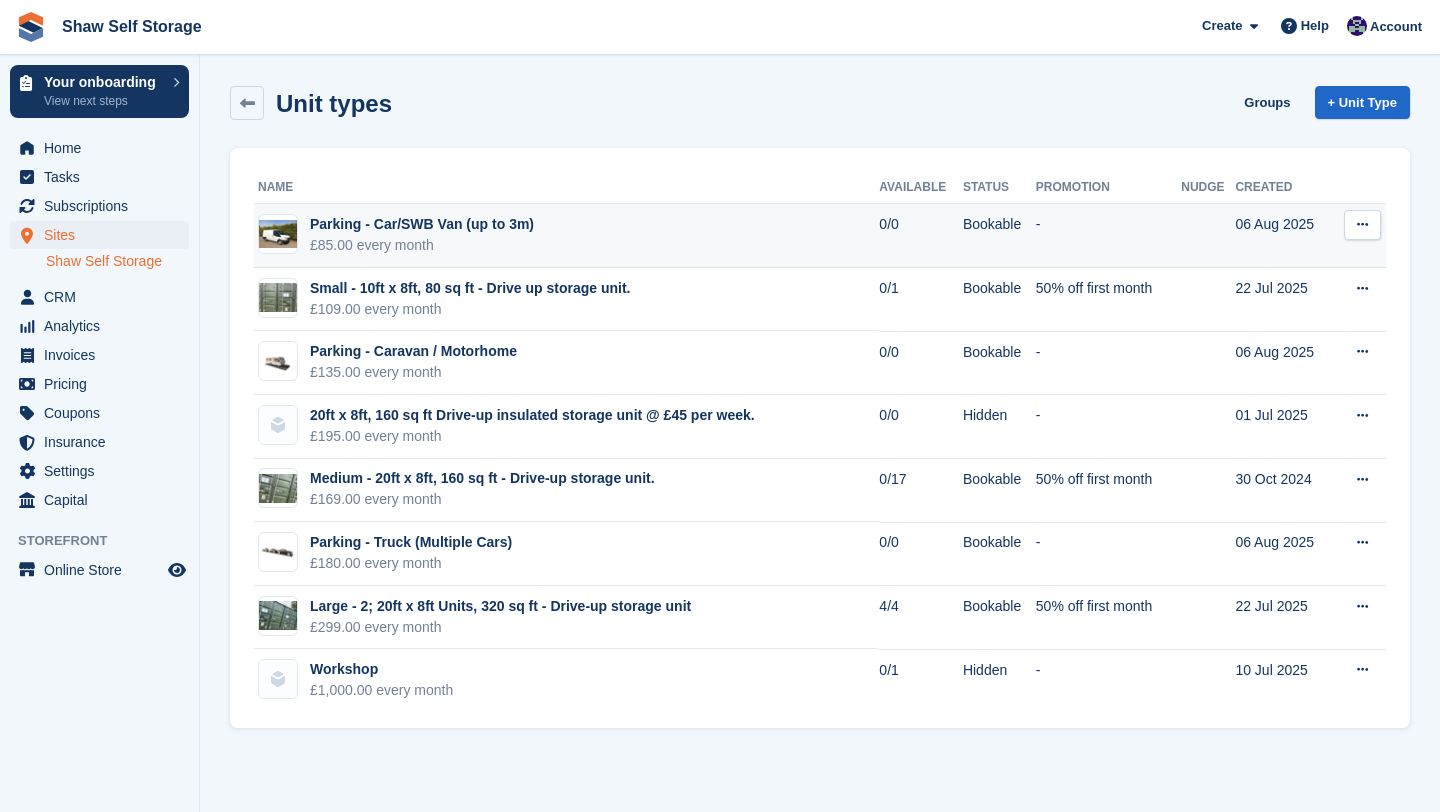 scroll, scrollTop: 0, scrollLeft: 0, axis: both 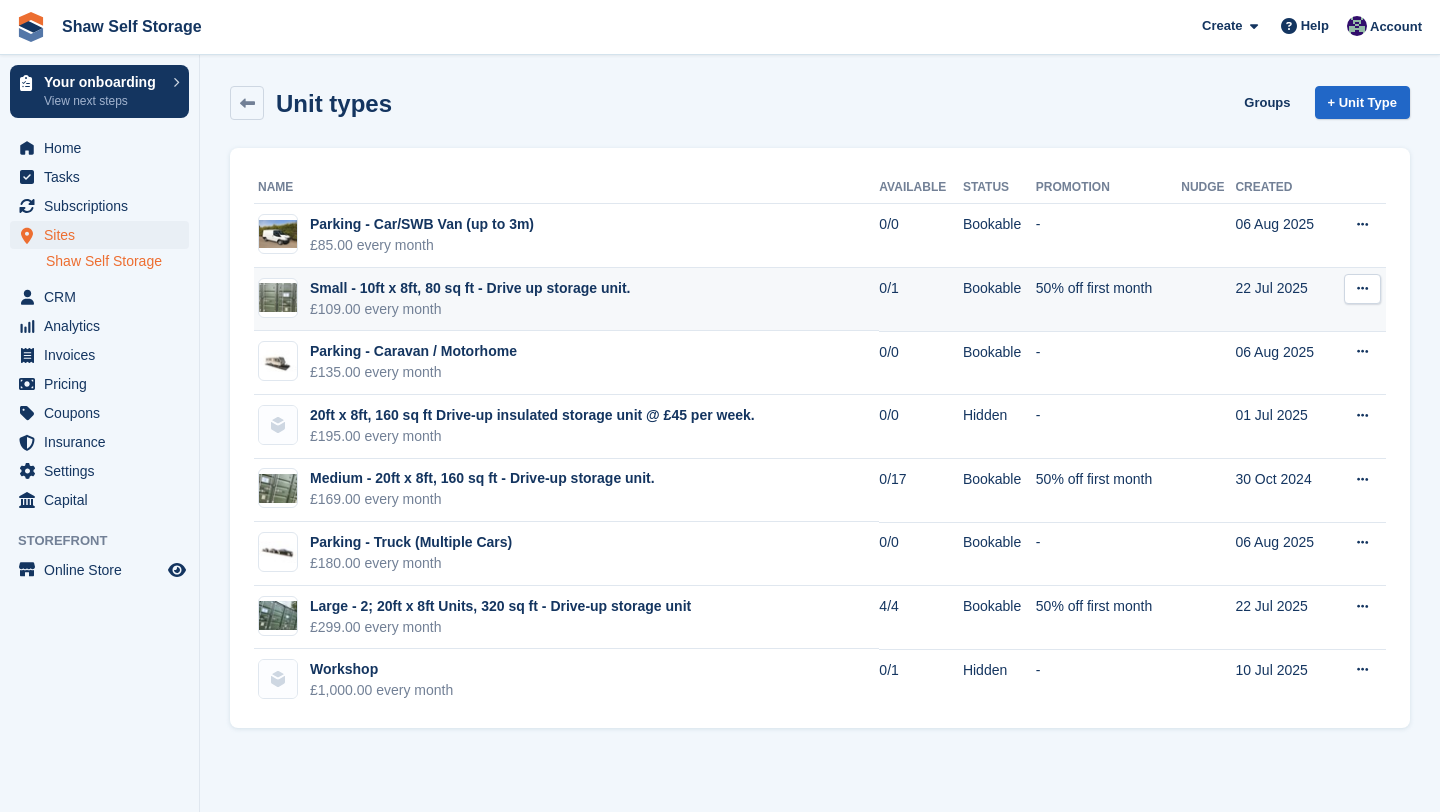 click on "Edit unit type
View on Store" at bounding box center [1360, 300] 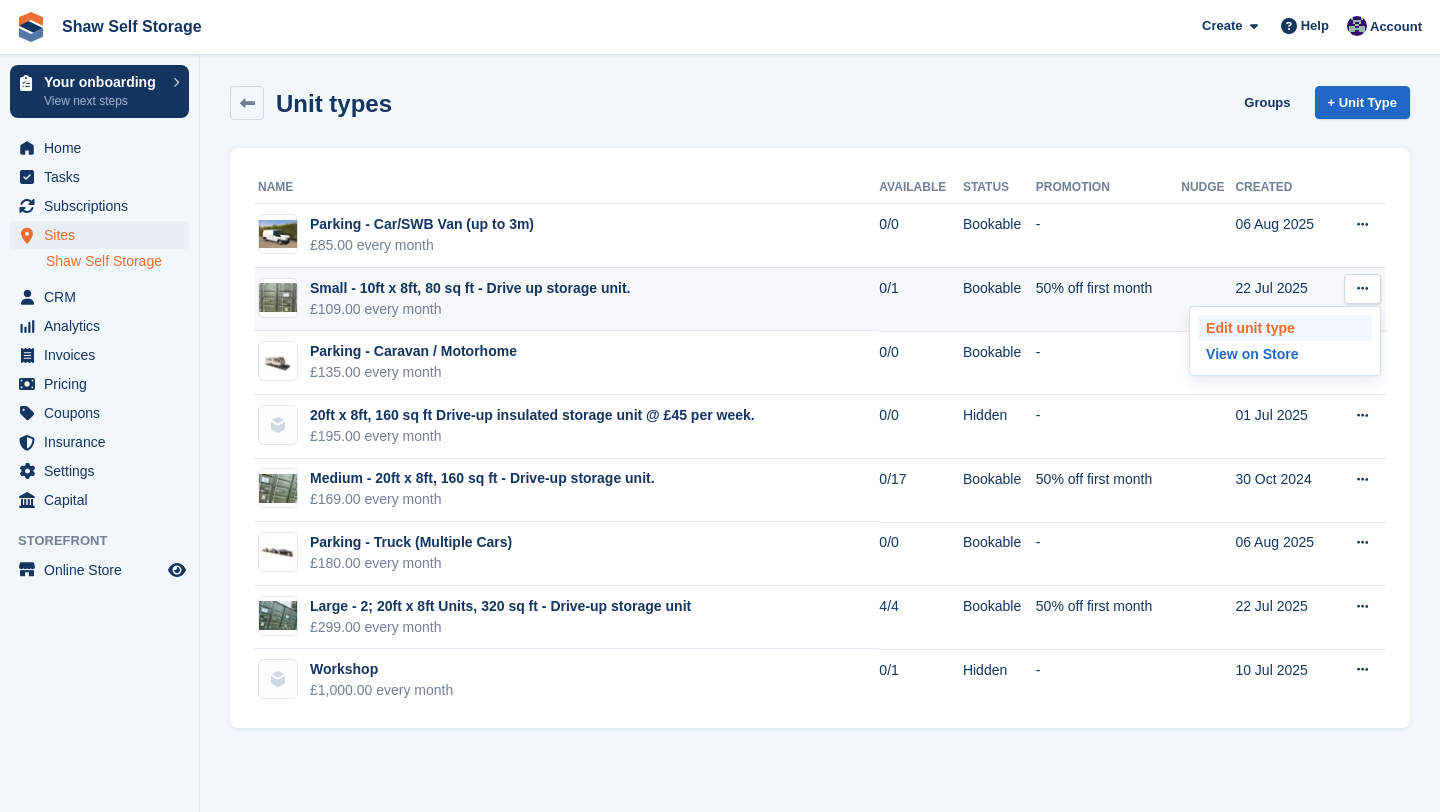 click on "Edit unit type" at bounding box center [1285, 328] 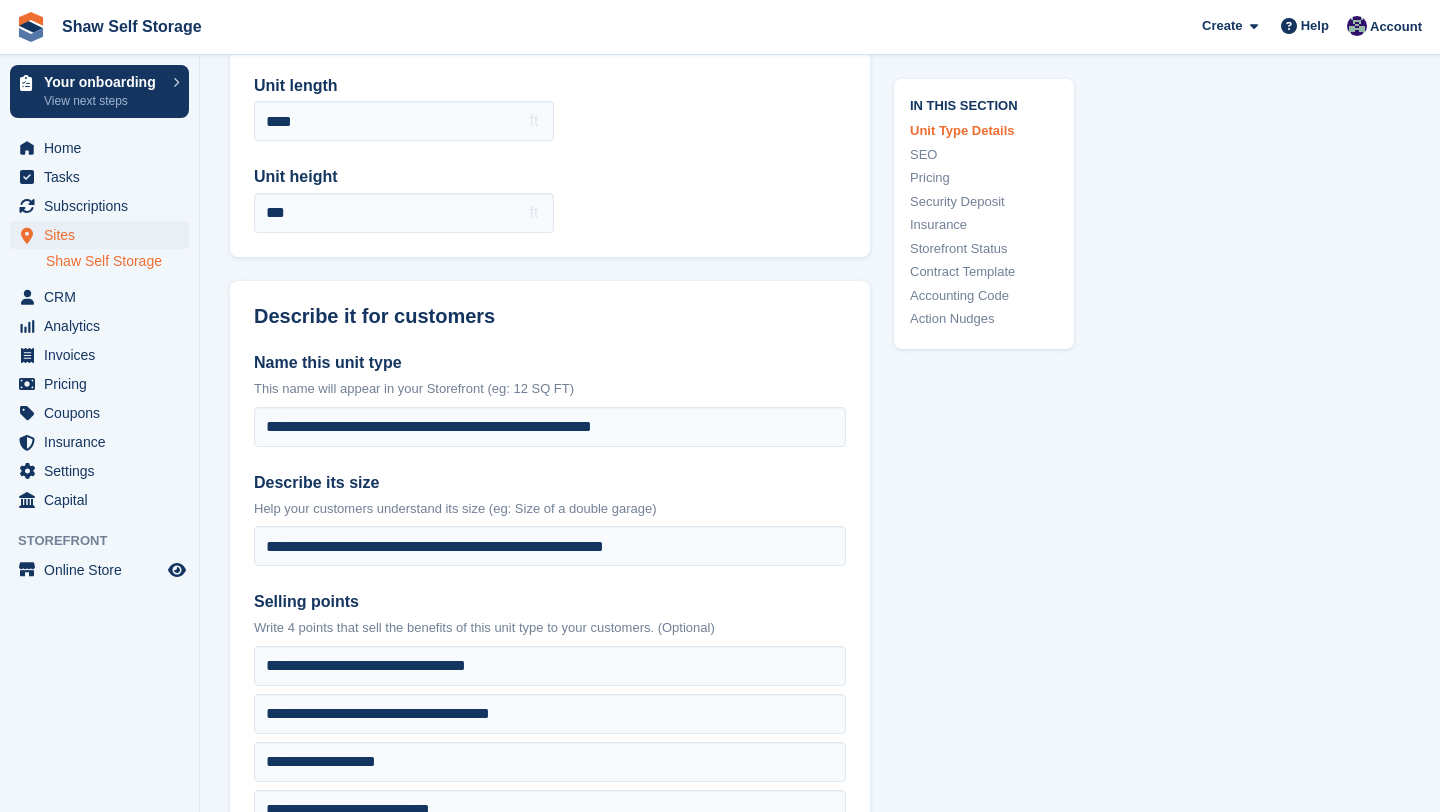 scroll, scrollTop: 330, scrollLeft: 0, axis: vertical 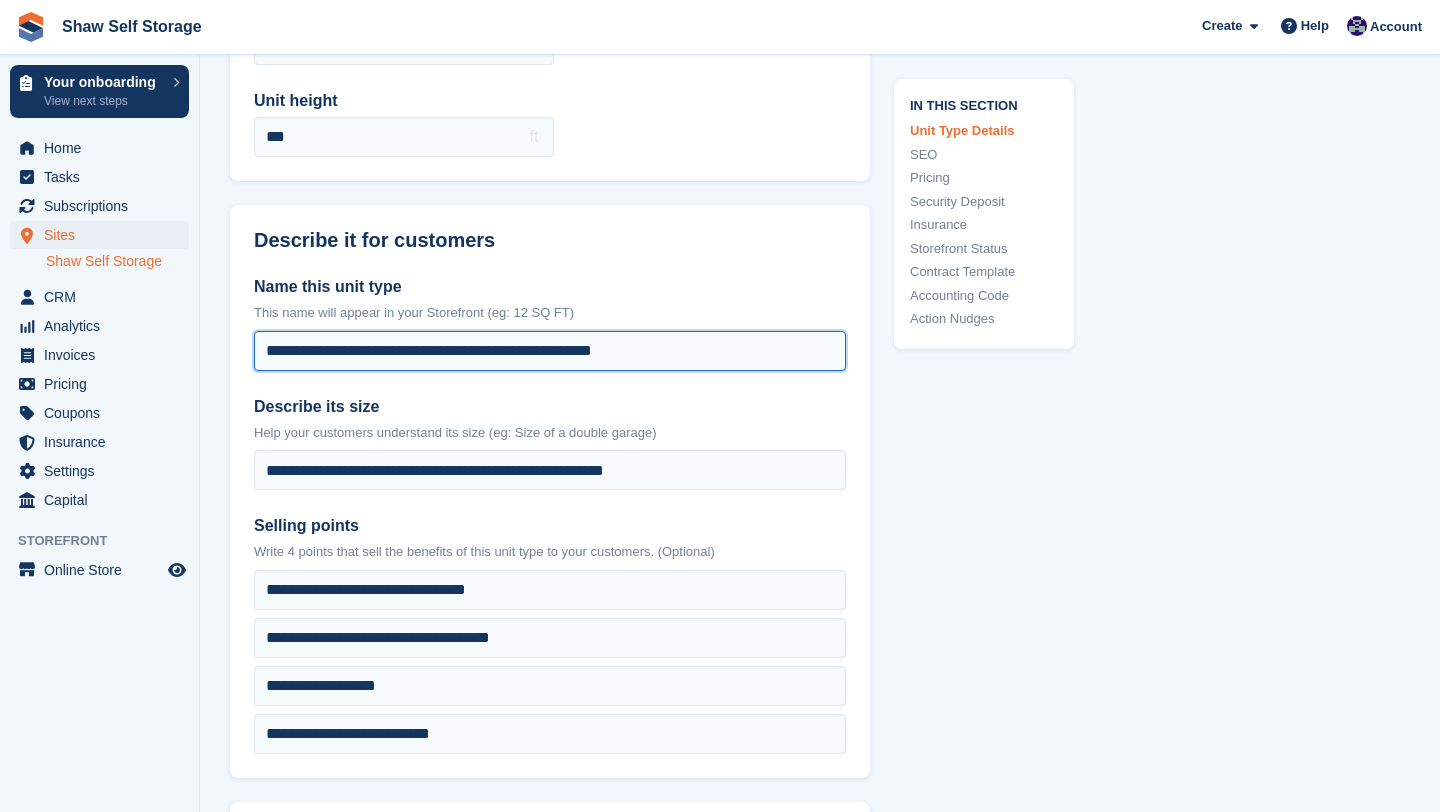 drag, startPoint x: 323, startPoint y: 353, endPoint x: 670, endPoint y: 355, distance: 347.00577 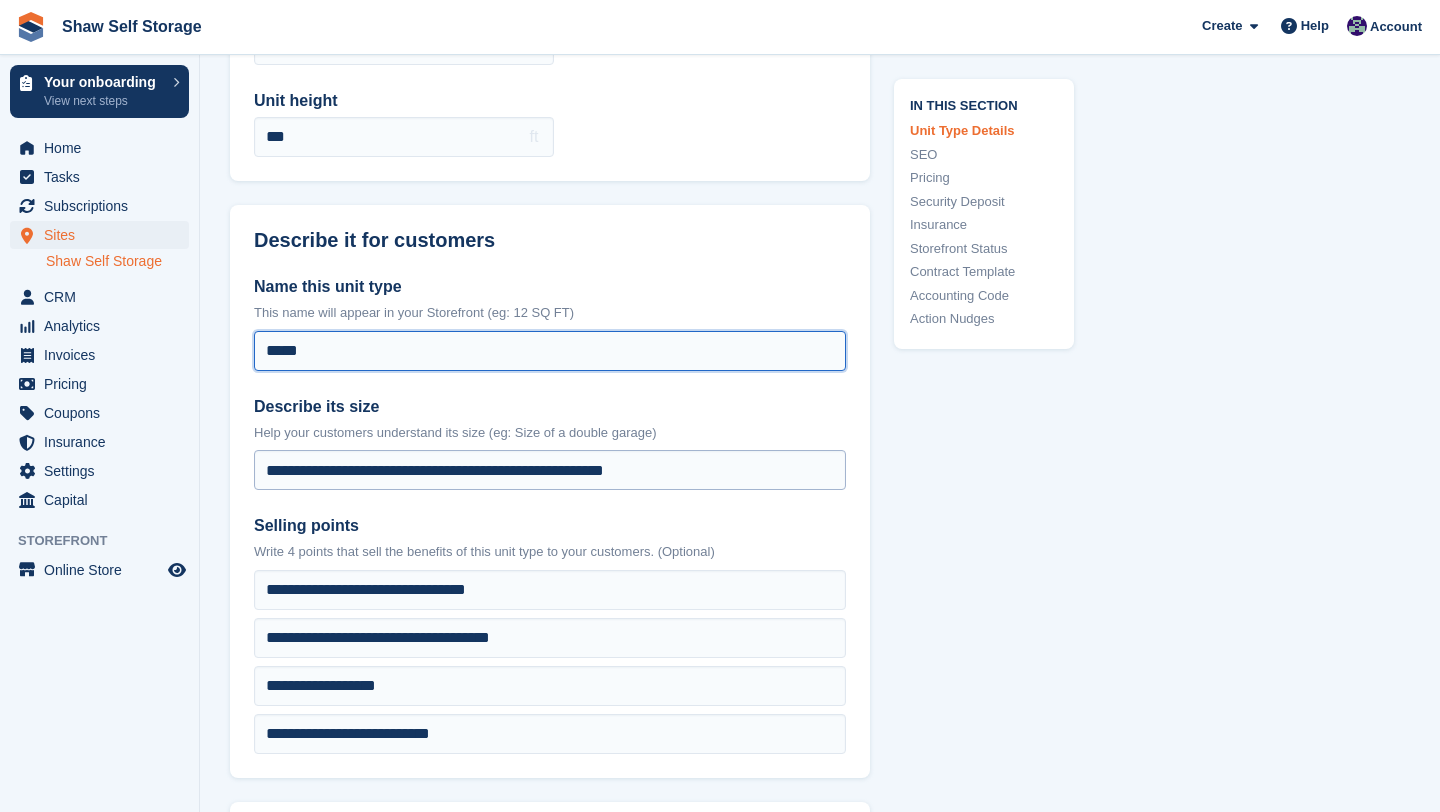 type on "*****" 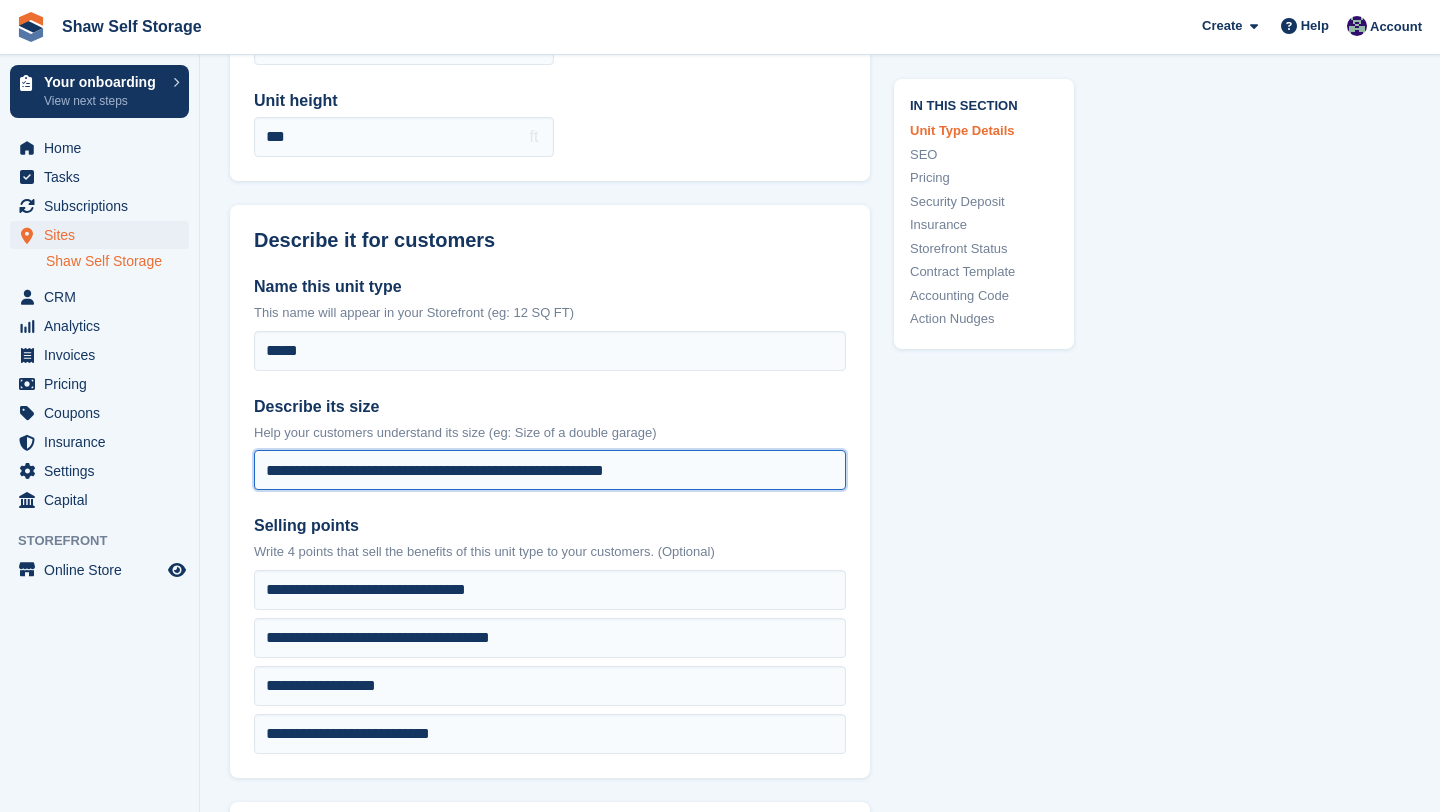 drag, startPoint x: 427, startPoint y: 466, endPoint x: 245, endPoint y: 466, distance: 182 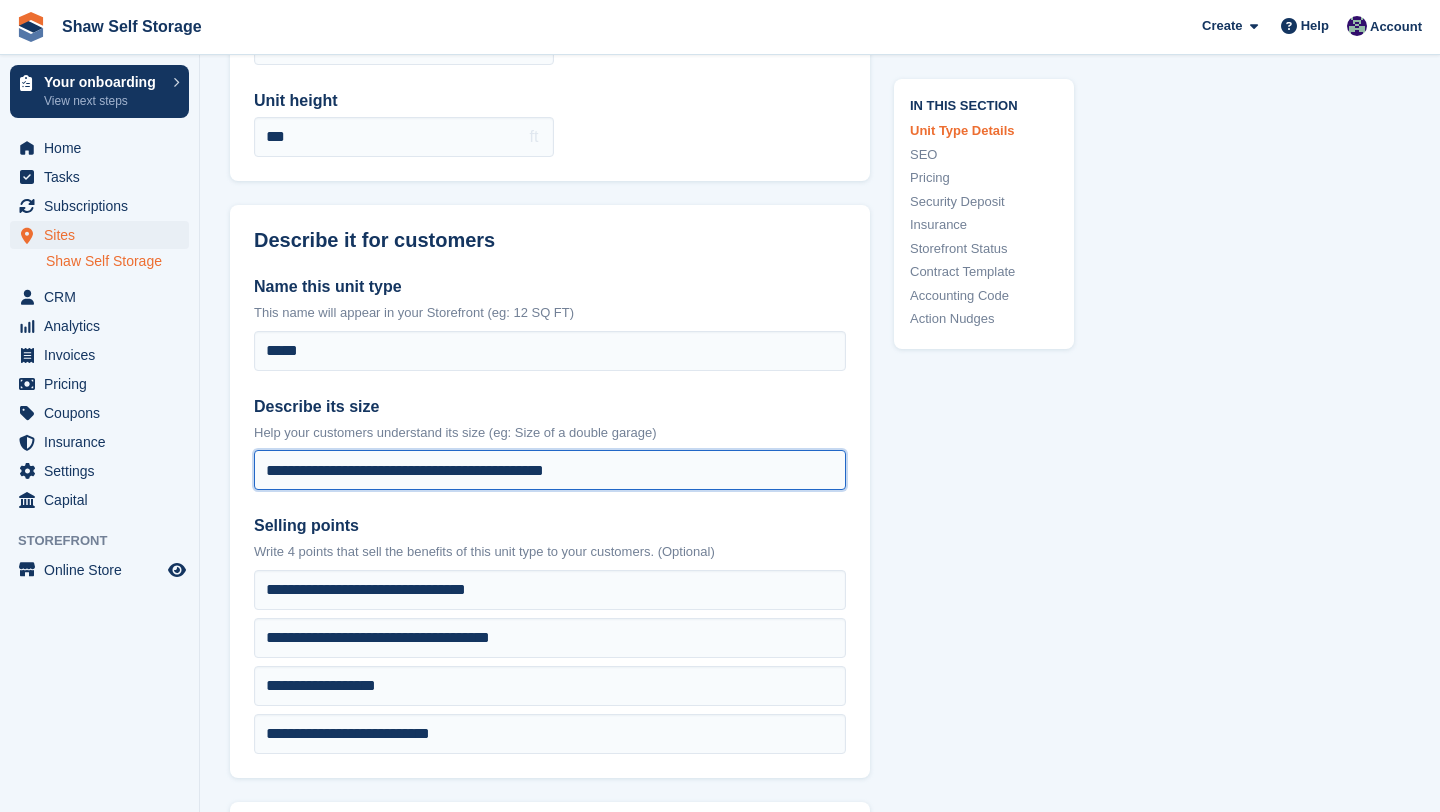 type on "**********" 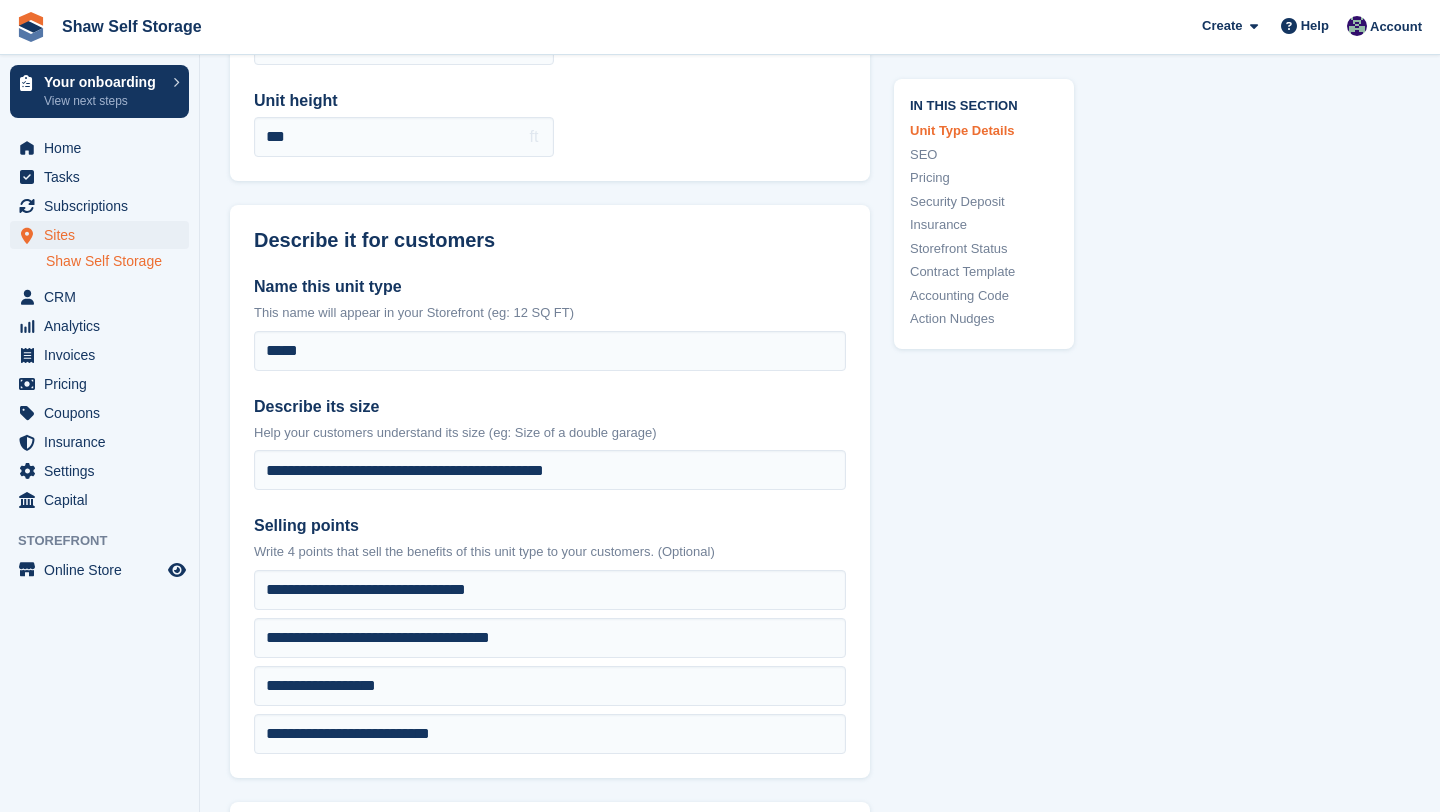 click on "**********" at bounding box center [550, 514] 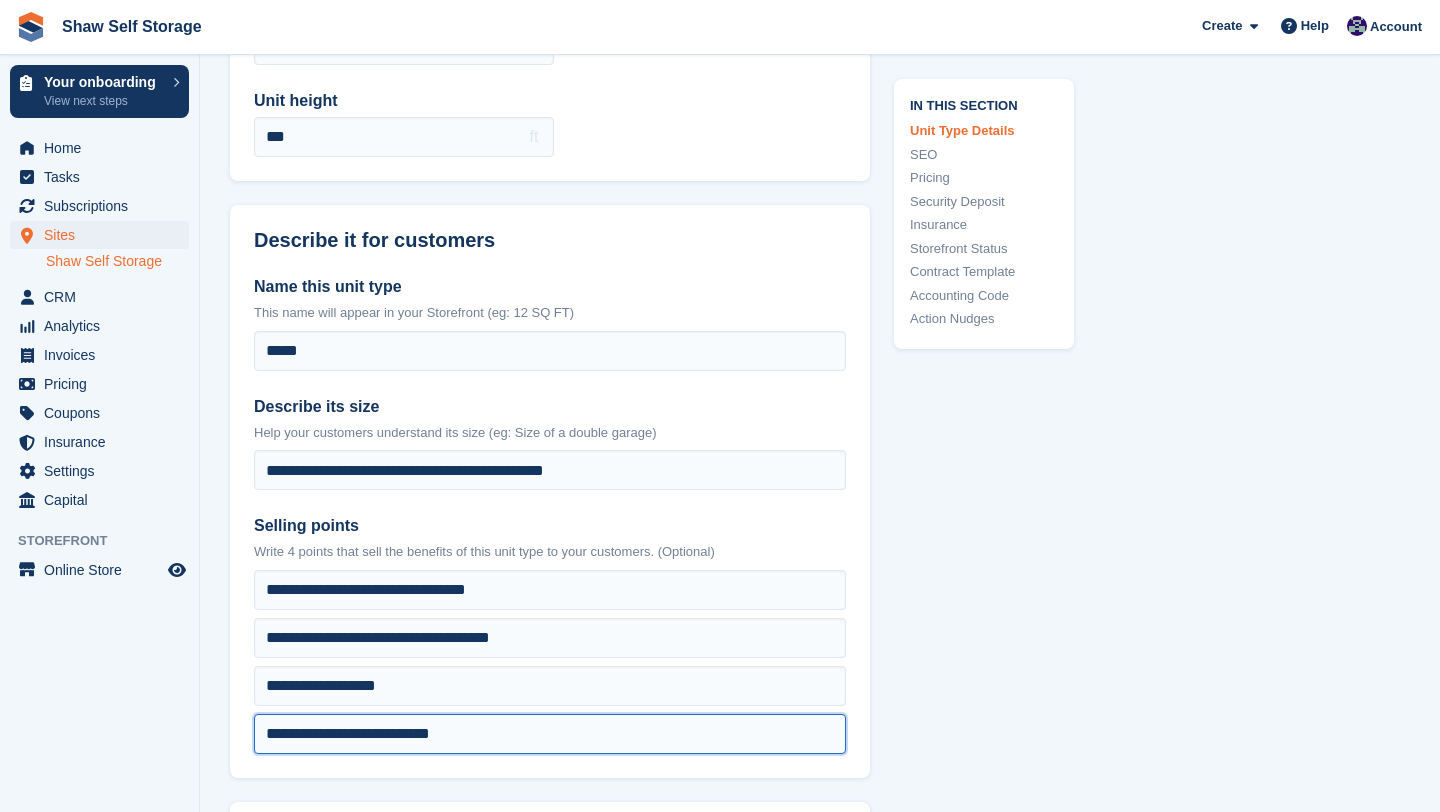 drag, startPoint x: 473, startPoint y: 733, endPoint x: 110, endPoint y: 720, distance: 363.2327 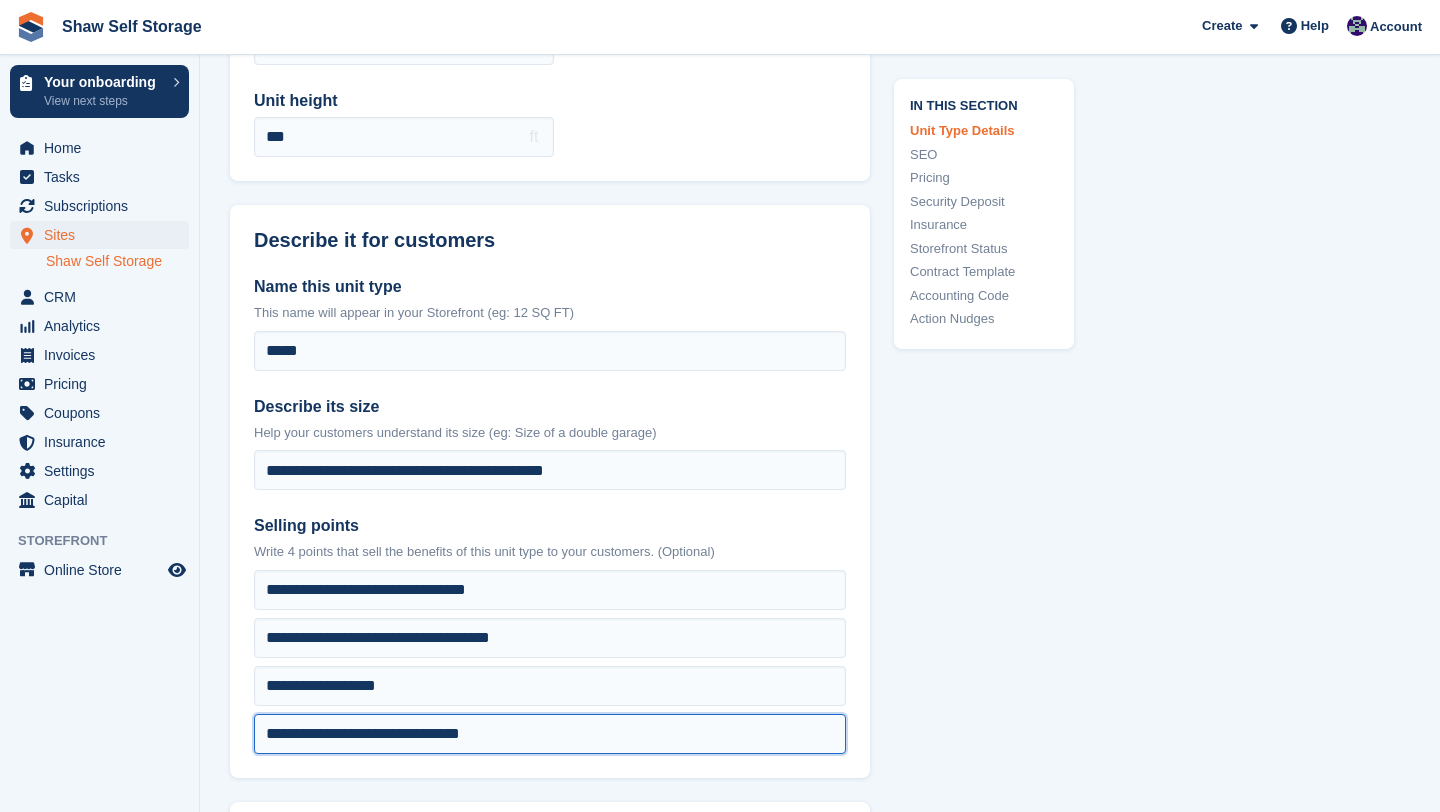 click on "**********" at bounding box center (550, 590) 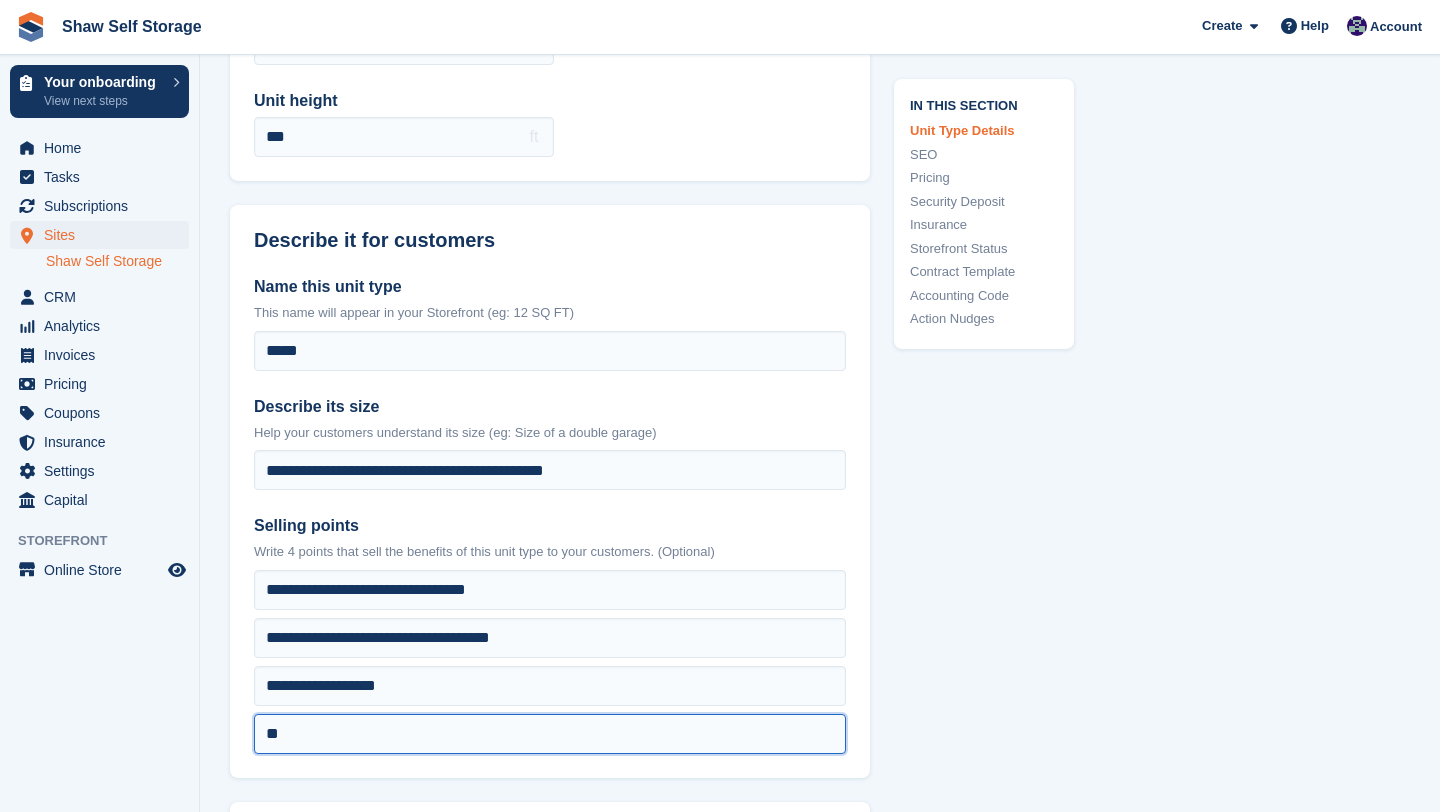 type on "*" 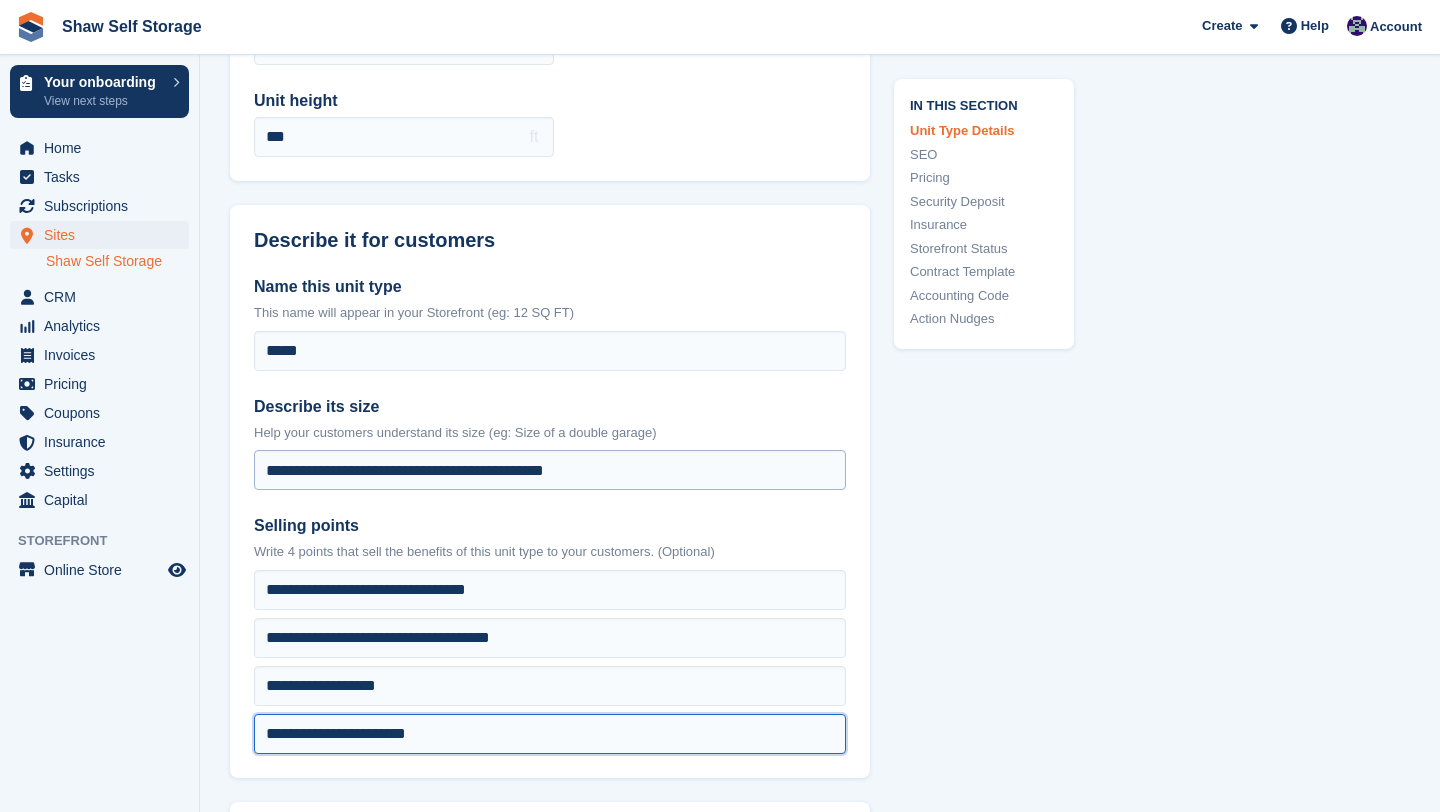 type on "**********" 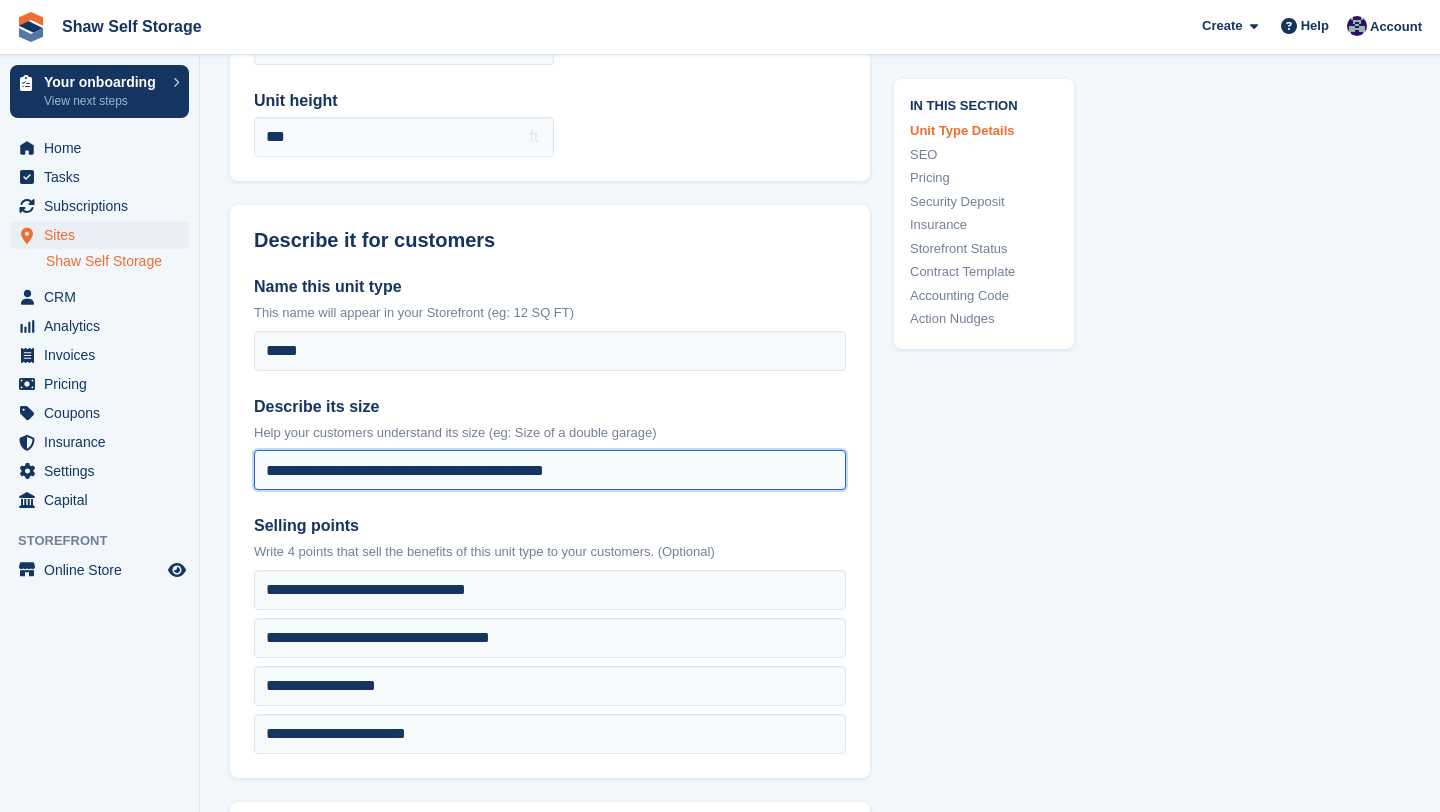 click on "**********" at bounding box center (550, 470) 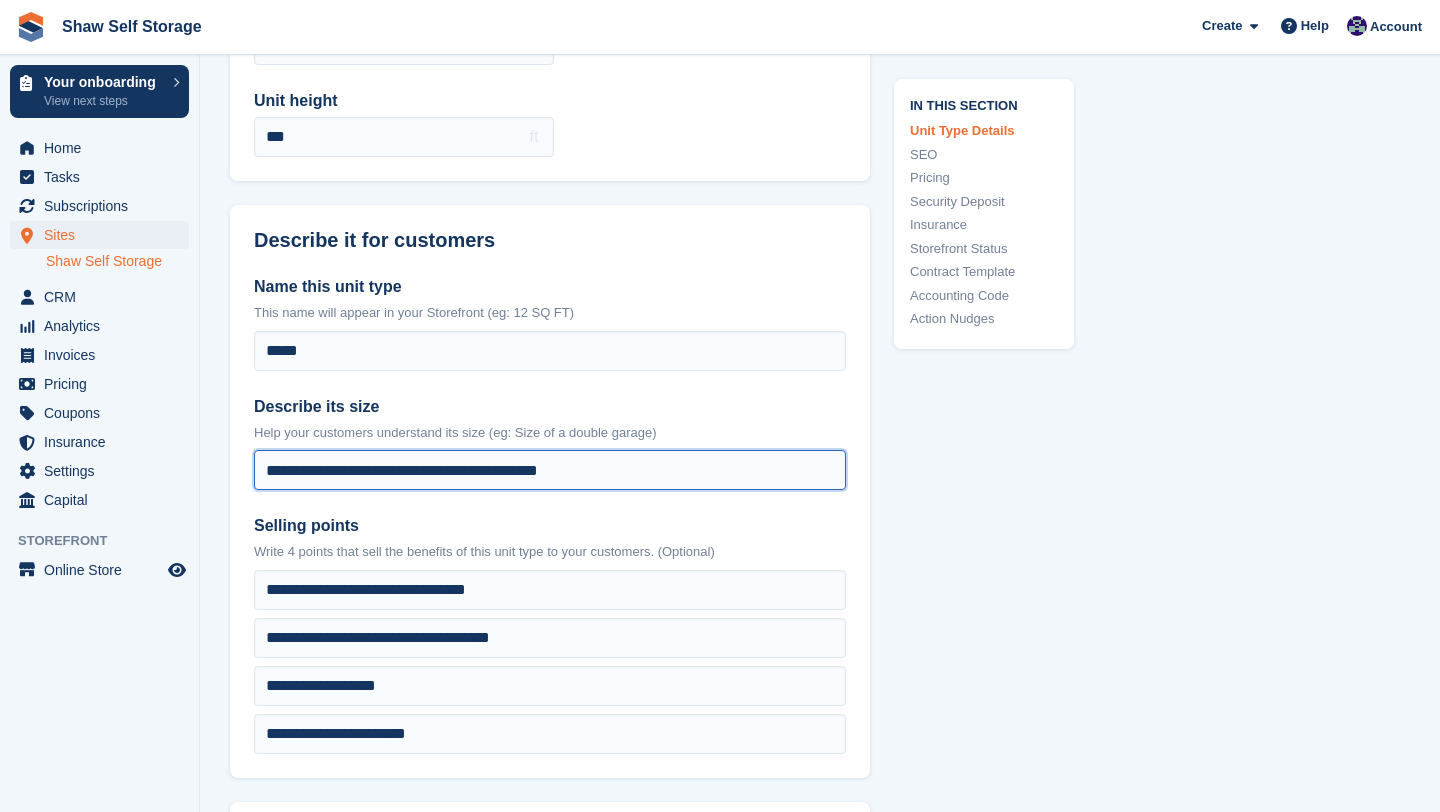 type on "**********" 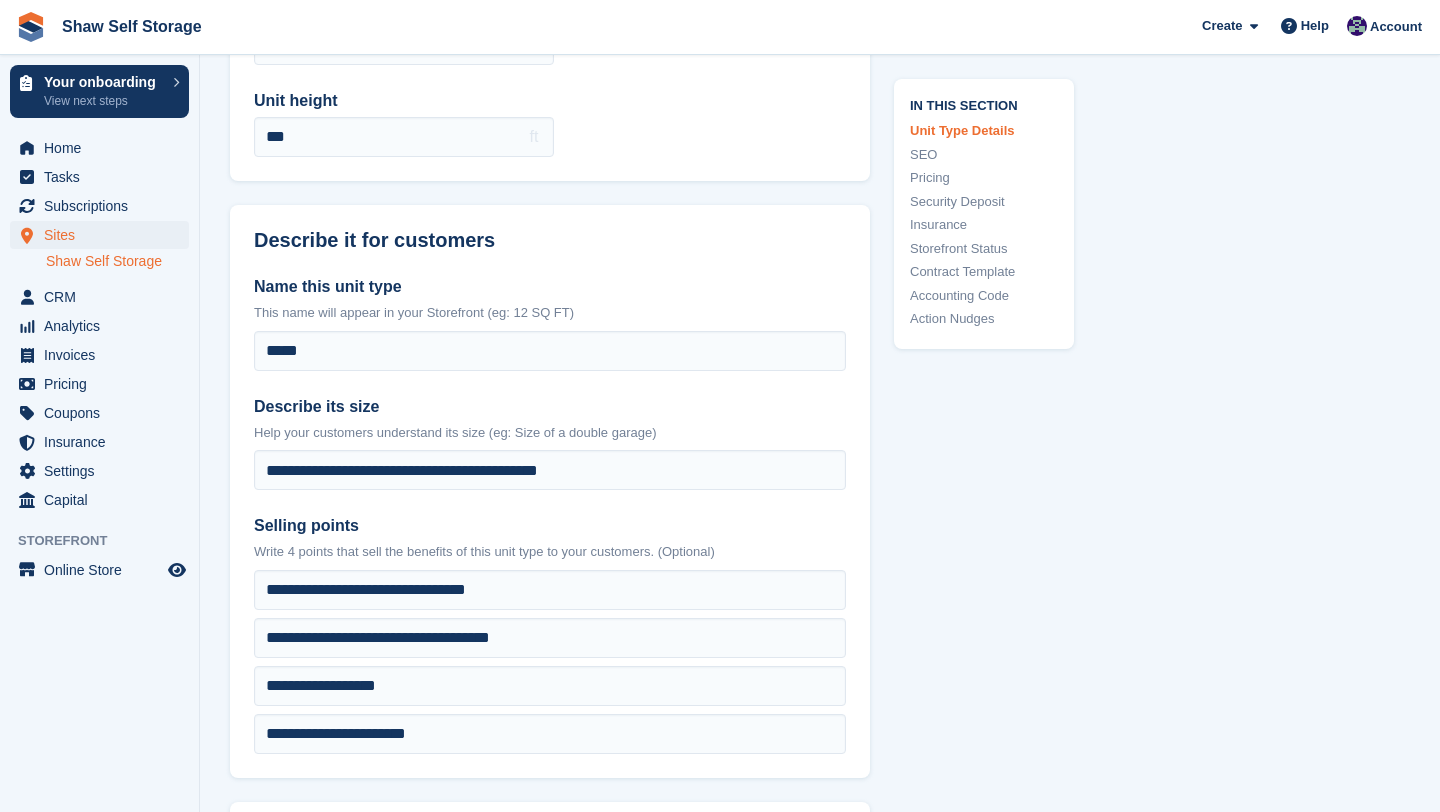 click on "Name this unit type" at bounding box center (550, 287) 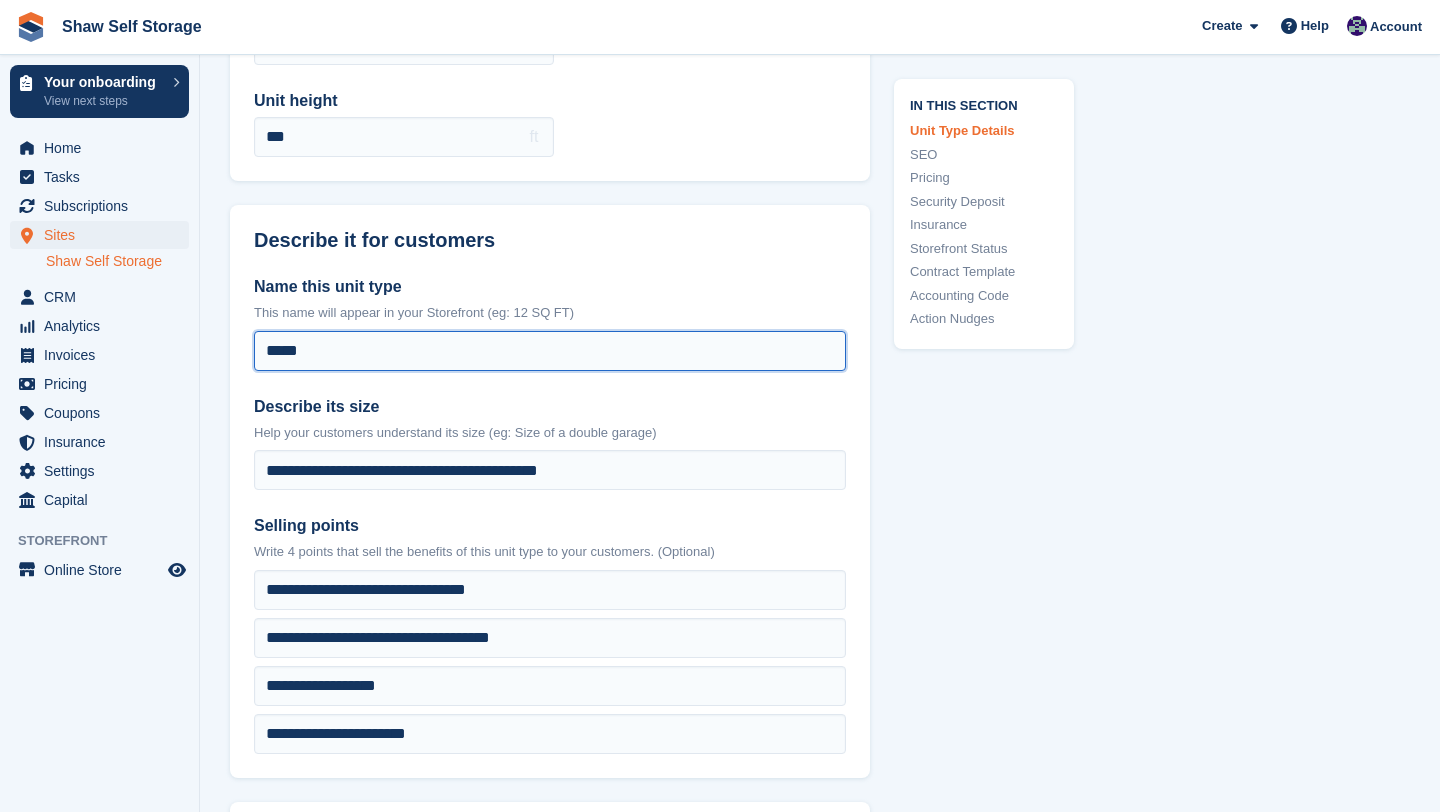click on "*****" at bounding box center (550, 351) 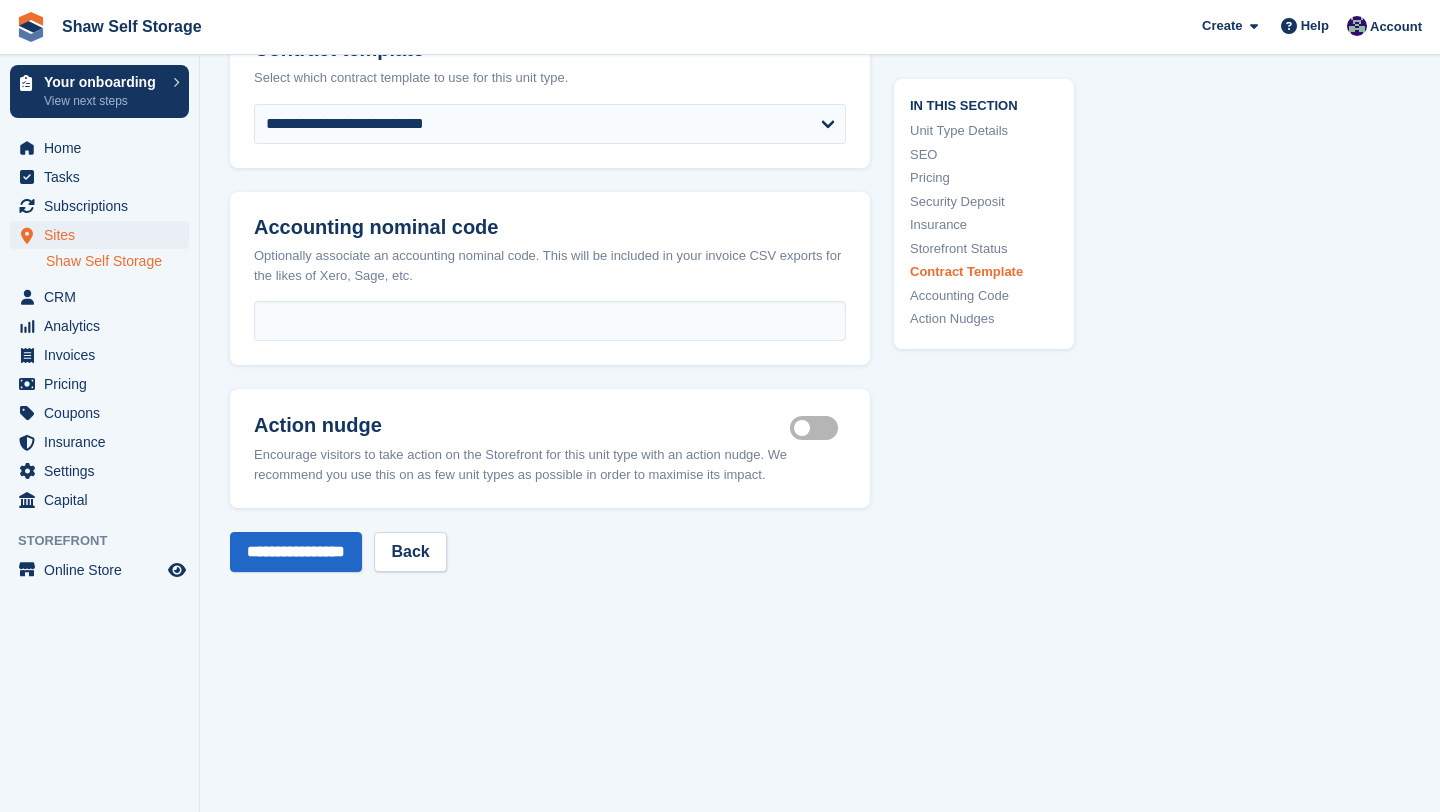 scroll, scrollTop: 3913, scrollLeft: 0, axis: vertical 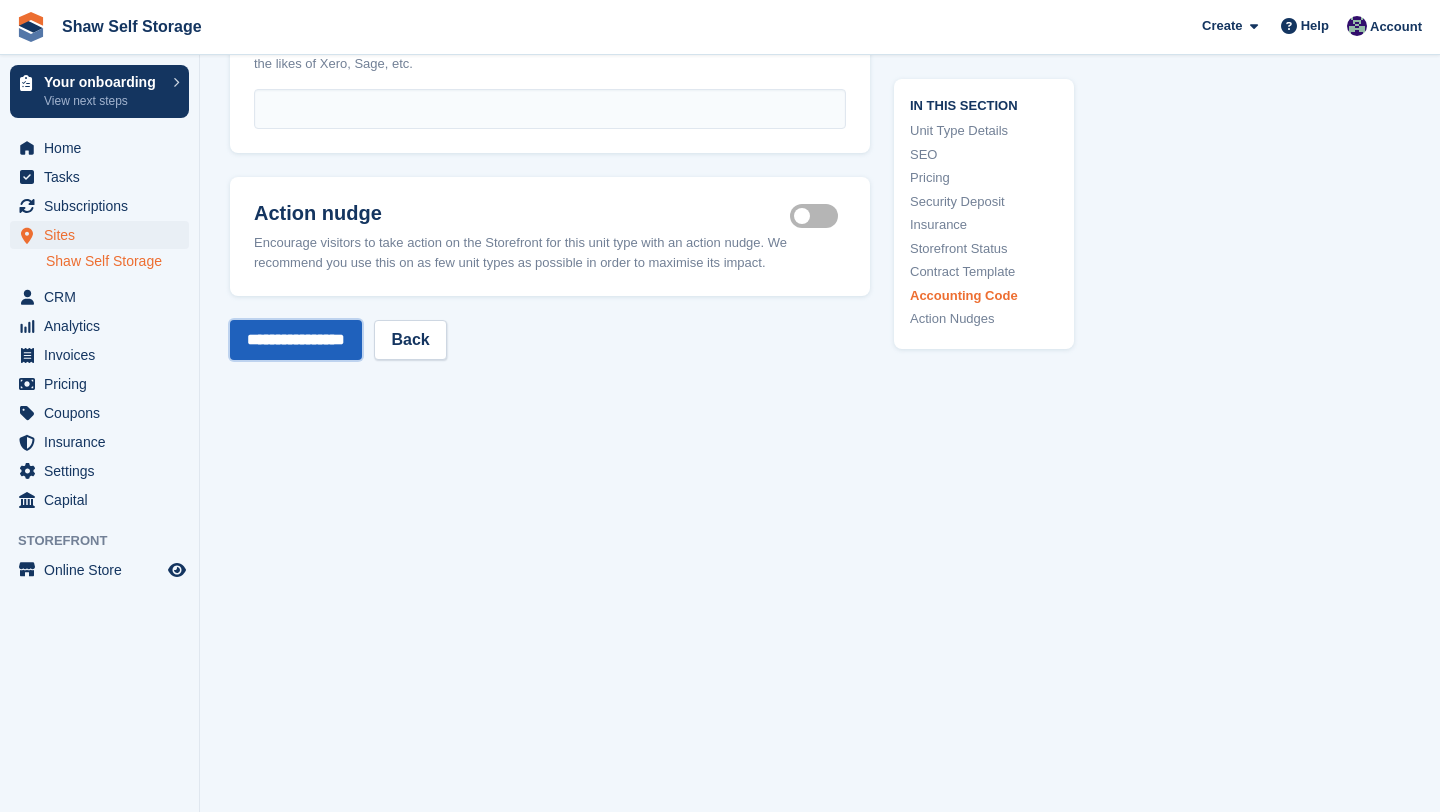 click on "**********" at bounding box center [296, 340] 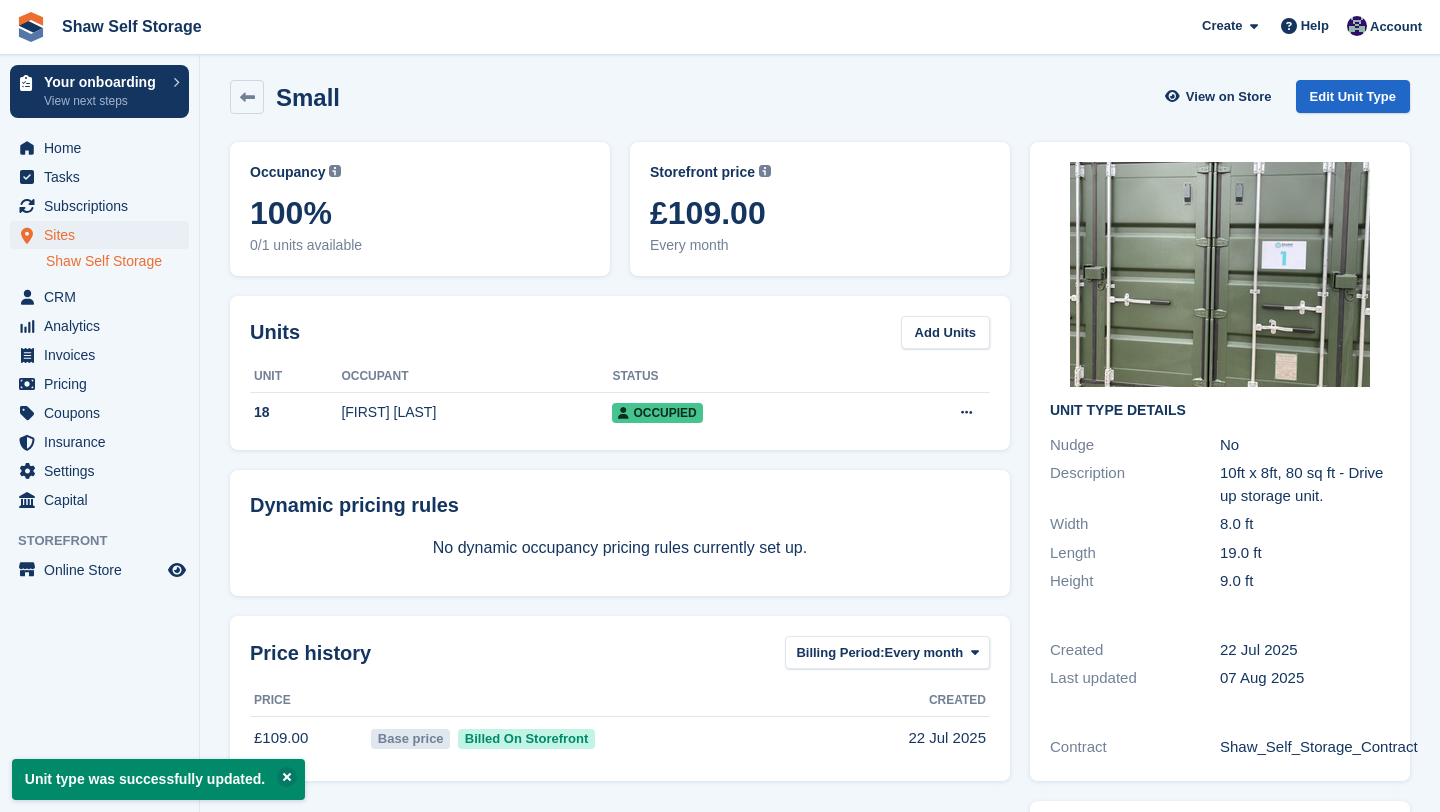 scroll, scrollTop: 0, scrollLeft: 0, axis: both 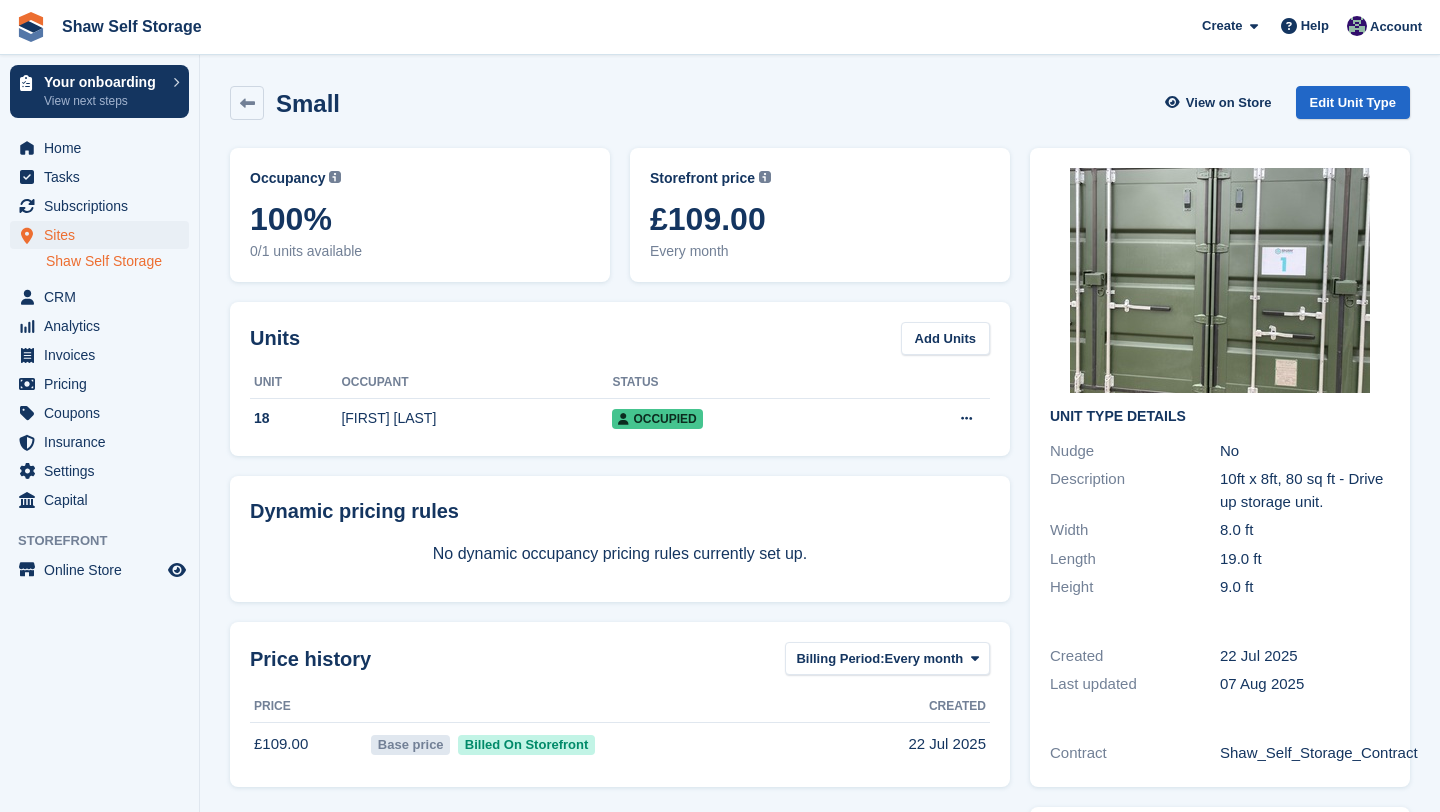 click on "Small
View on Store
Edit Unit Type" at bounding box center (820, 107) 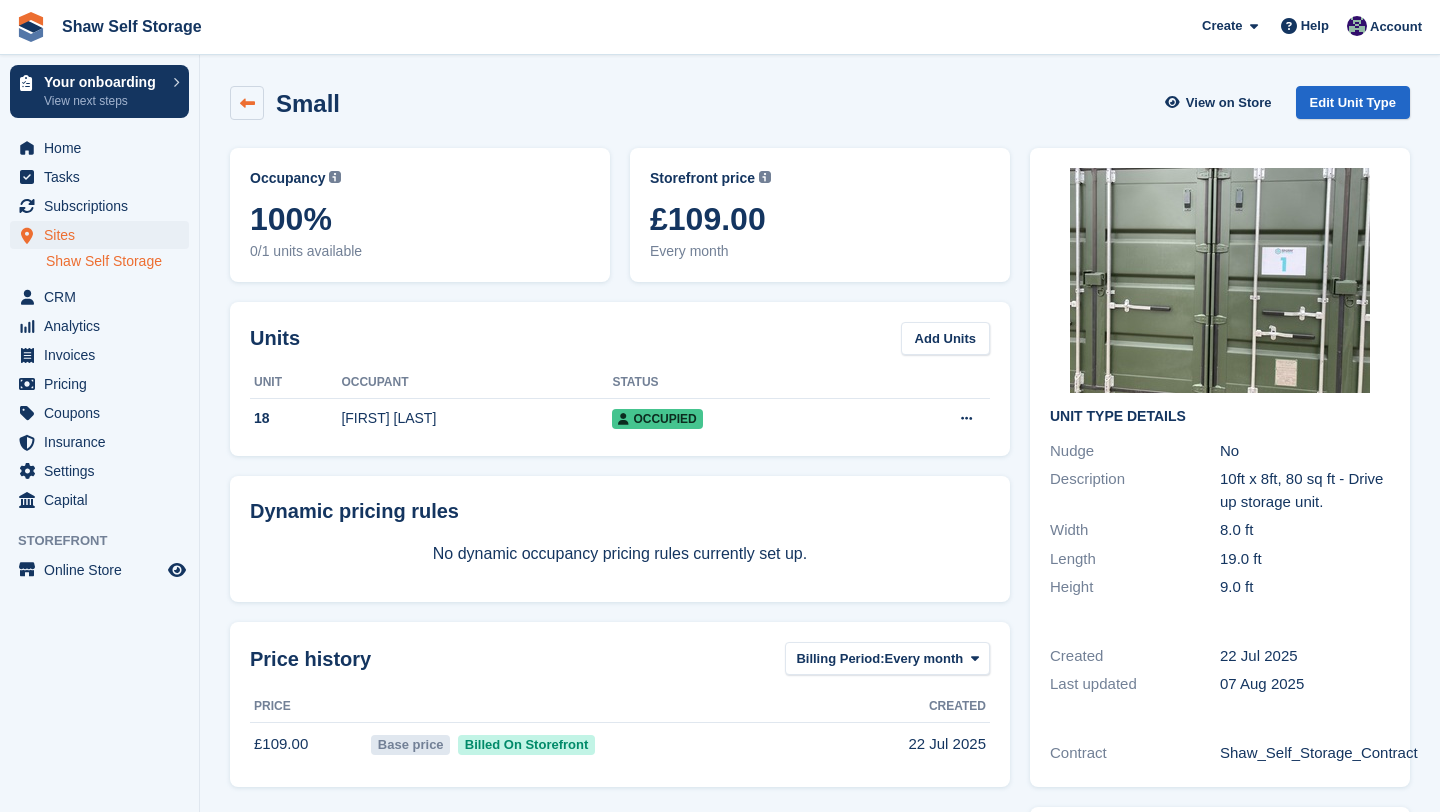 click at bounding box center (247, 103) 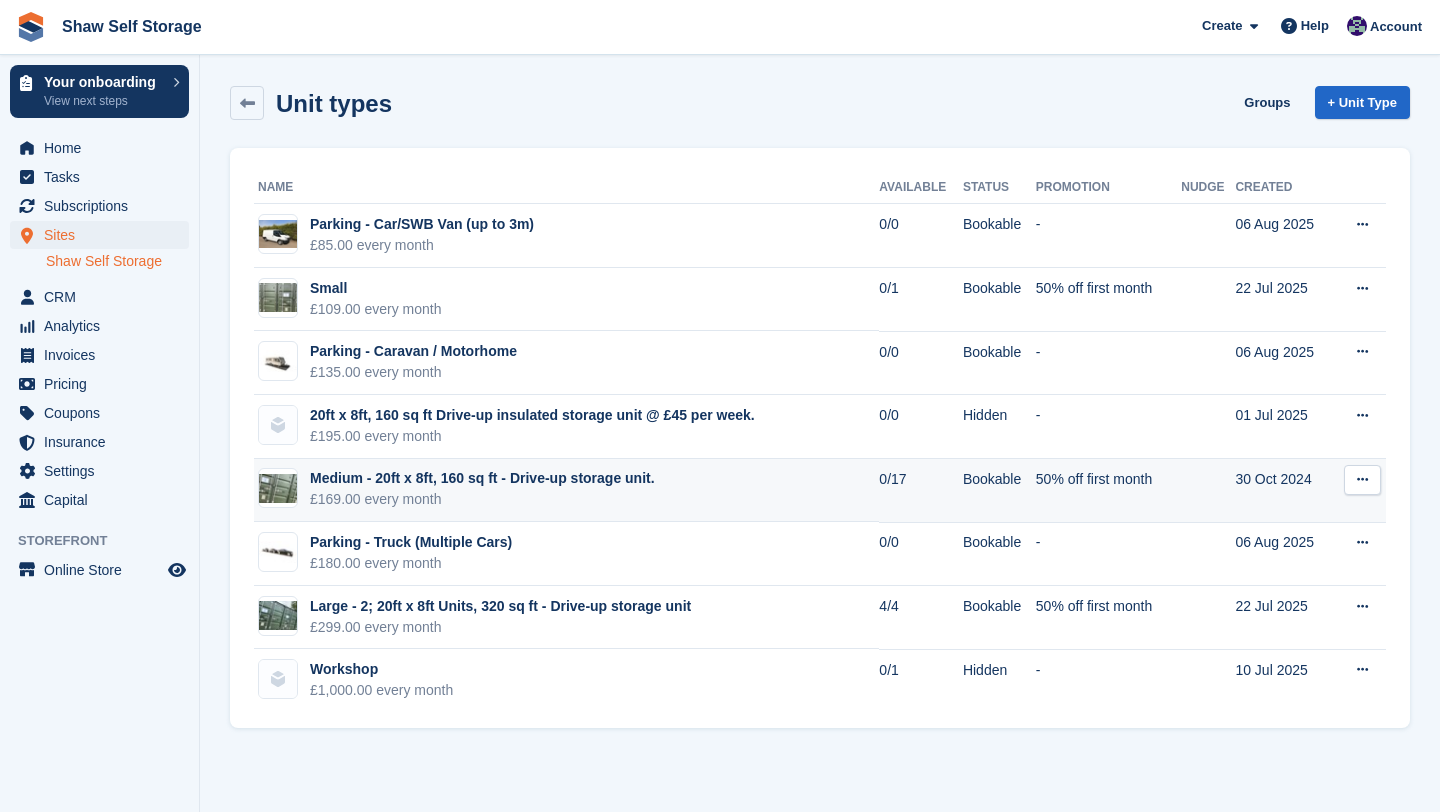 click at bounding box center [1362, 479] 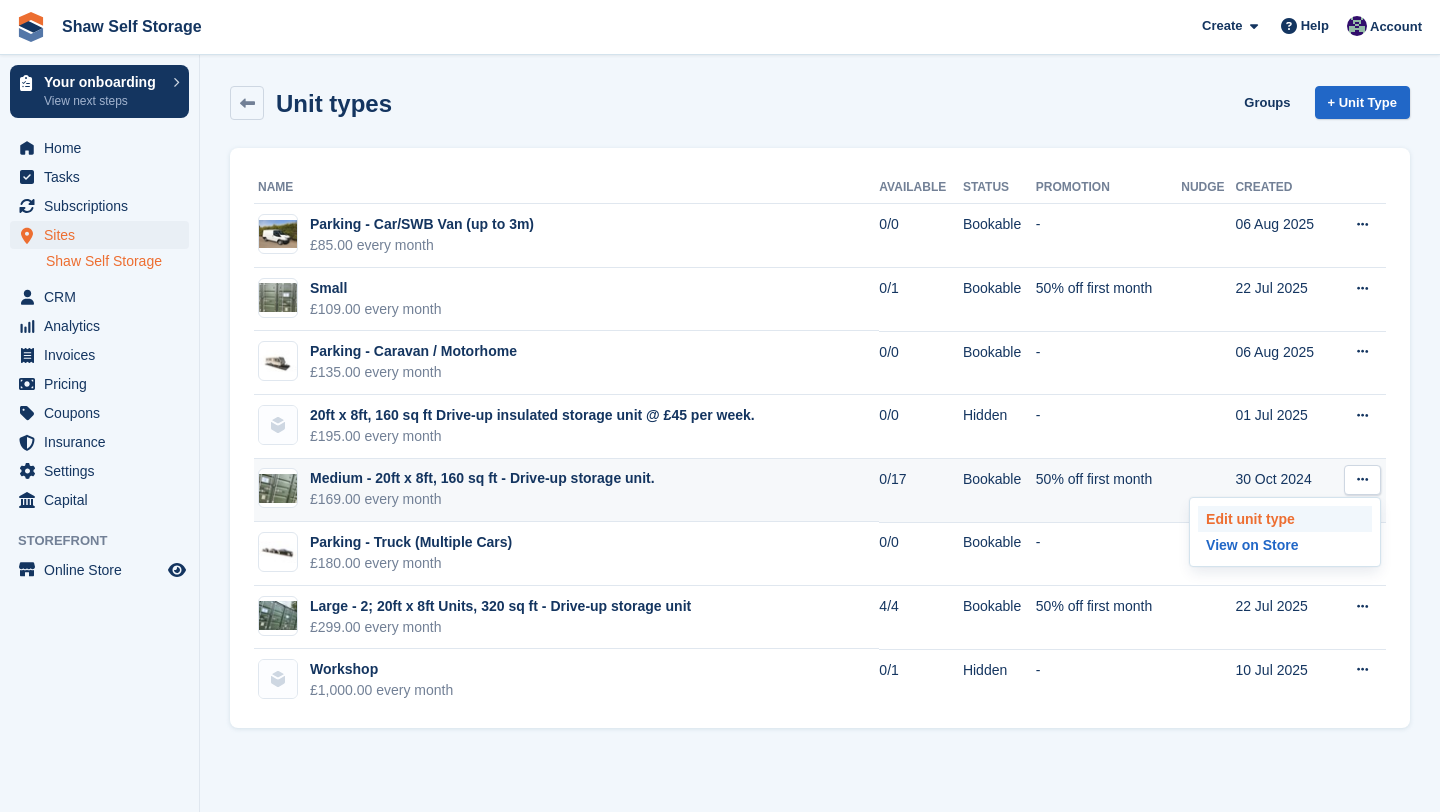 click on "Edit unit type" at bounding box center (1285, 519) 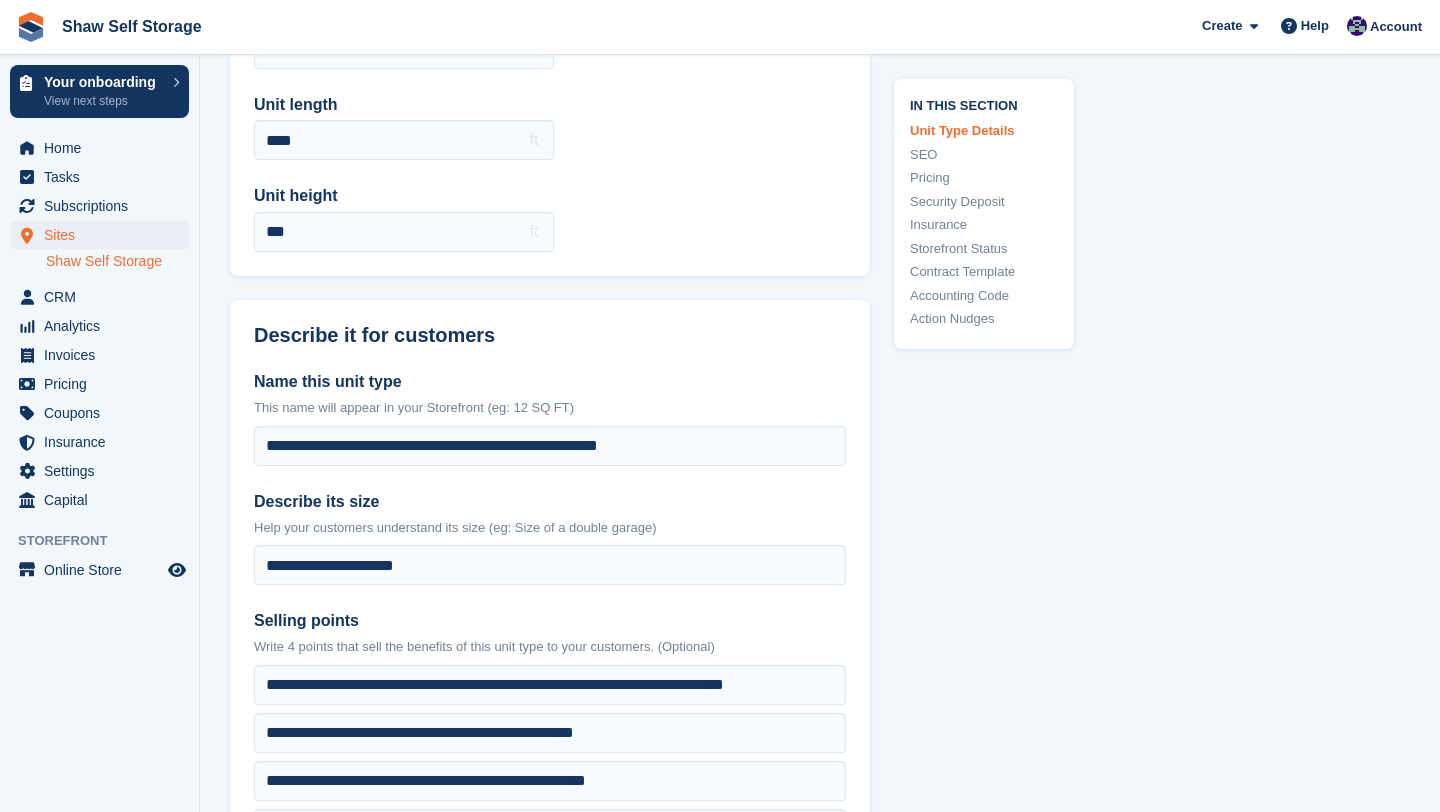 scroll, scrollTop: 250, scrollLeft: 0, axis: vertical 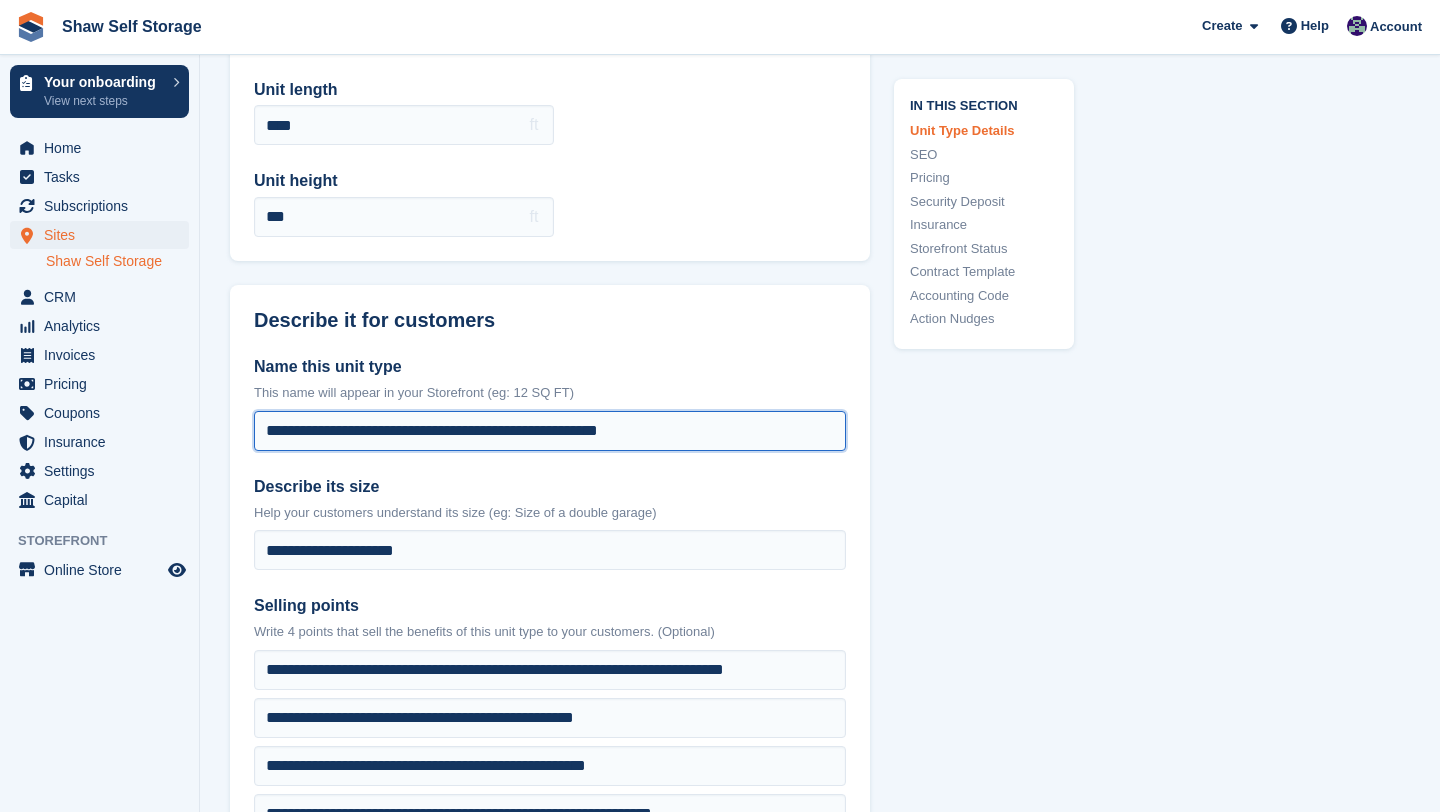 drag, startPoint x: 666, startPoint y: 433, endPoint x: 343, endPoint y: 430, distance: 323.01395 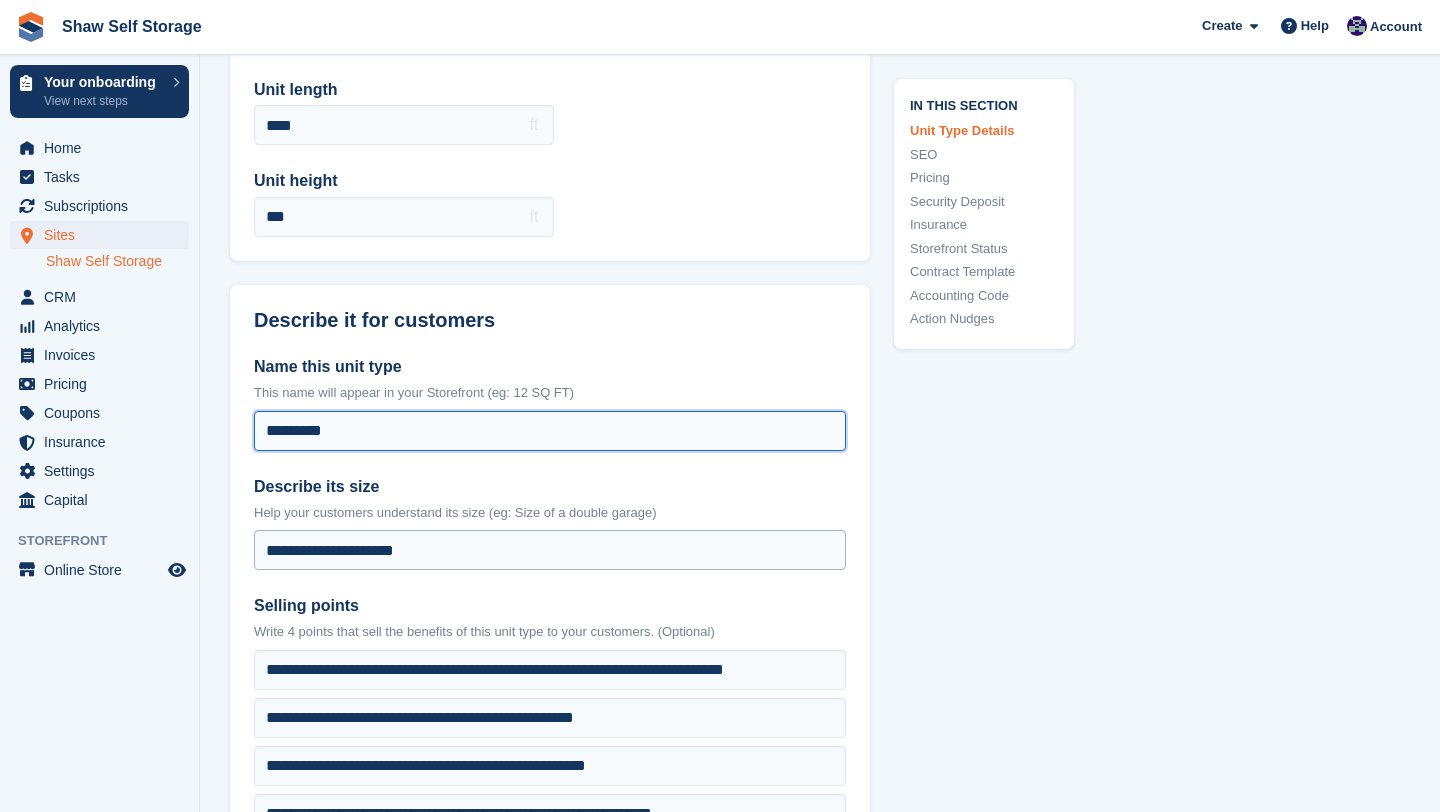 type on "********" 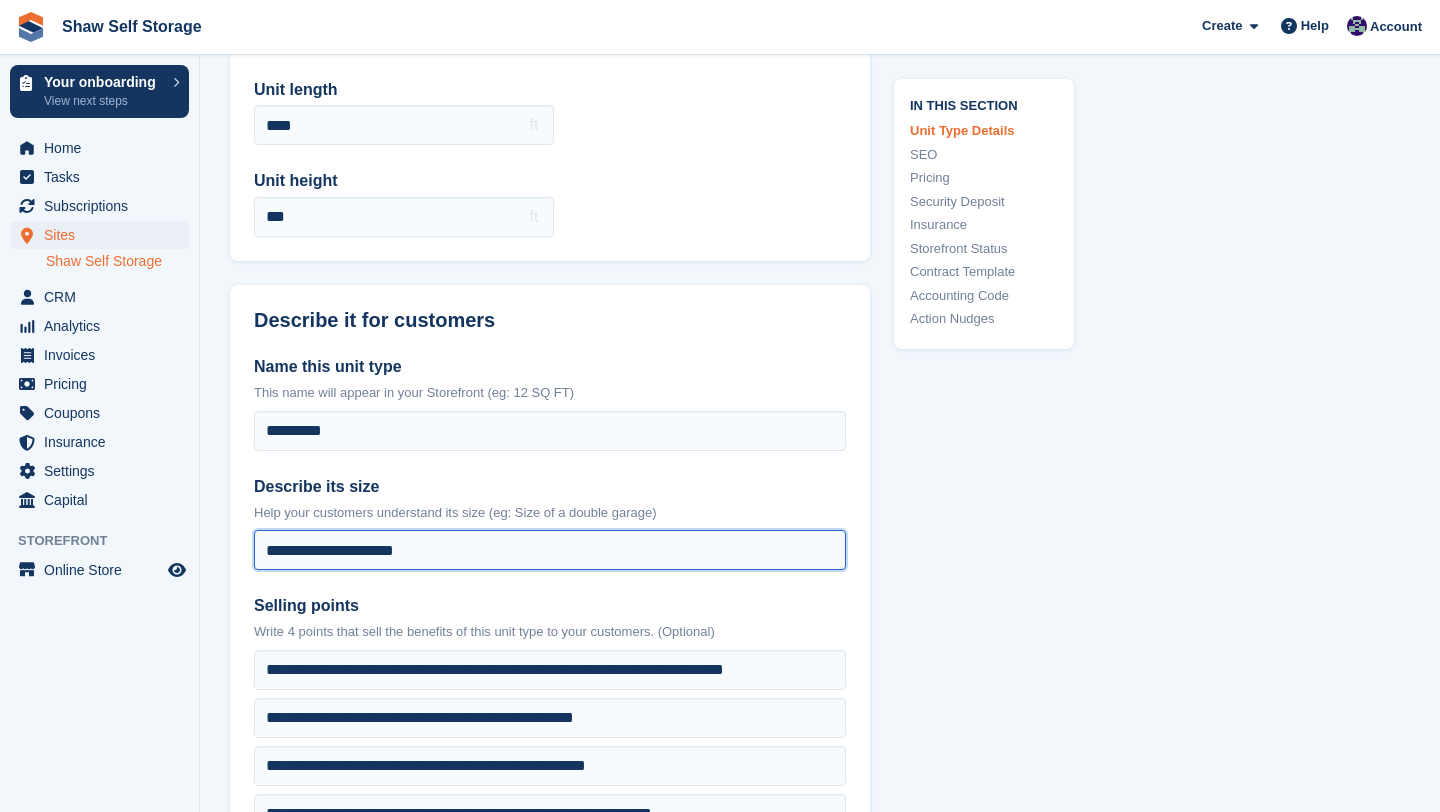 drag, startPoint x: 421, startPoint y: 551, endPoint x: 170, endPoint y: 552, distance: 251.002 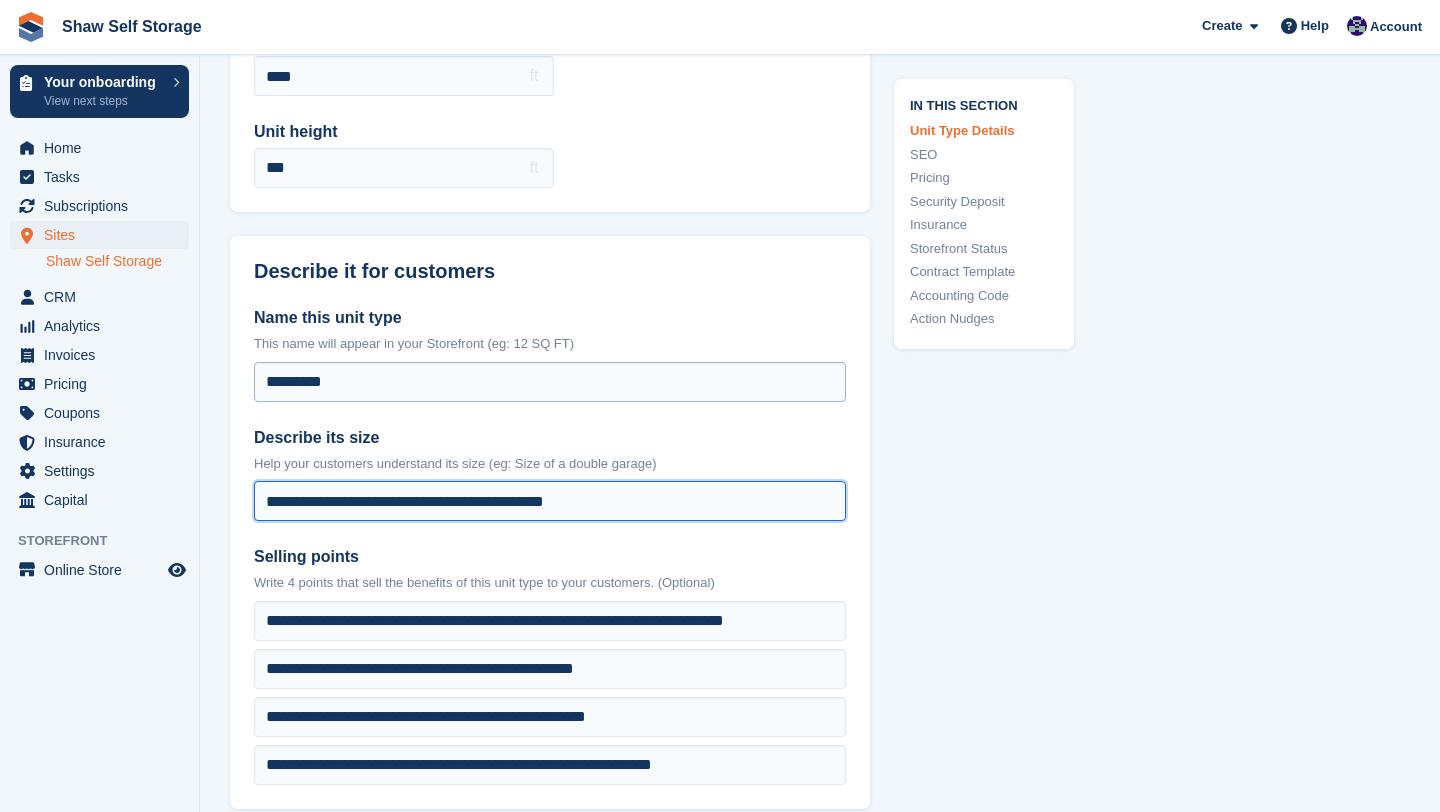 scroll, scrollTop: 314, scrollLeft: 0, axis: vertical 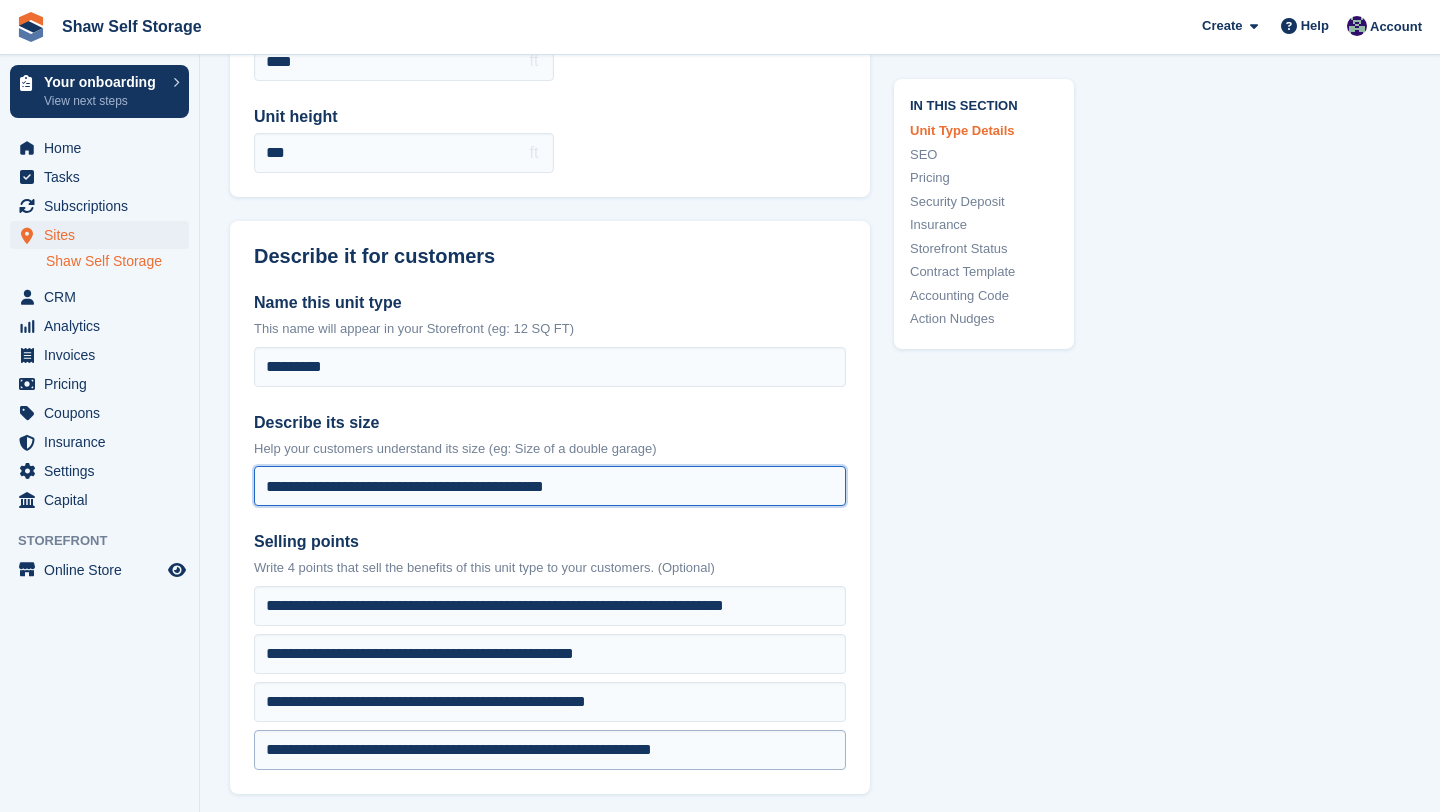 type on "**********" 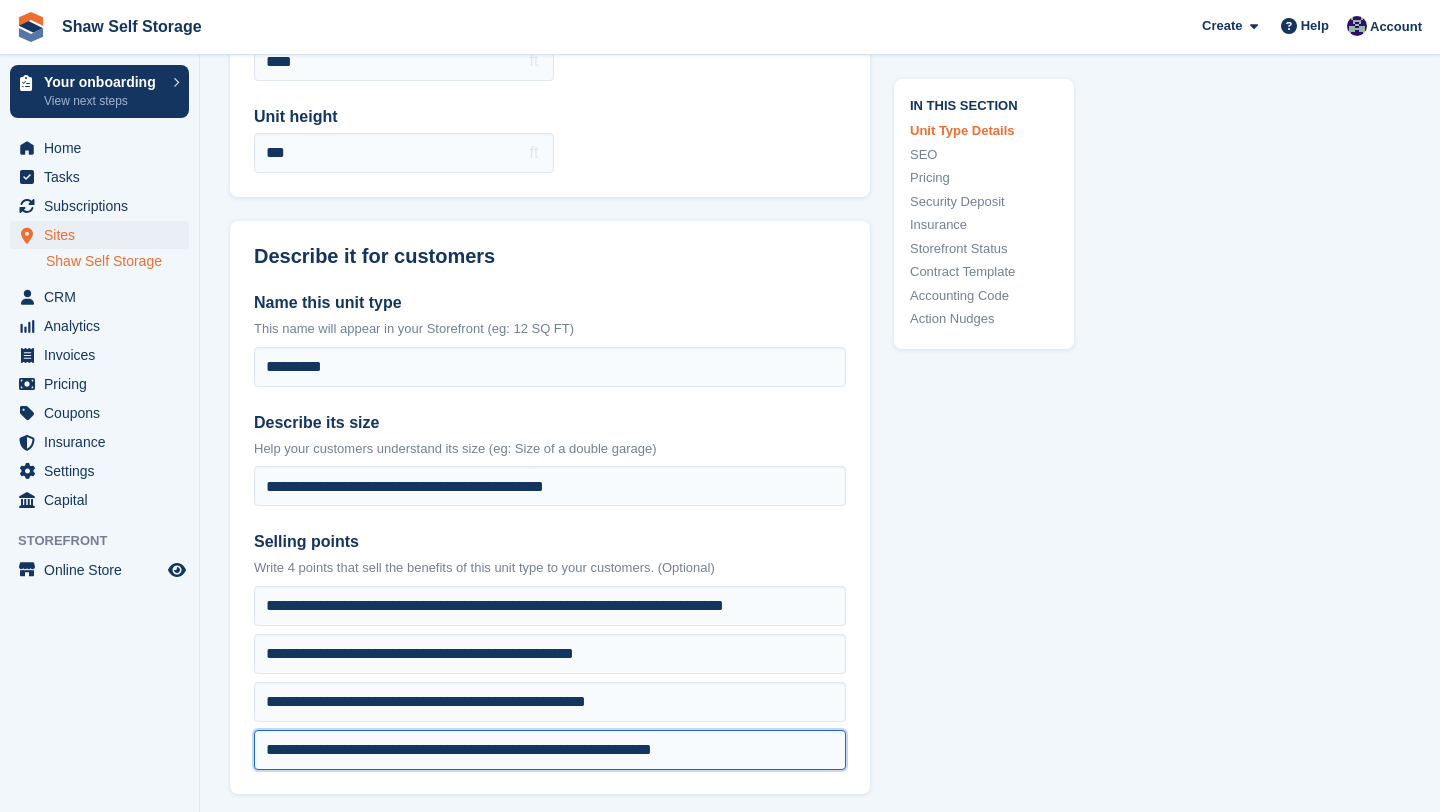drag, startPoint x: 786, startPoint y: 741, endPoint x: 248, endPoint y: 754, distance: 538.15704 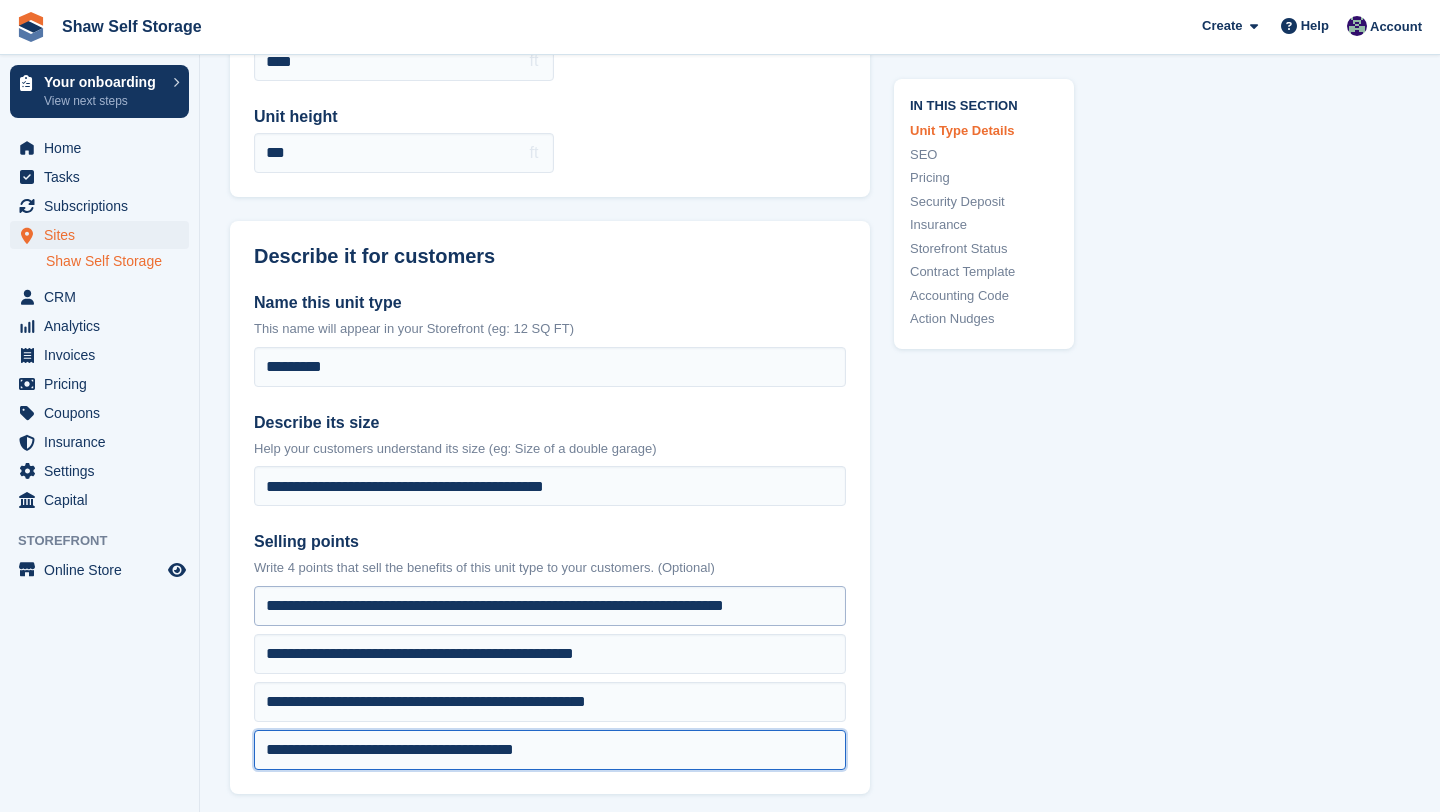 type on "**********" 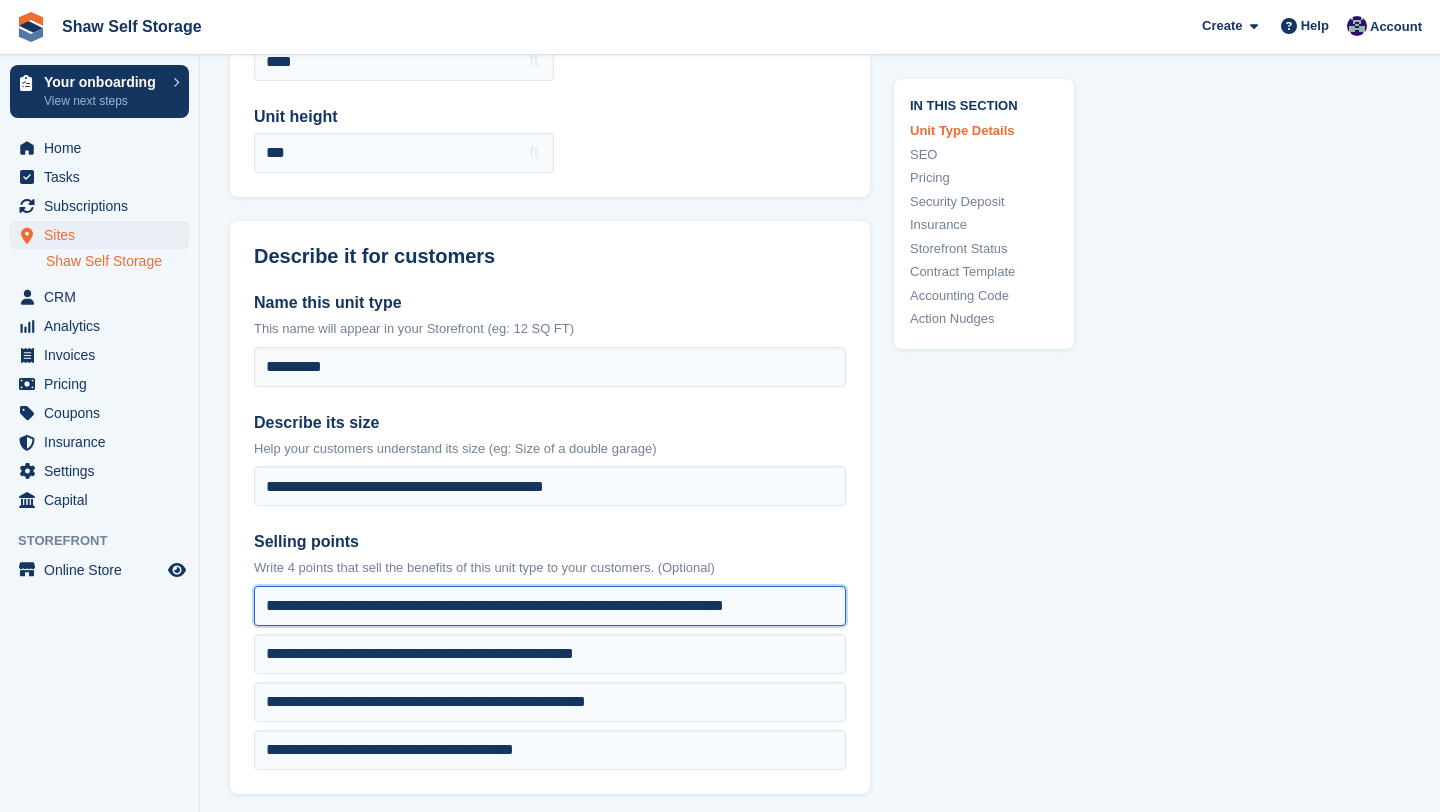 drag, startPoint x: 616, startPoint y: 607, endPoint x: 841, endPoint y: 609, distance: 225.0089 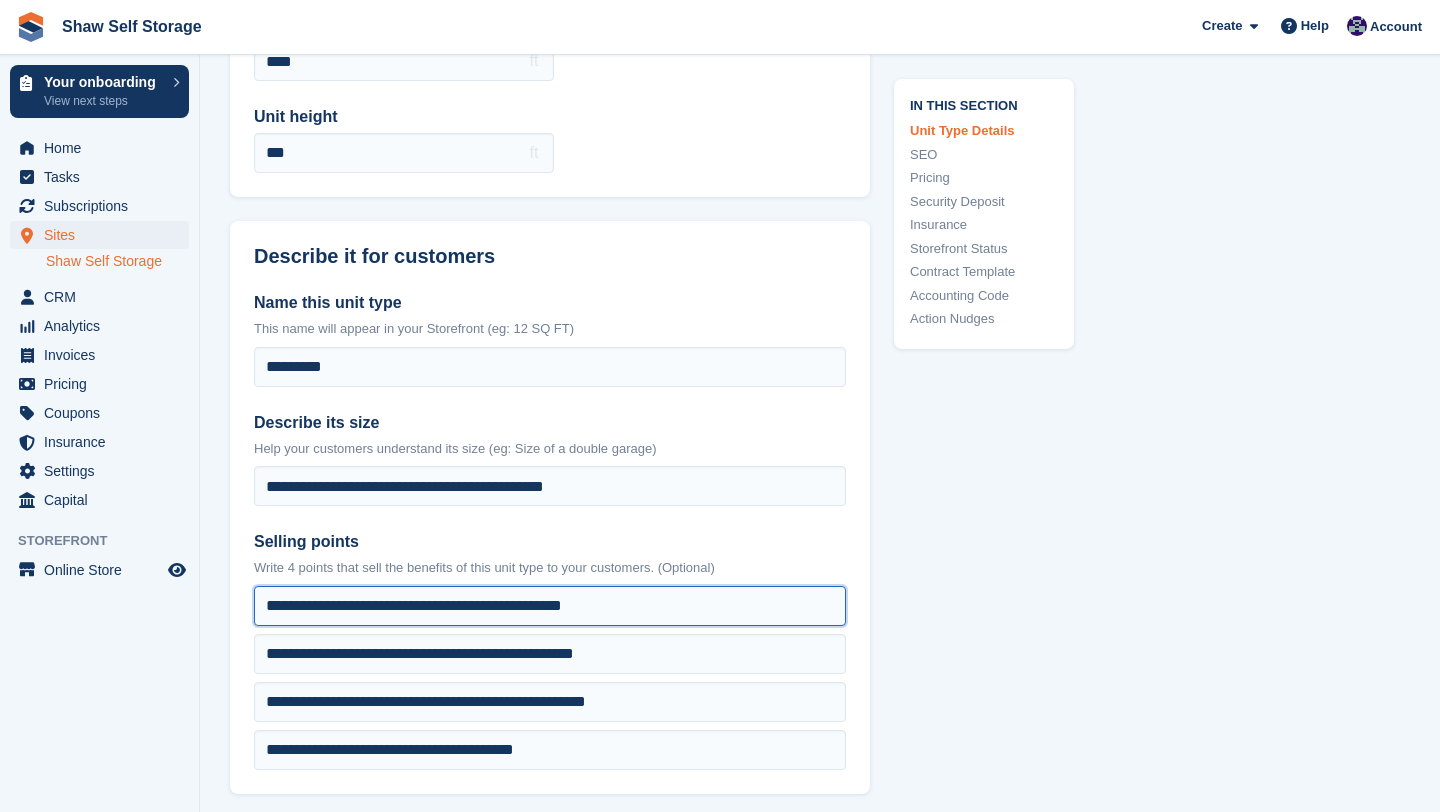 drag, startPoint x: 315, startPoint y: 609, endPoint x: 190, endPoint y: 609, distance: 125 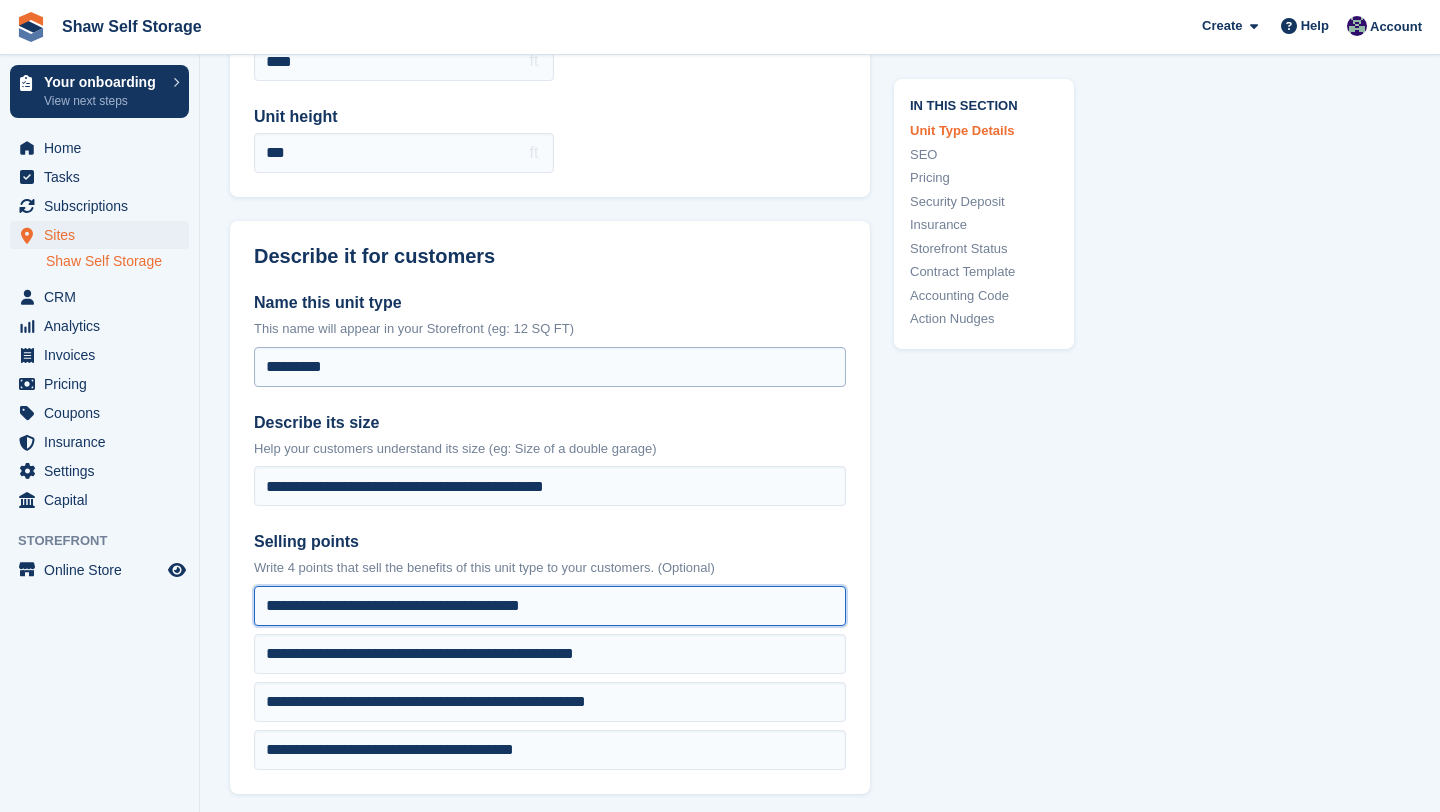 type on "**********" 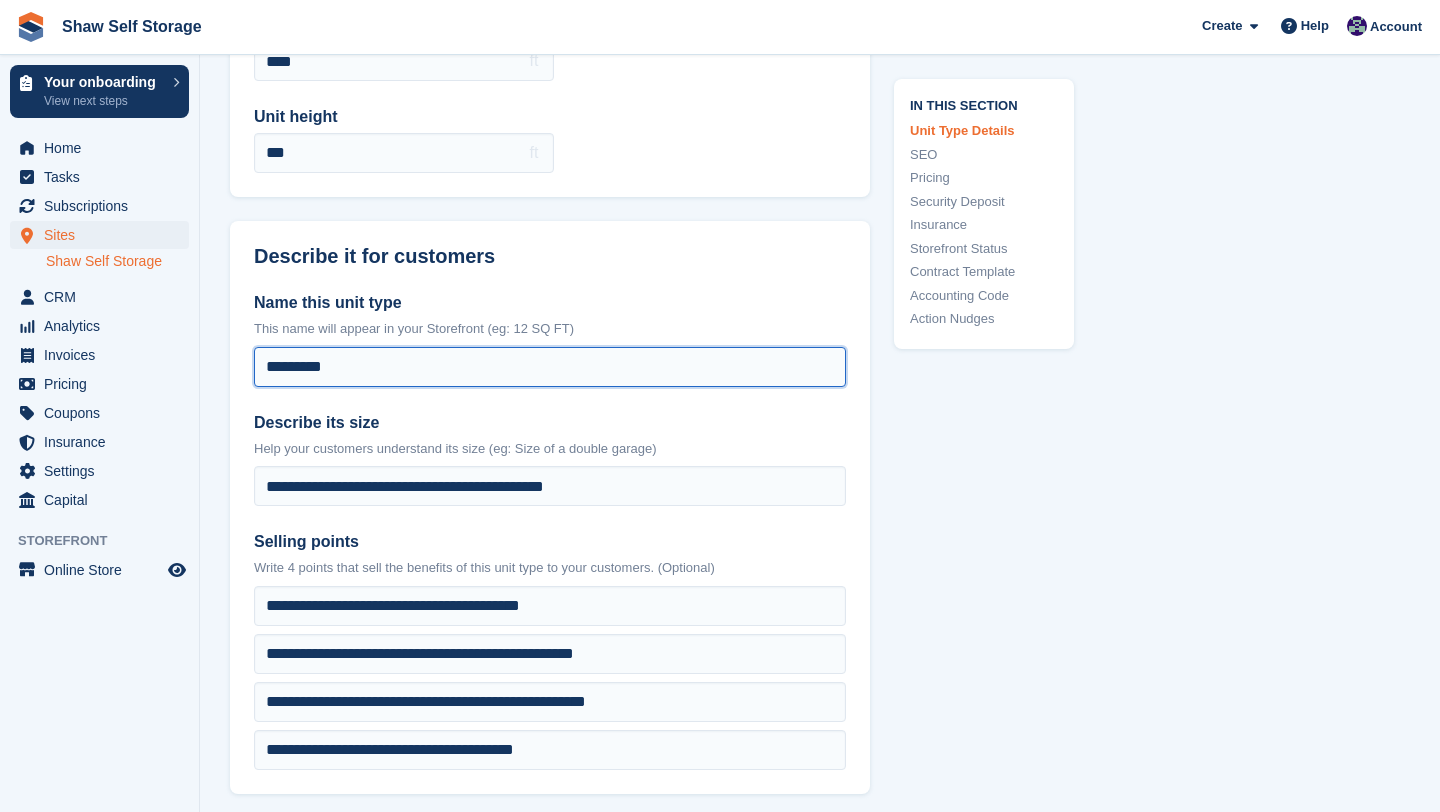 click on "********" at bounding box center [550, 367] 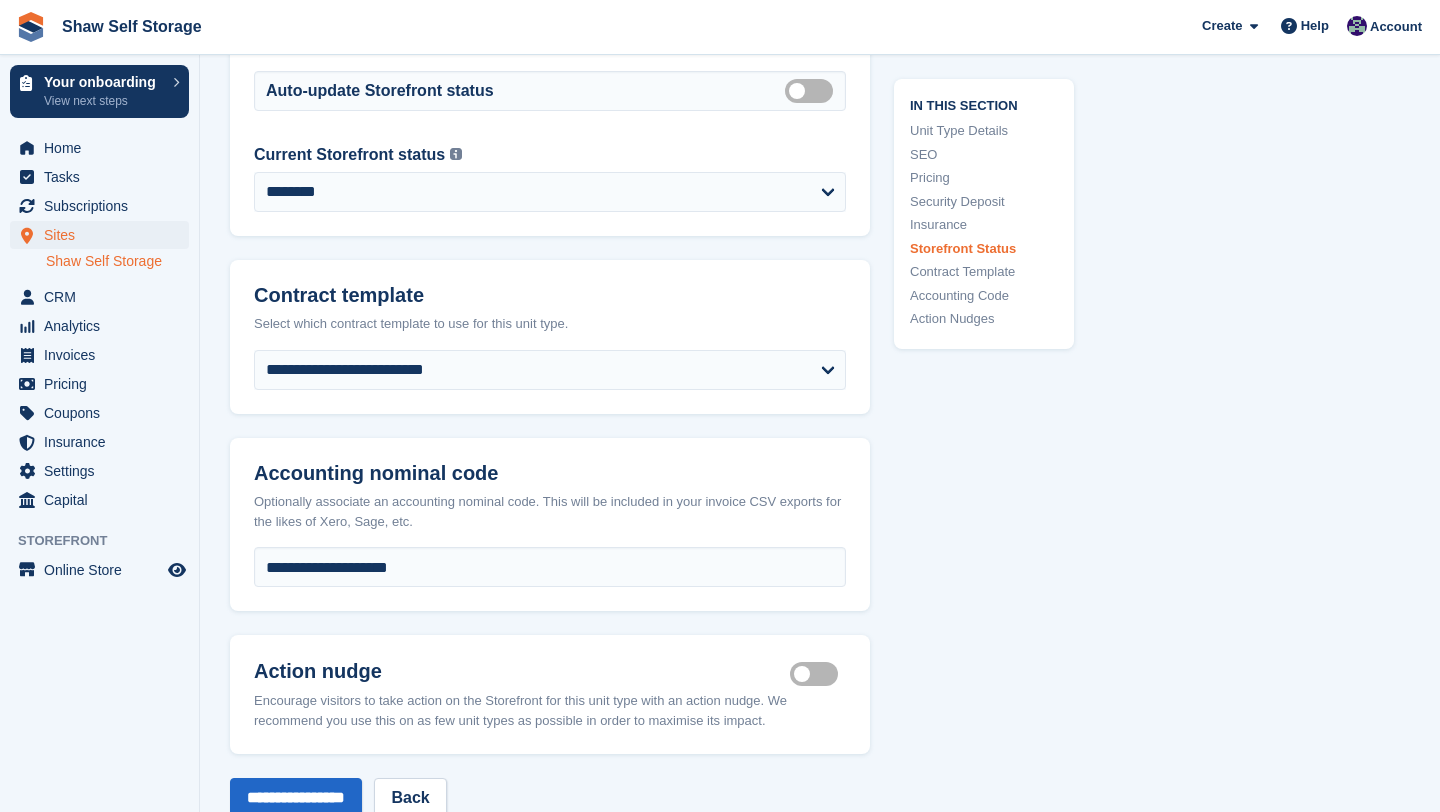 scroll, scrollTop: 3937, scrollLeft: 0, axis: vertical 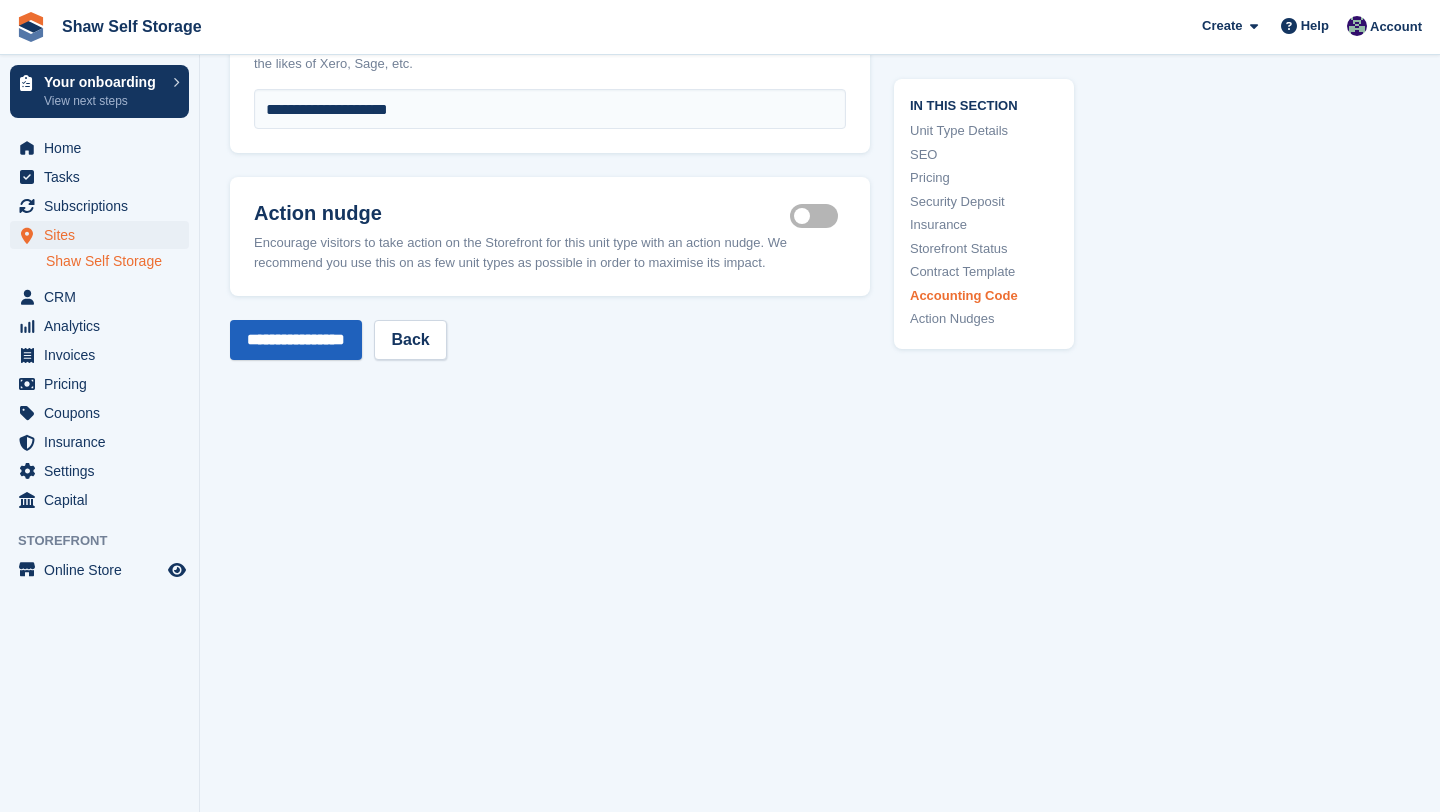 type on "******" 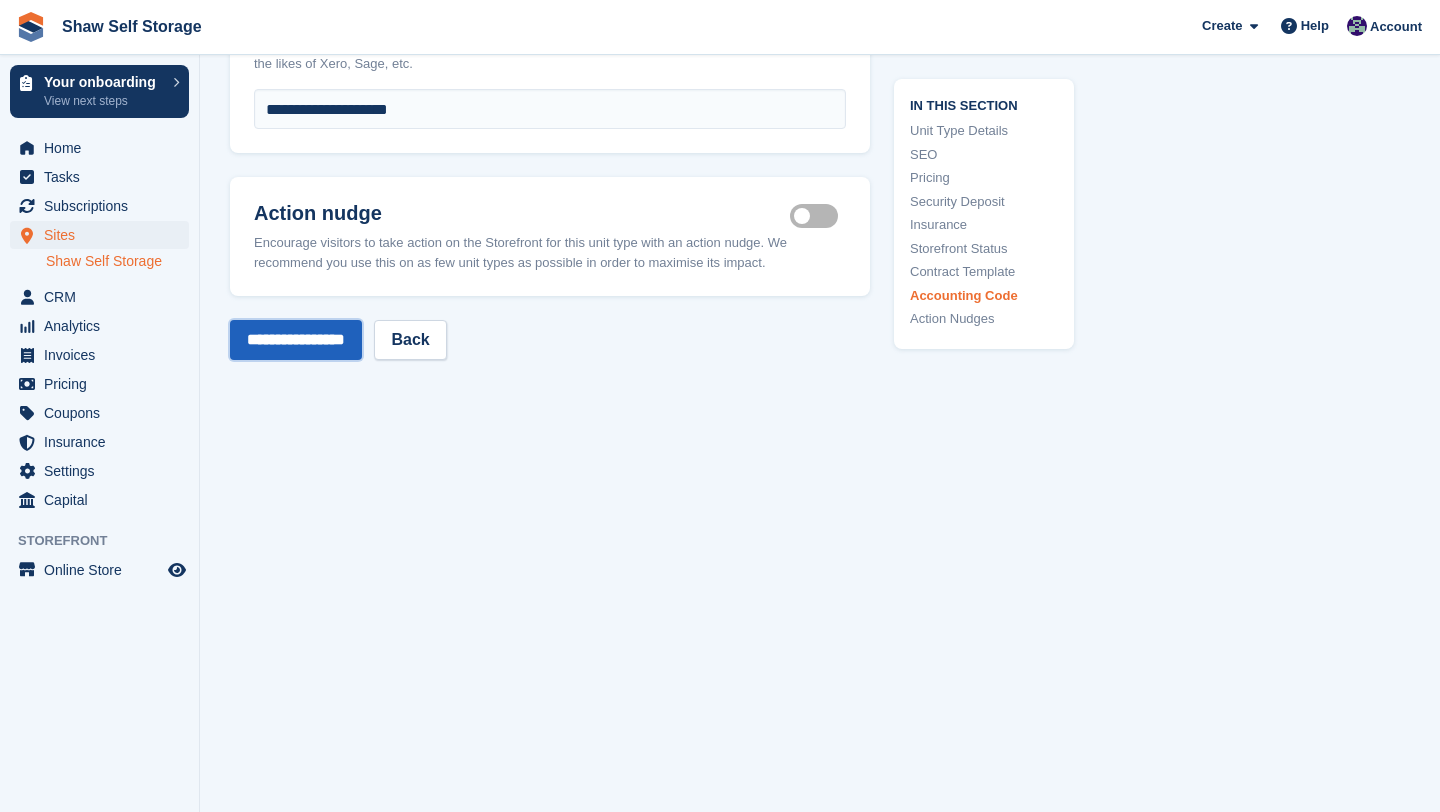 click on "**********" at bounding box center (296, 340) 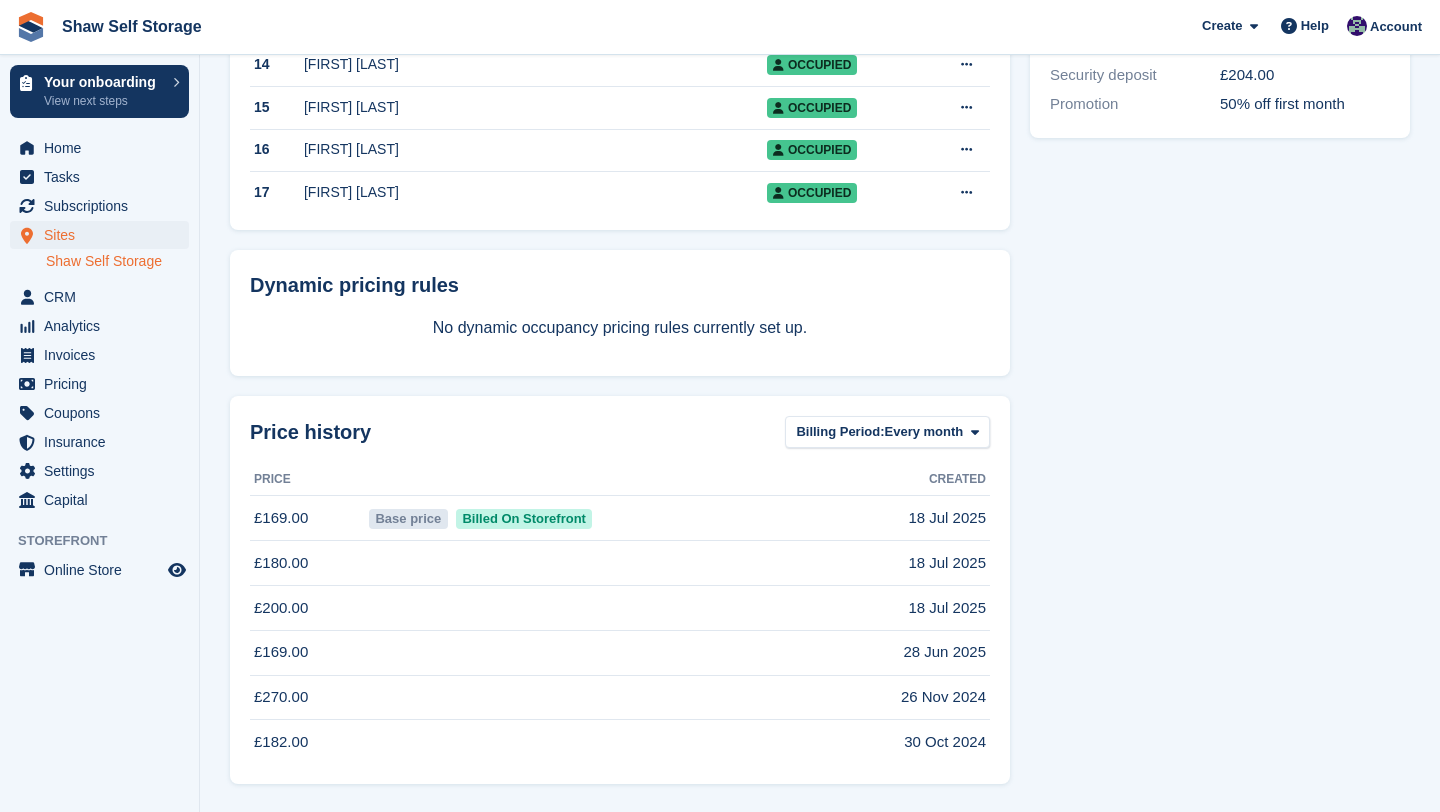 scroll, scrollTop: 0, scrollLeft: 0, axis: both 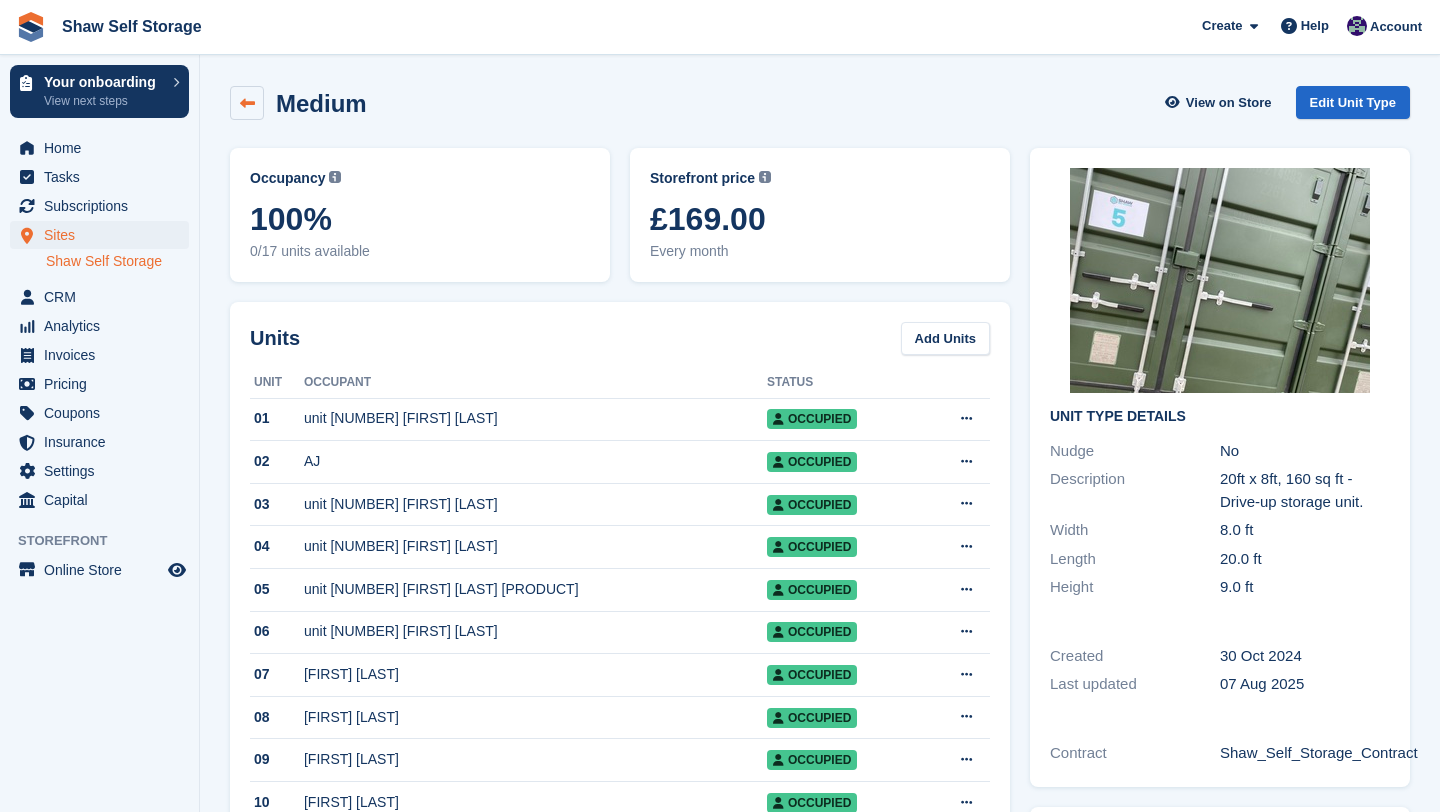 click at bounding box center (247, 103) 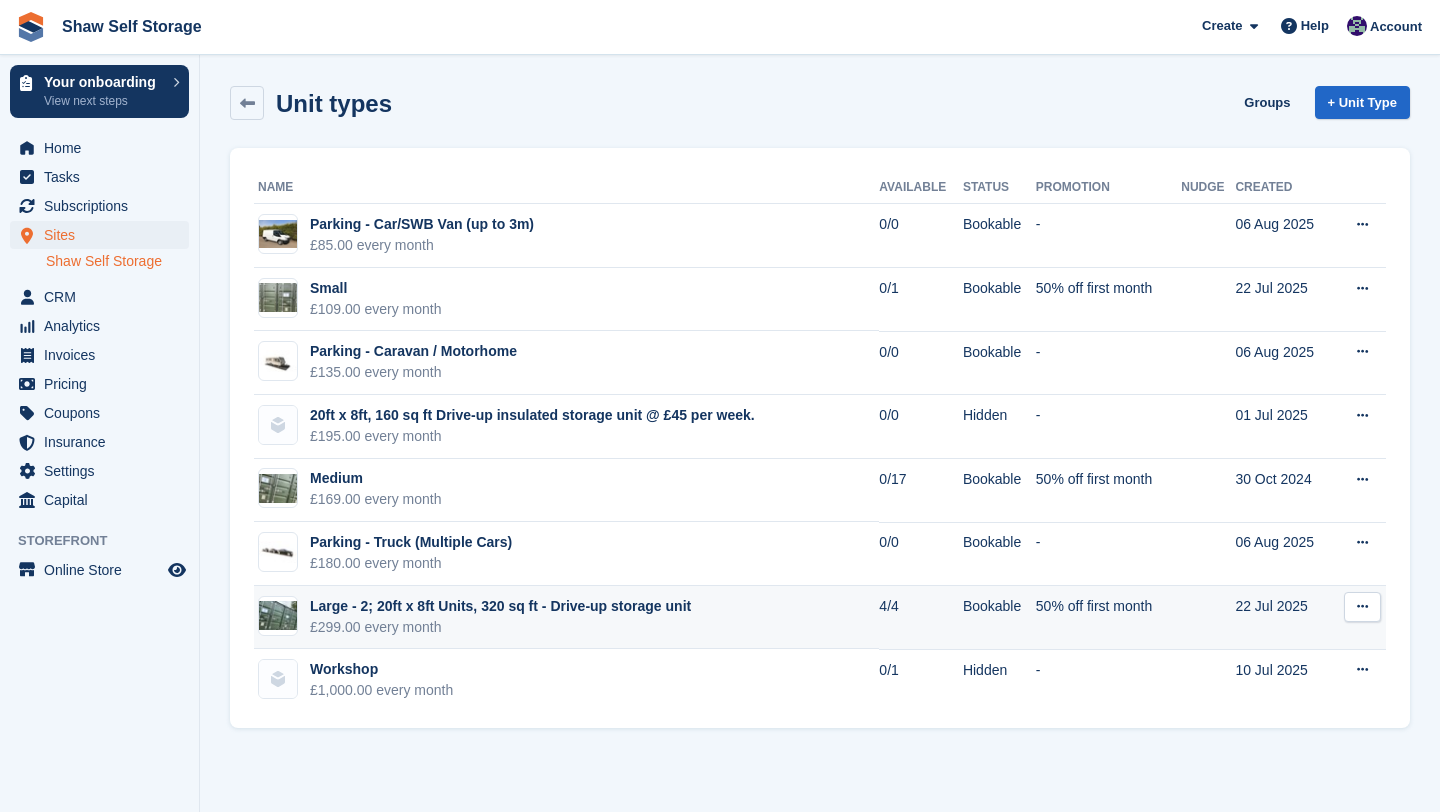 click on "Large - 2; 20ft x 8ft Units, 320 sq ft - Drive-up storage unit" at bounding box center [500, 606] 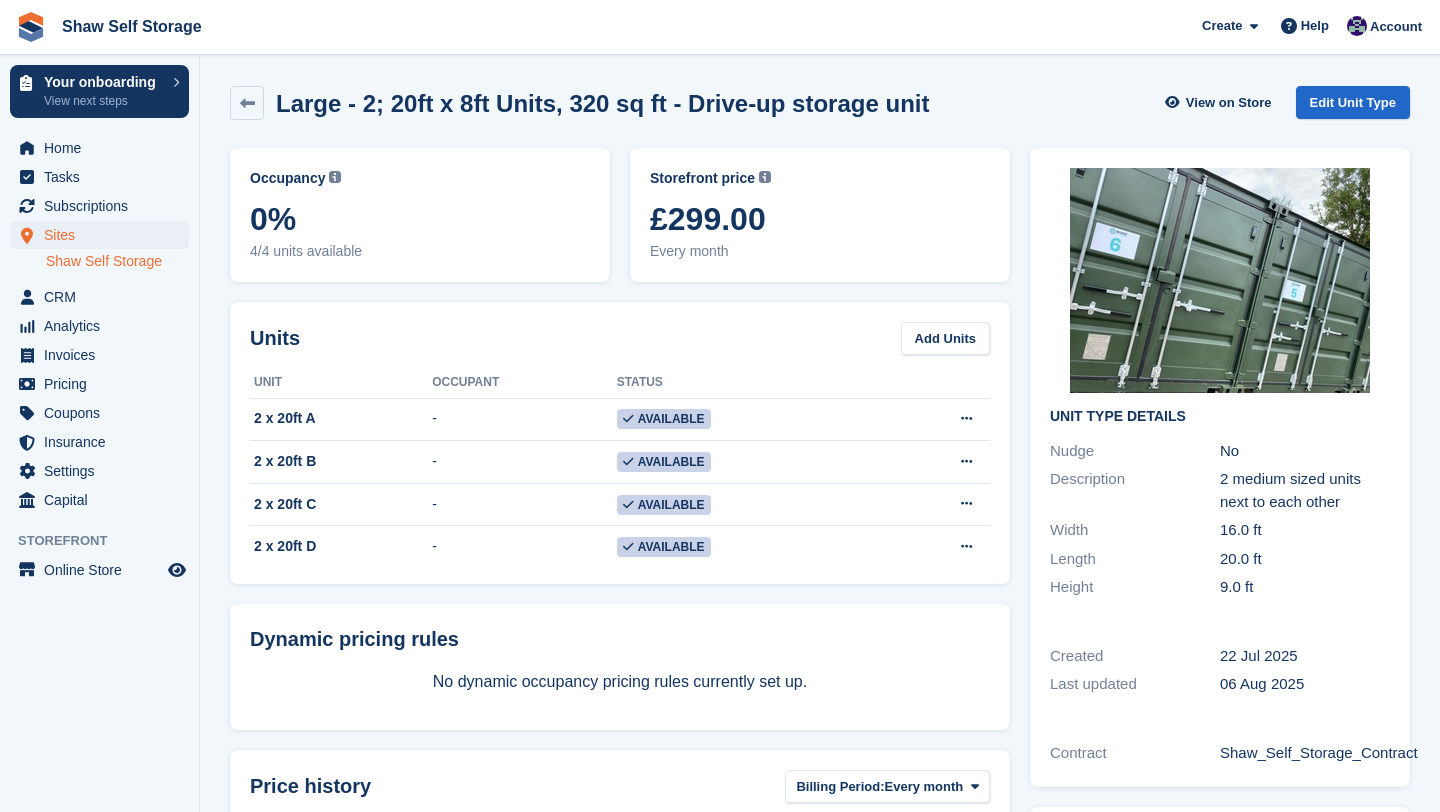 scroll, scrollTop: 0, scrollLeft: 0, axis: both 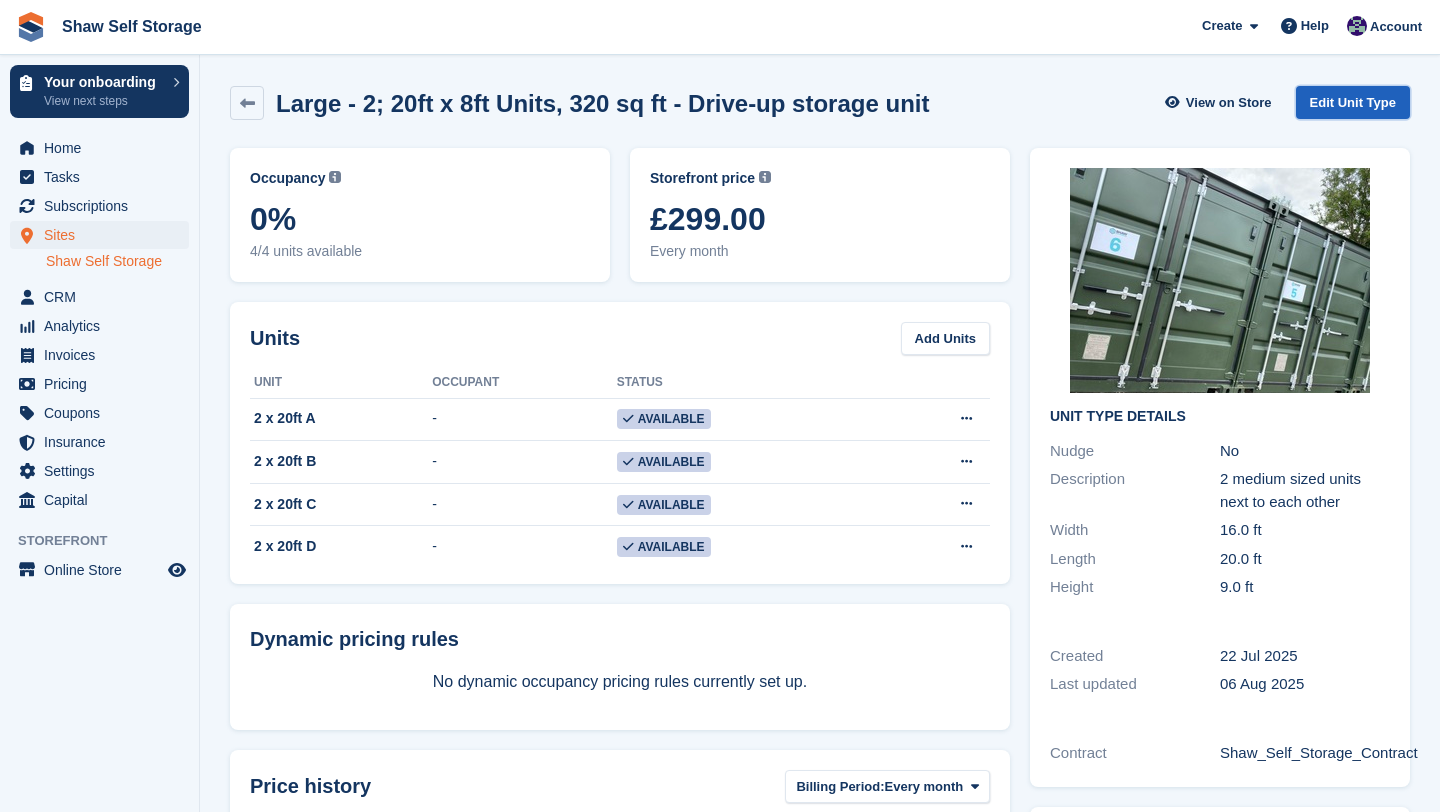 click on "Edit Unit Type" at bounding box center [1353, 102] 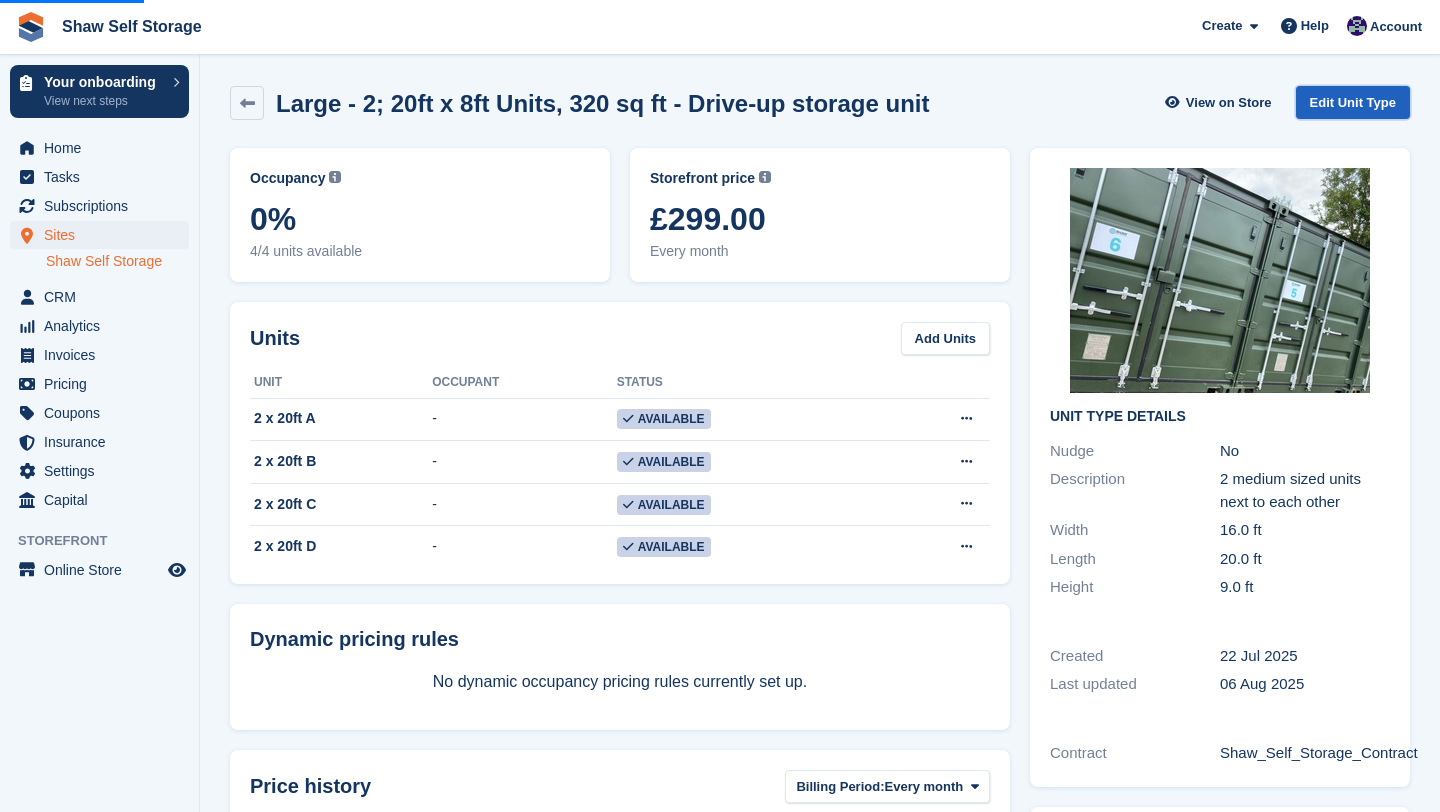 click on "Edit Unit Type" at bounding box center [1353, 102] 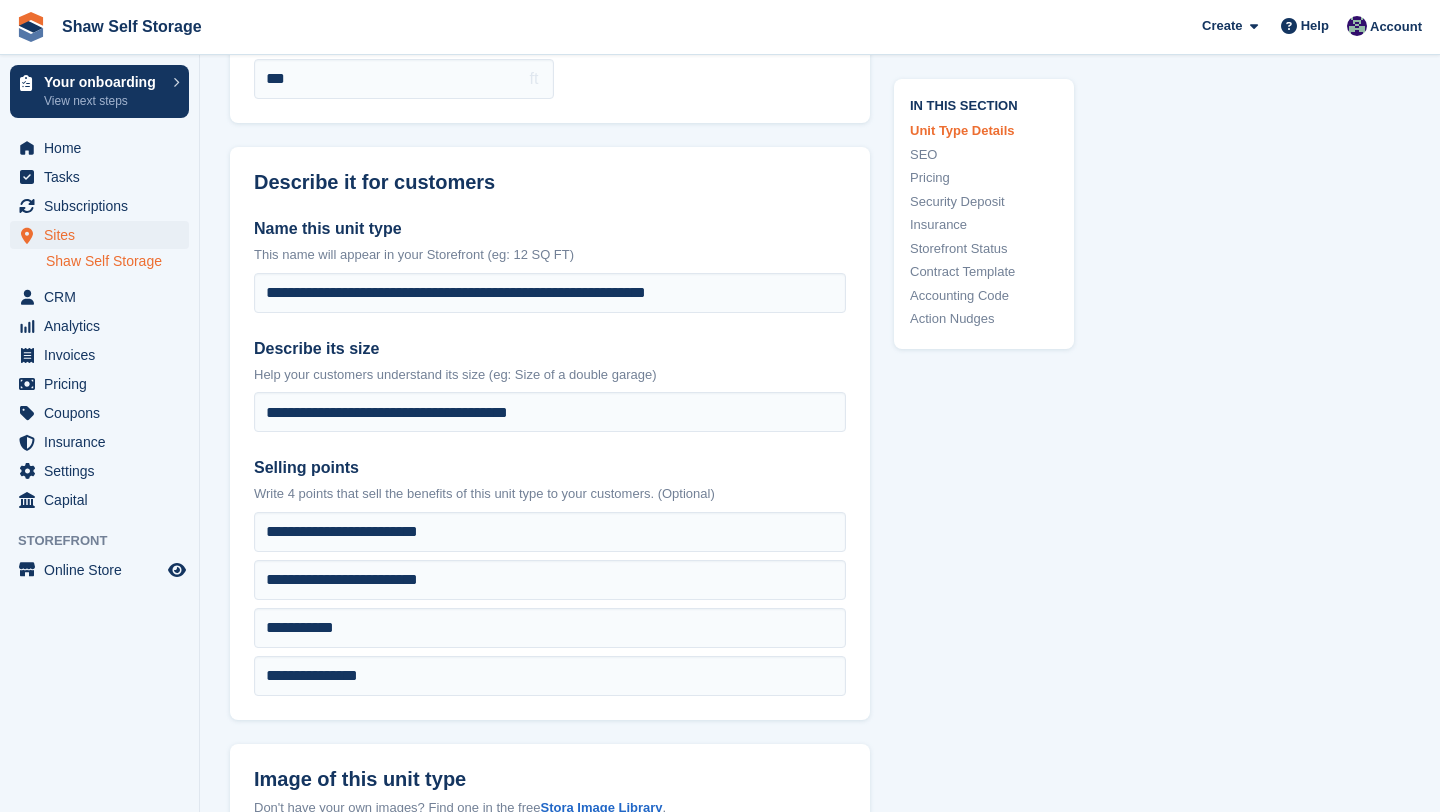 scroll, scrollTop: 421, scrollLeft: 0, axis: vertical 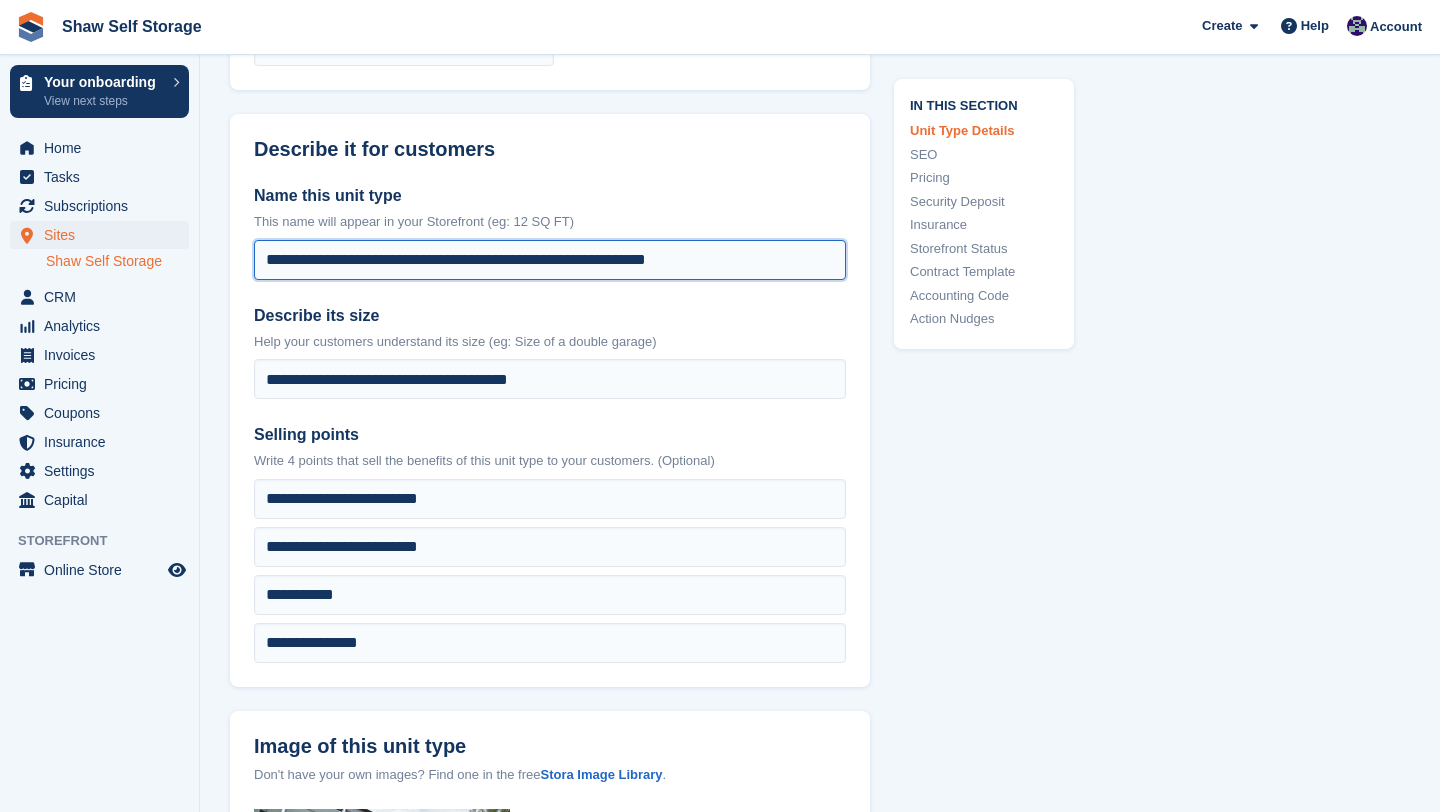 click on "**********" at bounding box center [550, 260] 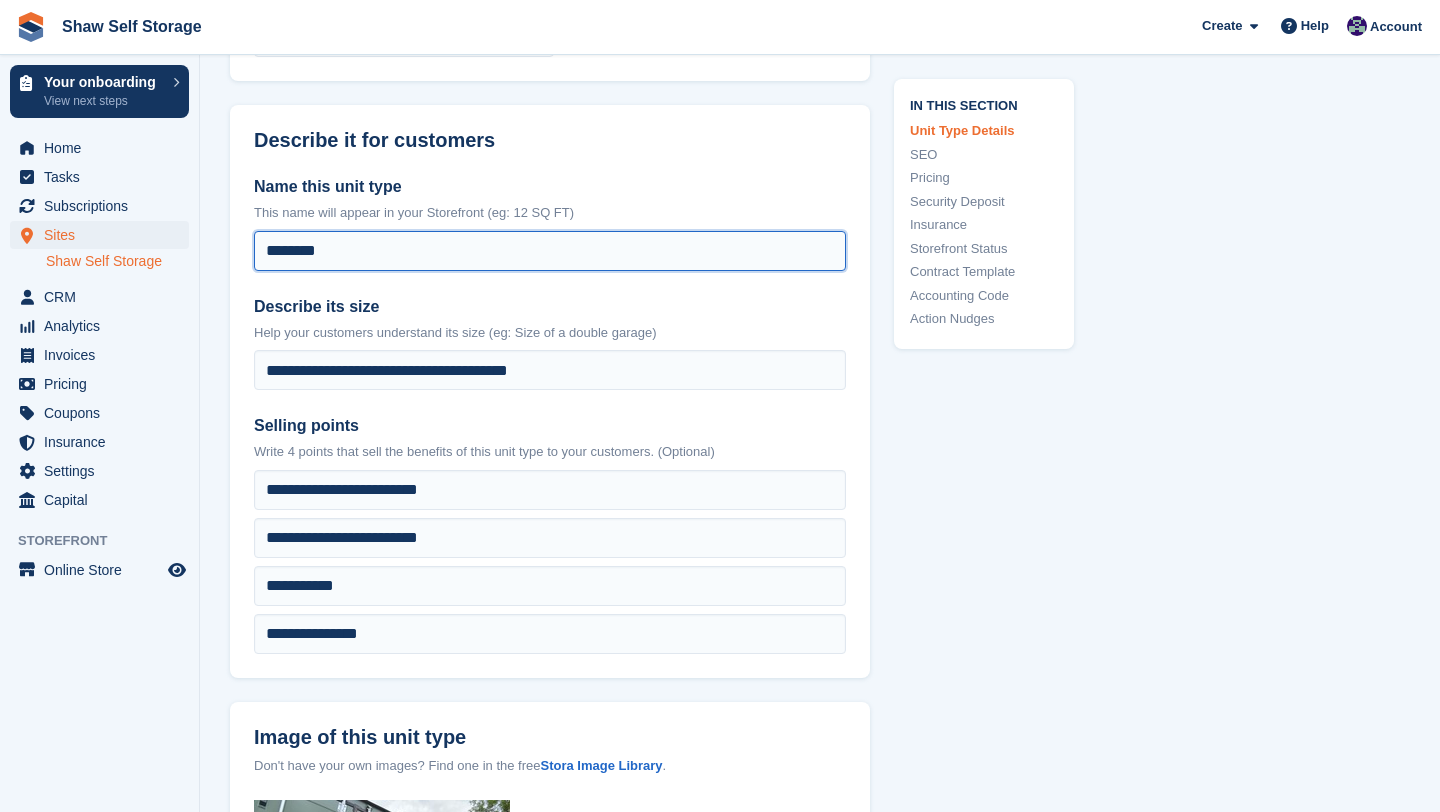 scroll, scrollTop: 431, scrollLeft: 0, axis: vertical 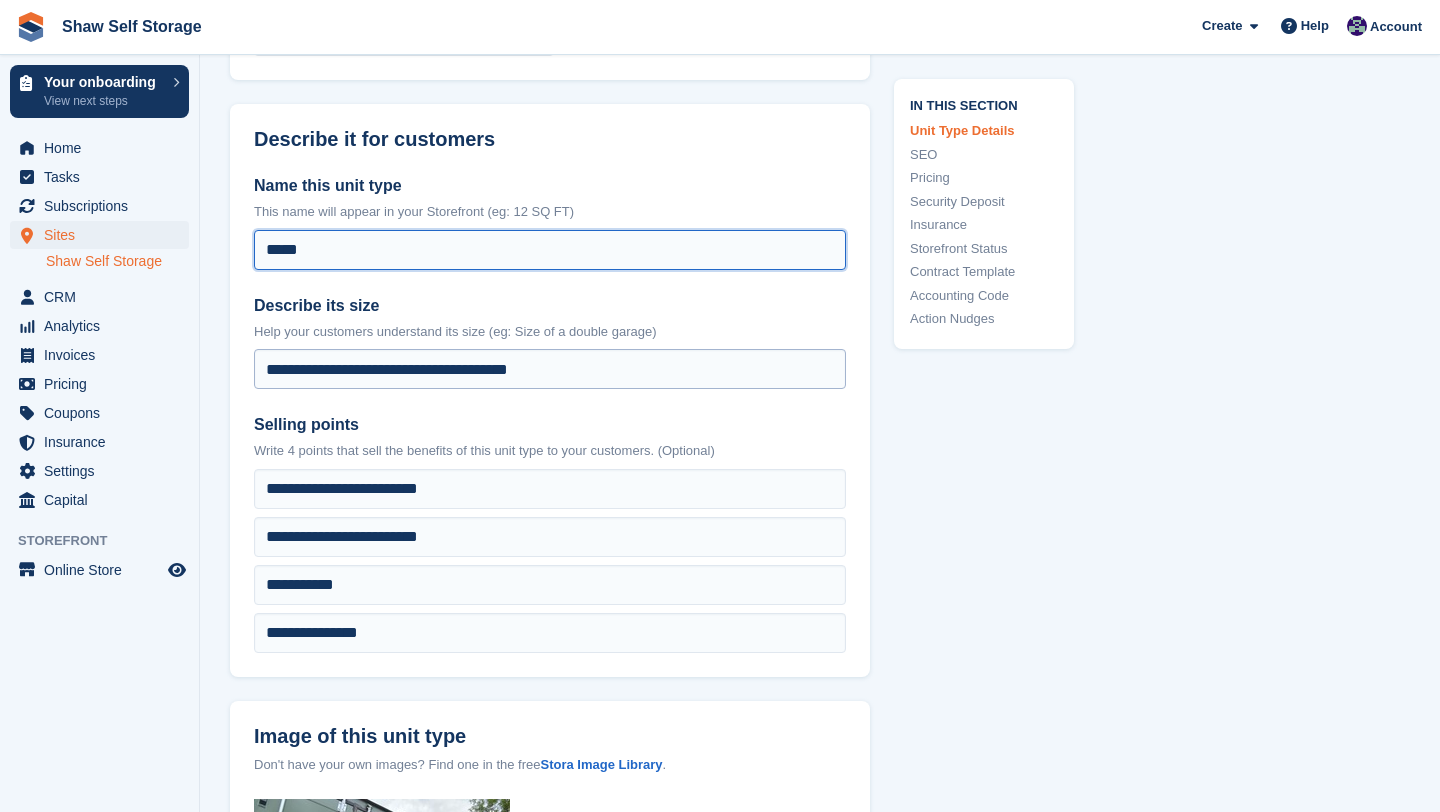 type on "*****" 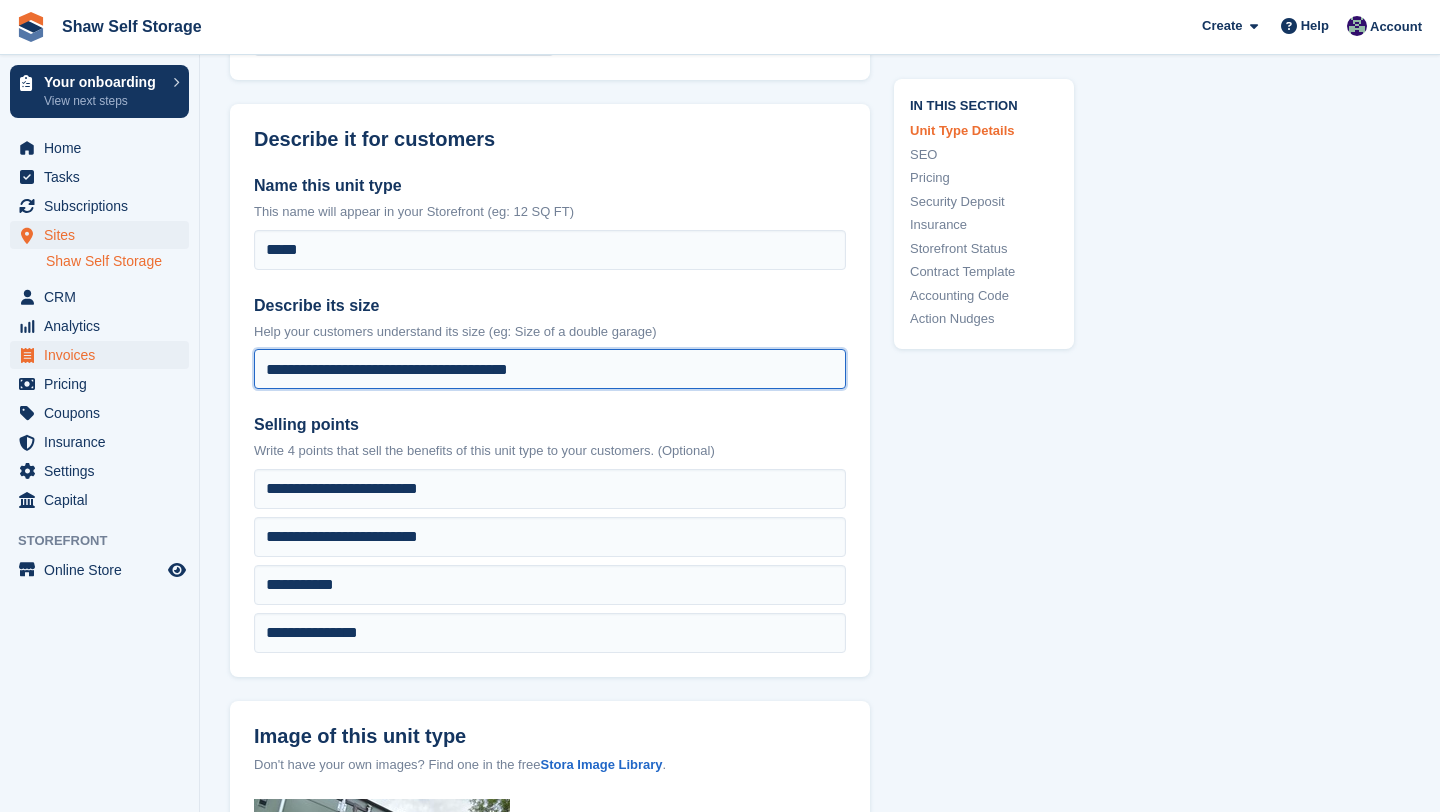 drag, startPoint x: 560, startPoint y: 366, endPoint x: 175, endPoint y: 366, distance: 385 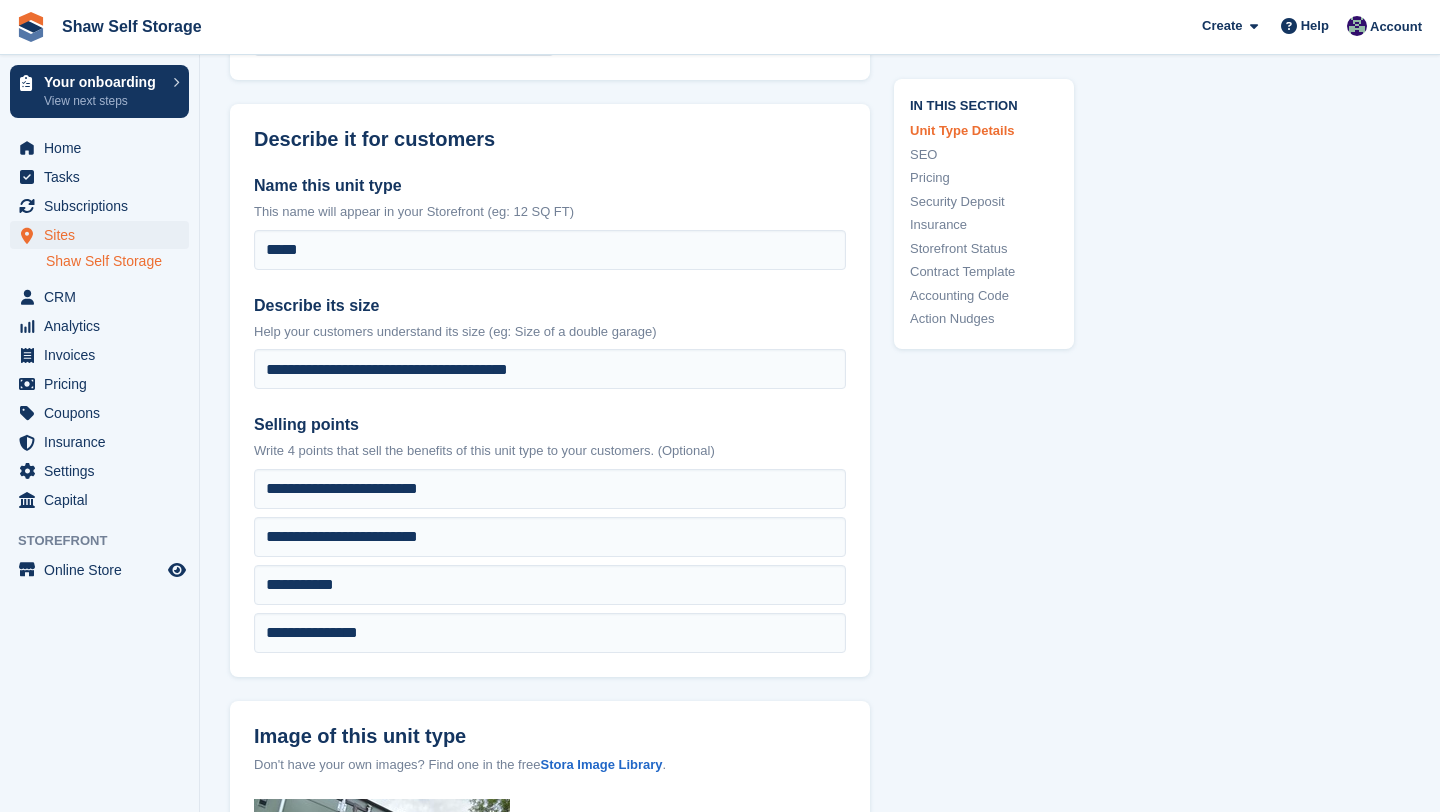 click on "**********" at bounding box center (550, 413) 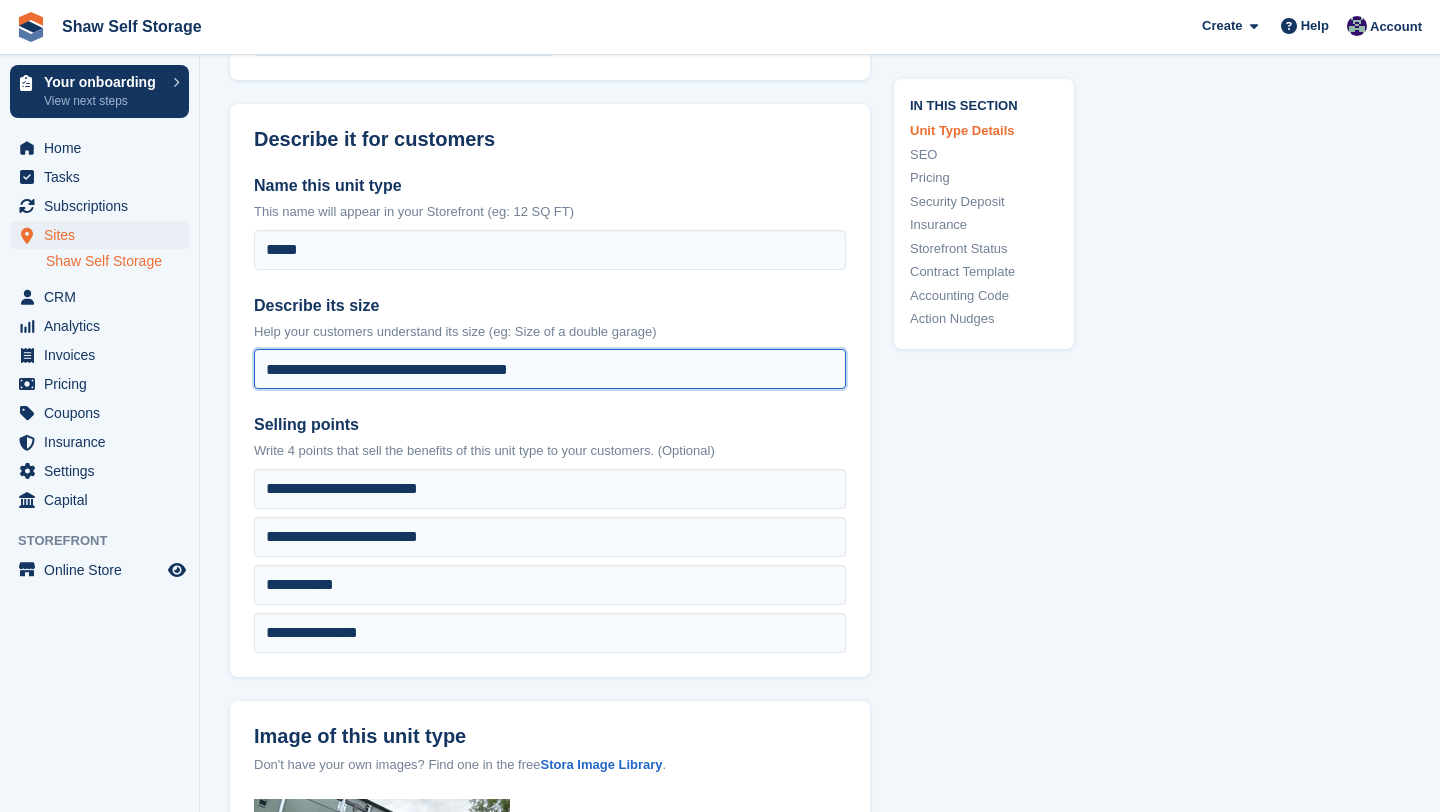 drag, startPoint x: 266, startPoint y: 368, endPoint x: 815, endPoint y: 368, distance: 549 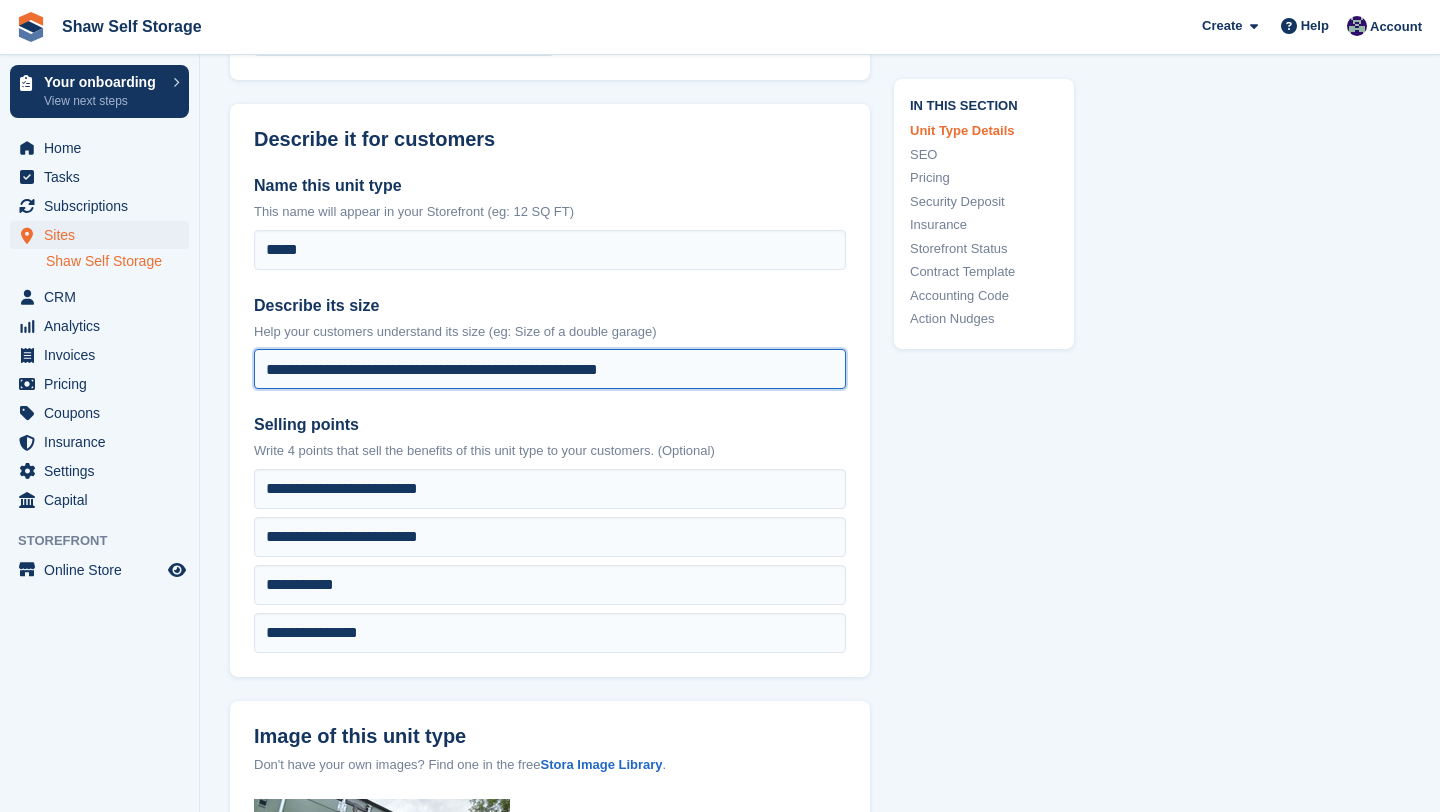 drag, startPoint x: 651, startPoint y: 377, endPoint x: 478, endPoint y: 370, distance: 173.14156 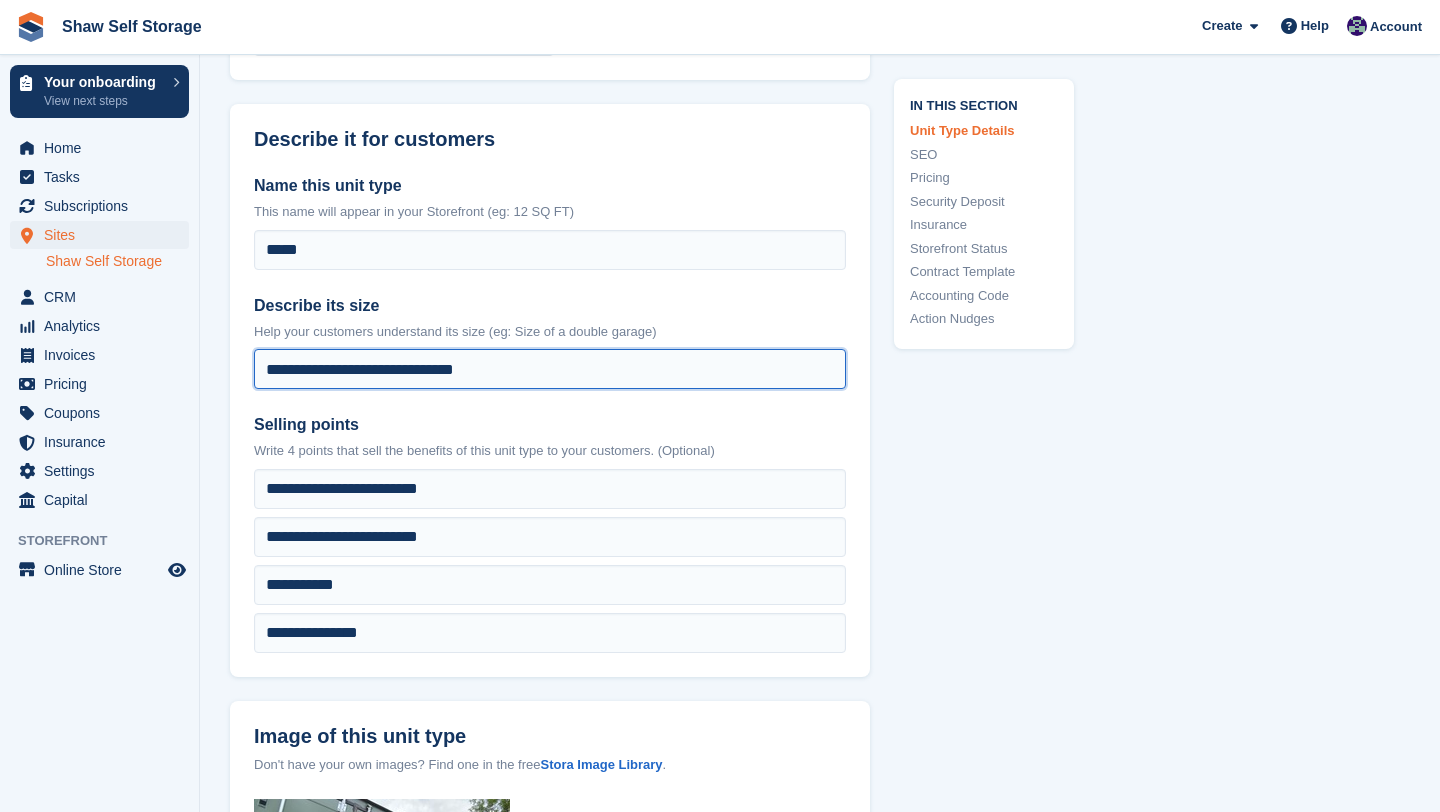 type on "**********" 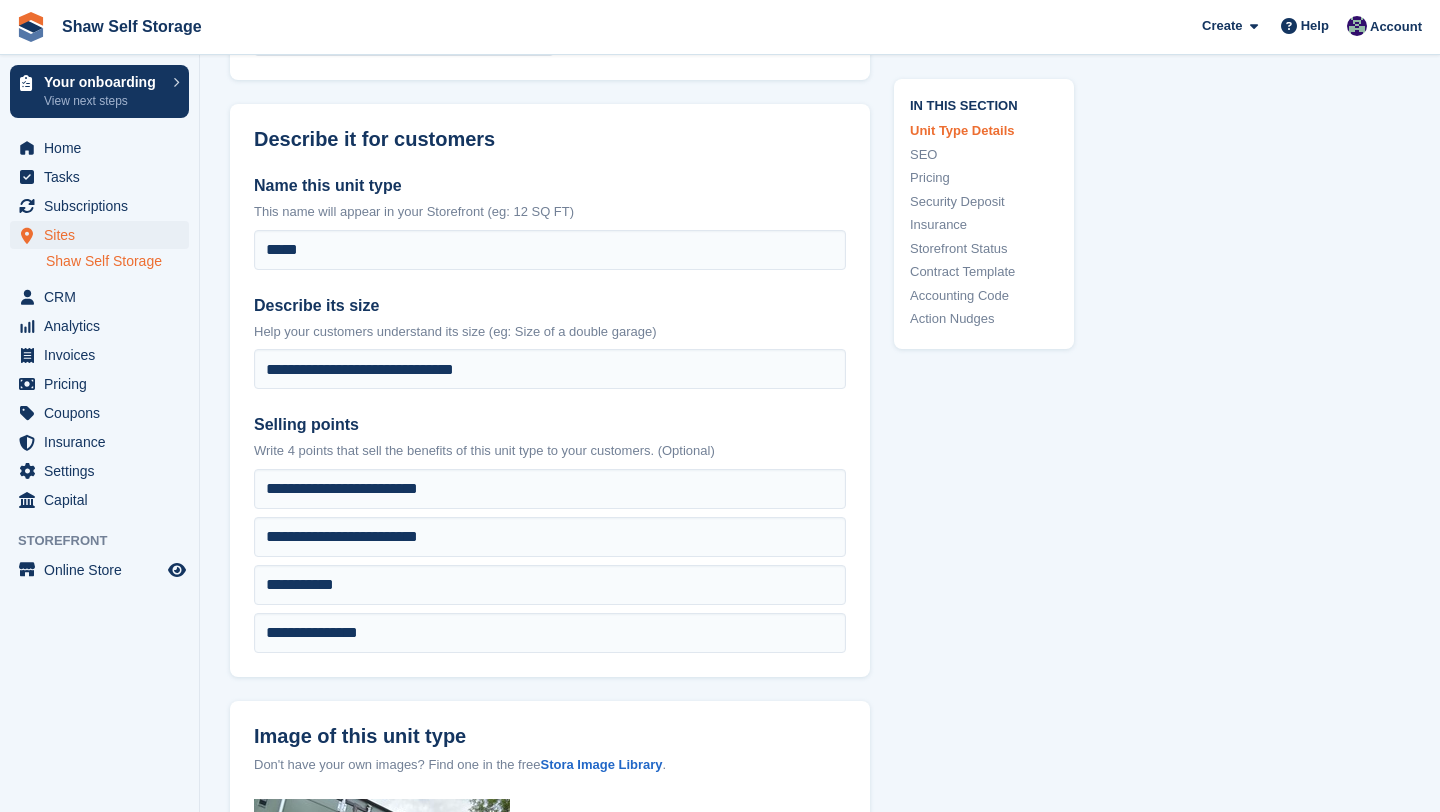 click on "Describe its size" at bounding box center [550, 306] 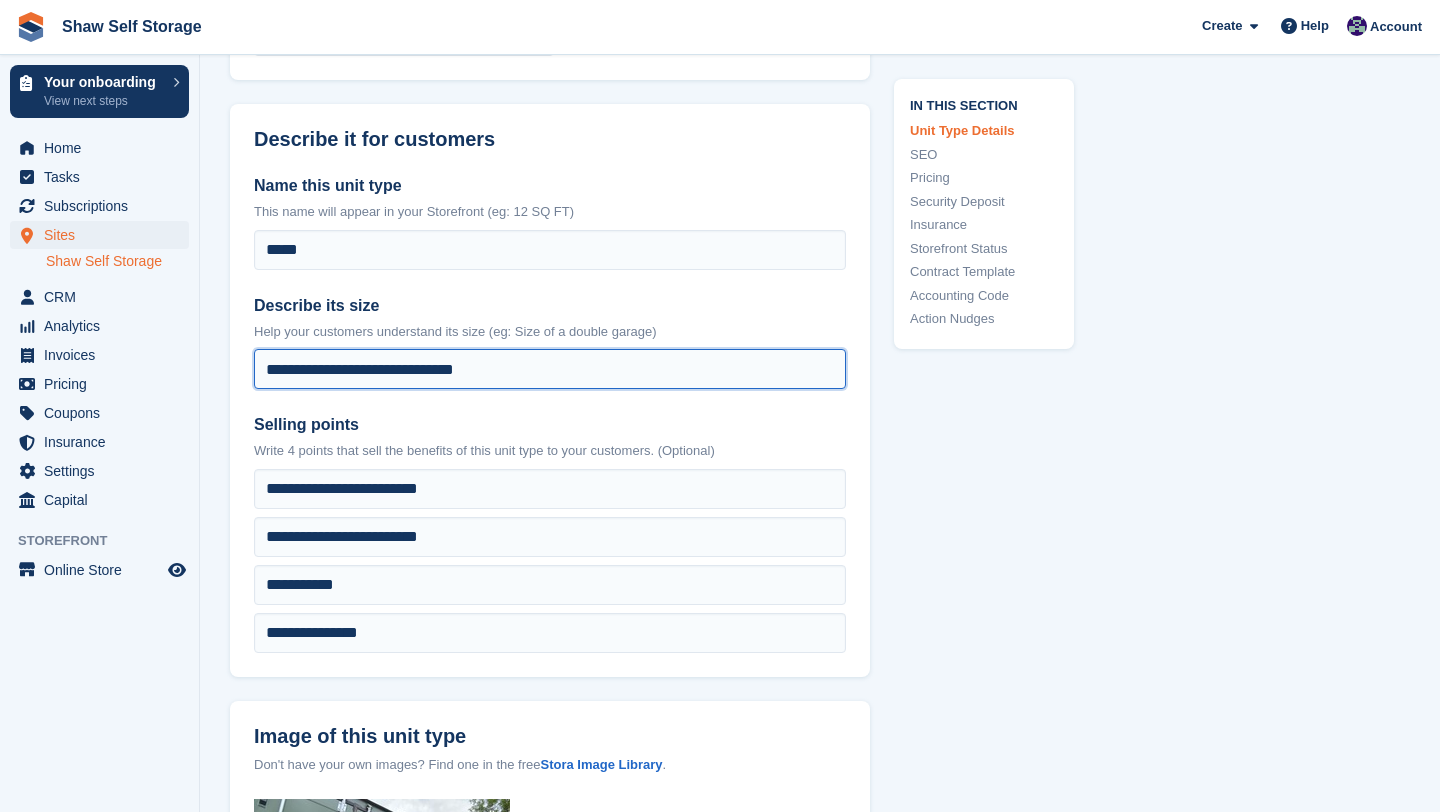 click on "**********" at bounding box center (550, 369) 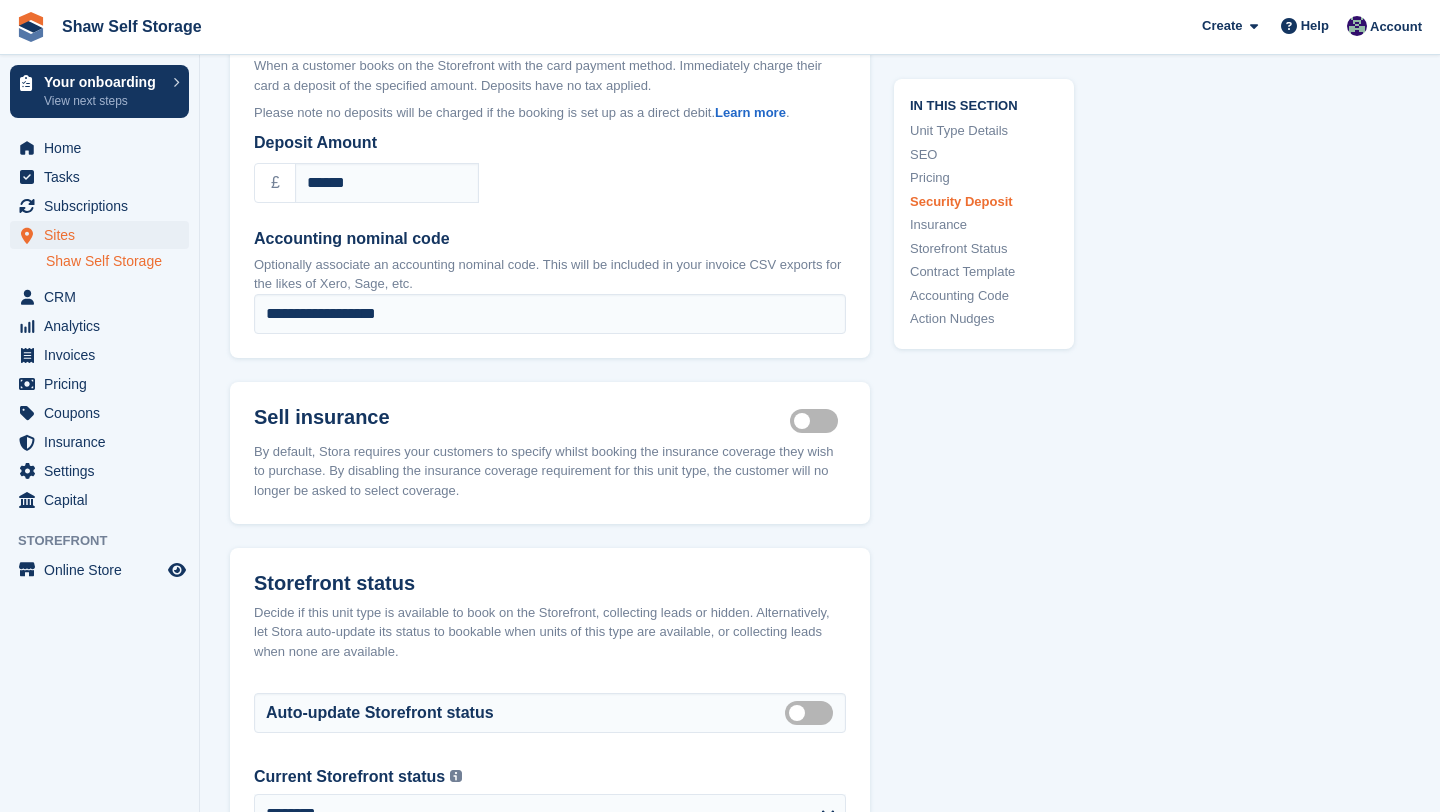 scroll, scrollTop: 3615, scrollLeft: 0, axis: vertical 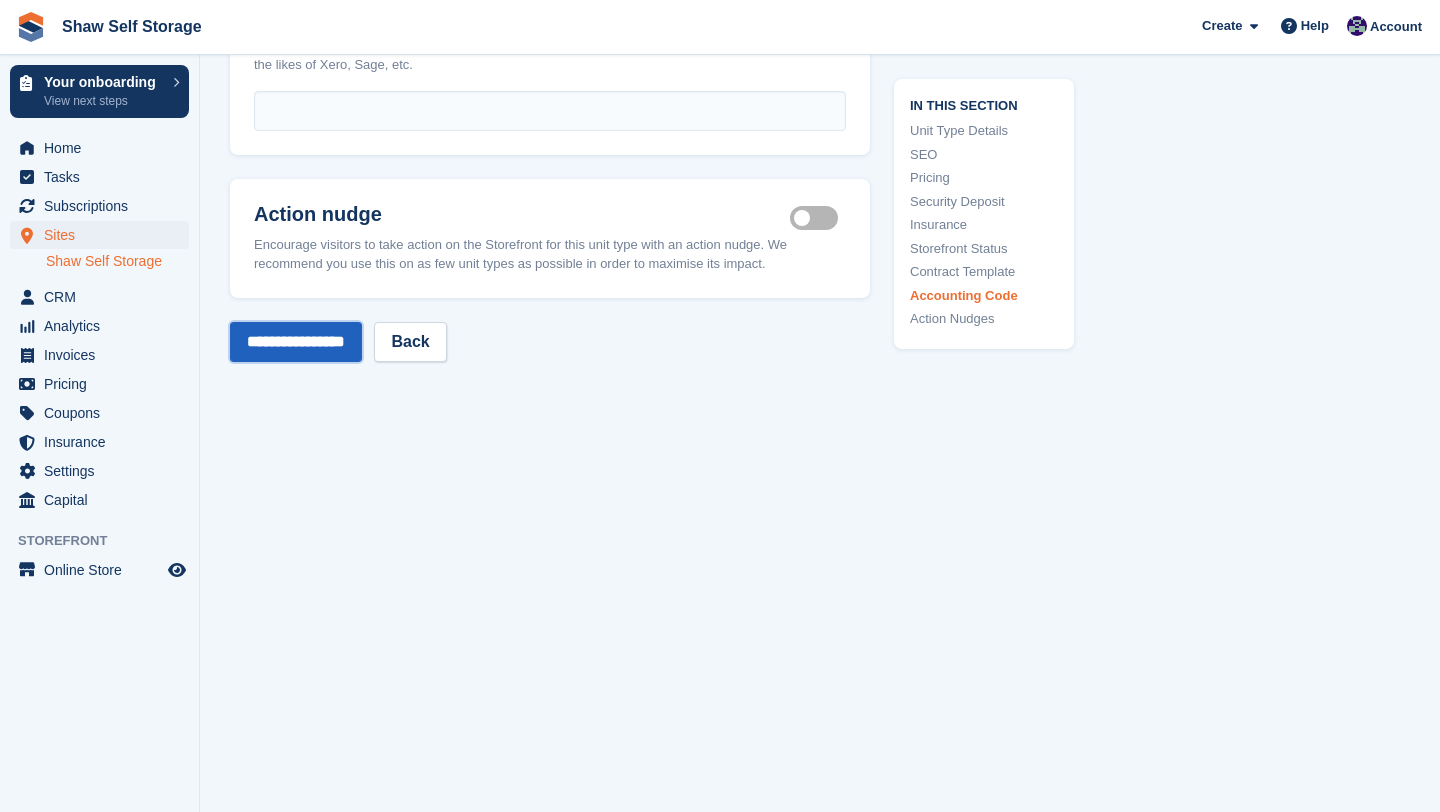 click on "**********" at bounding box center (296, 342) 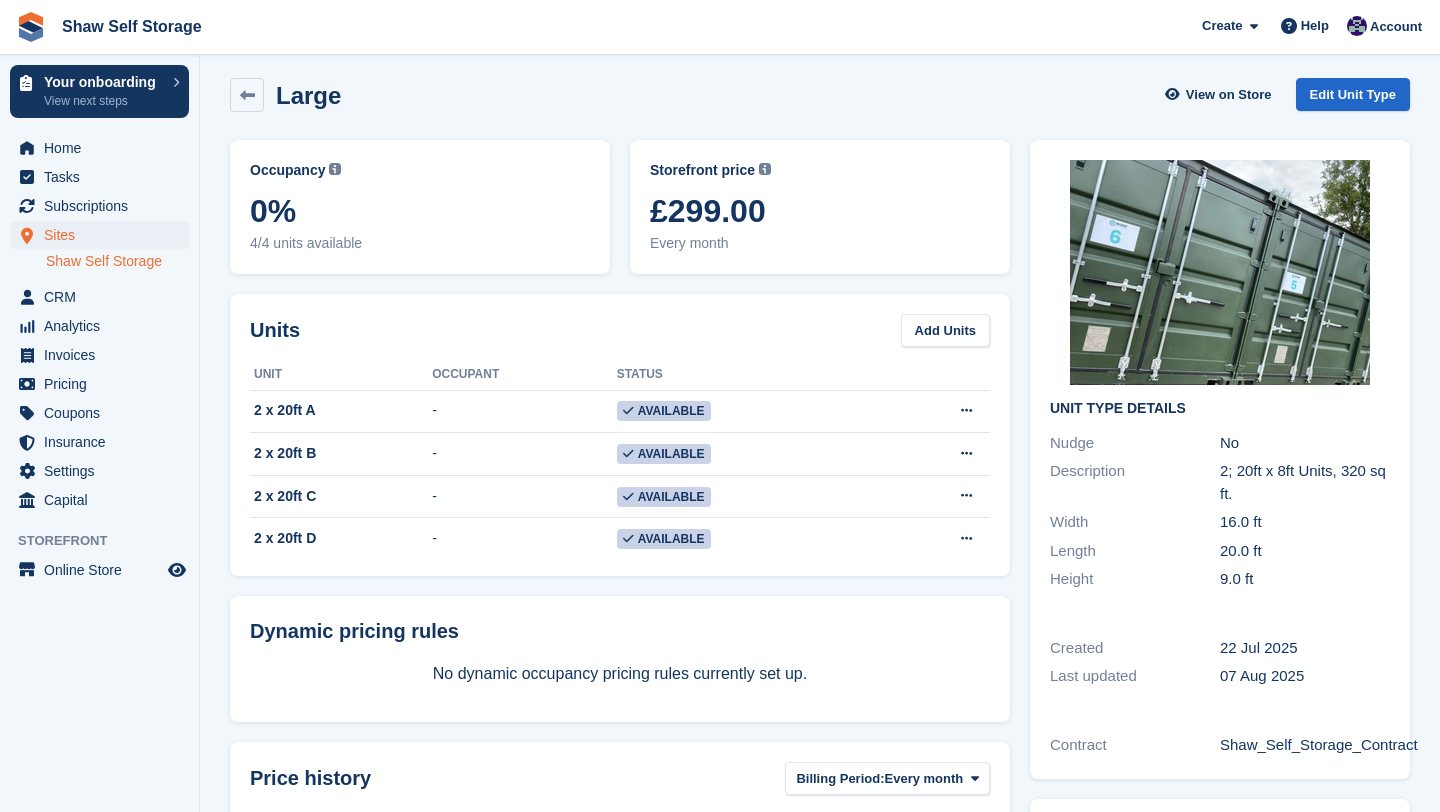 scroll, scrollTop: 0, scrollLeft: 0, axis: both 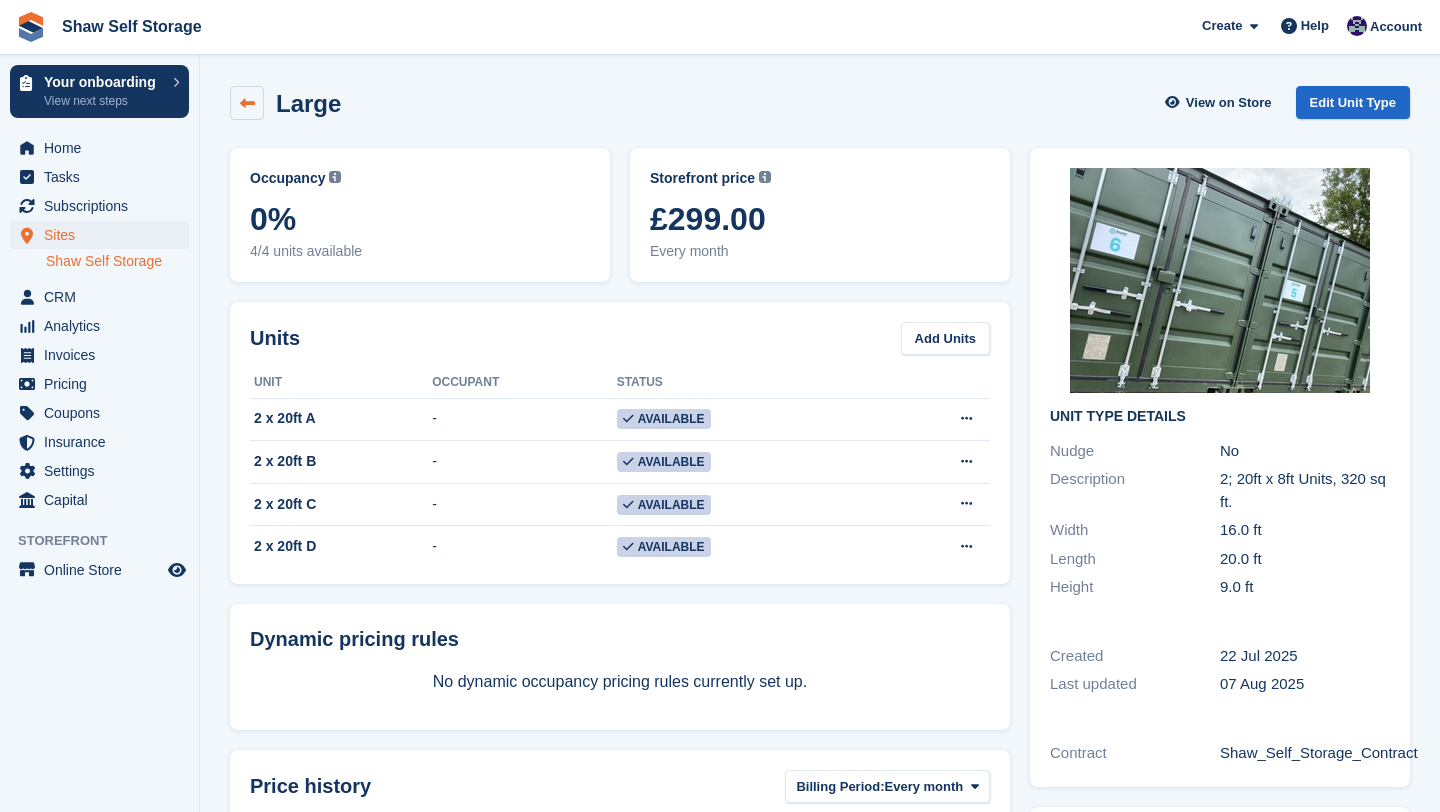 click at bounding box center [247, 103] 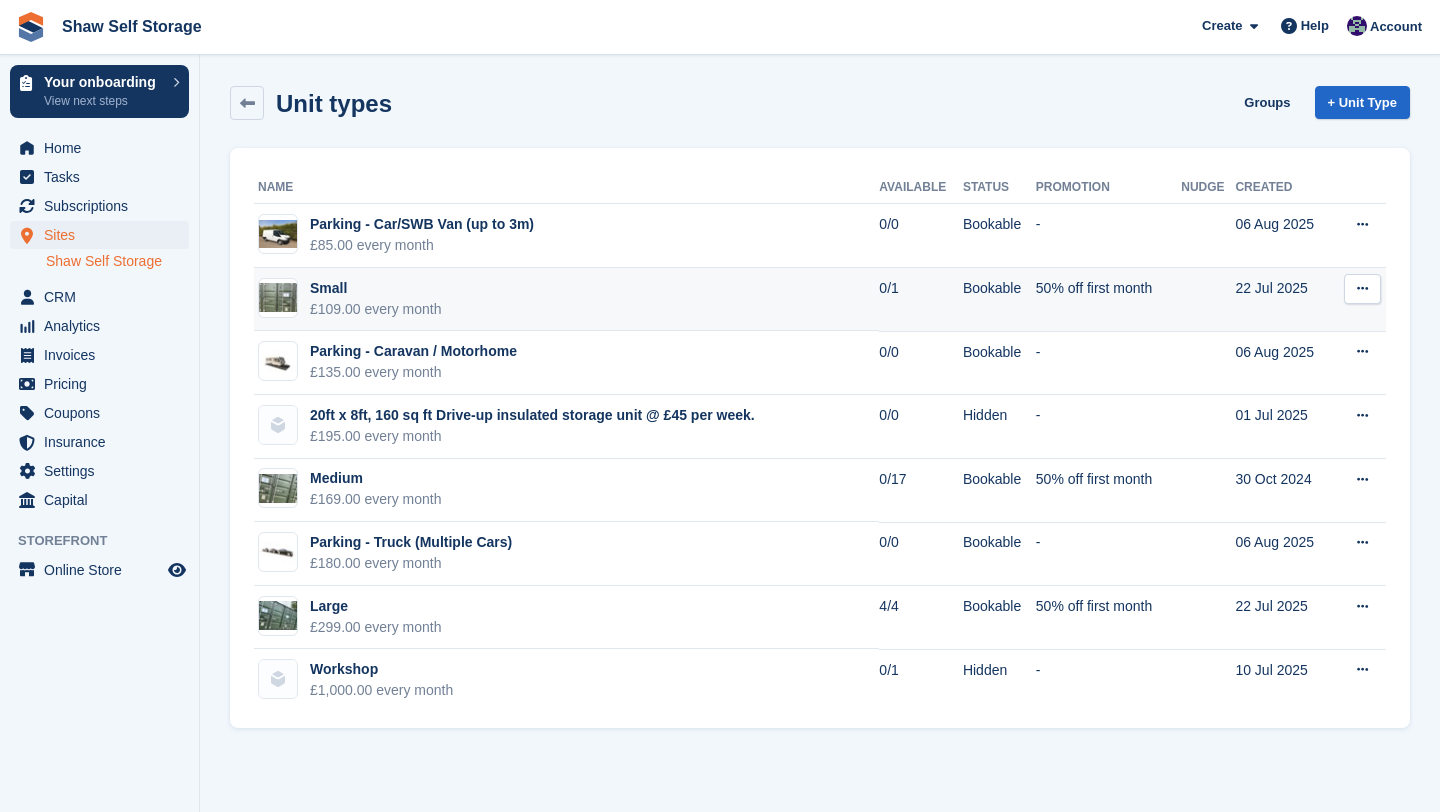 click at bounding box center [1362, 288] 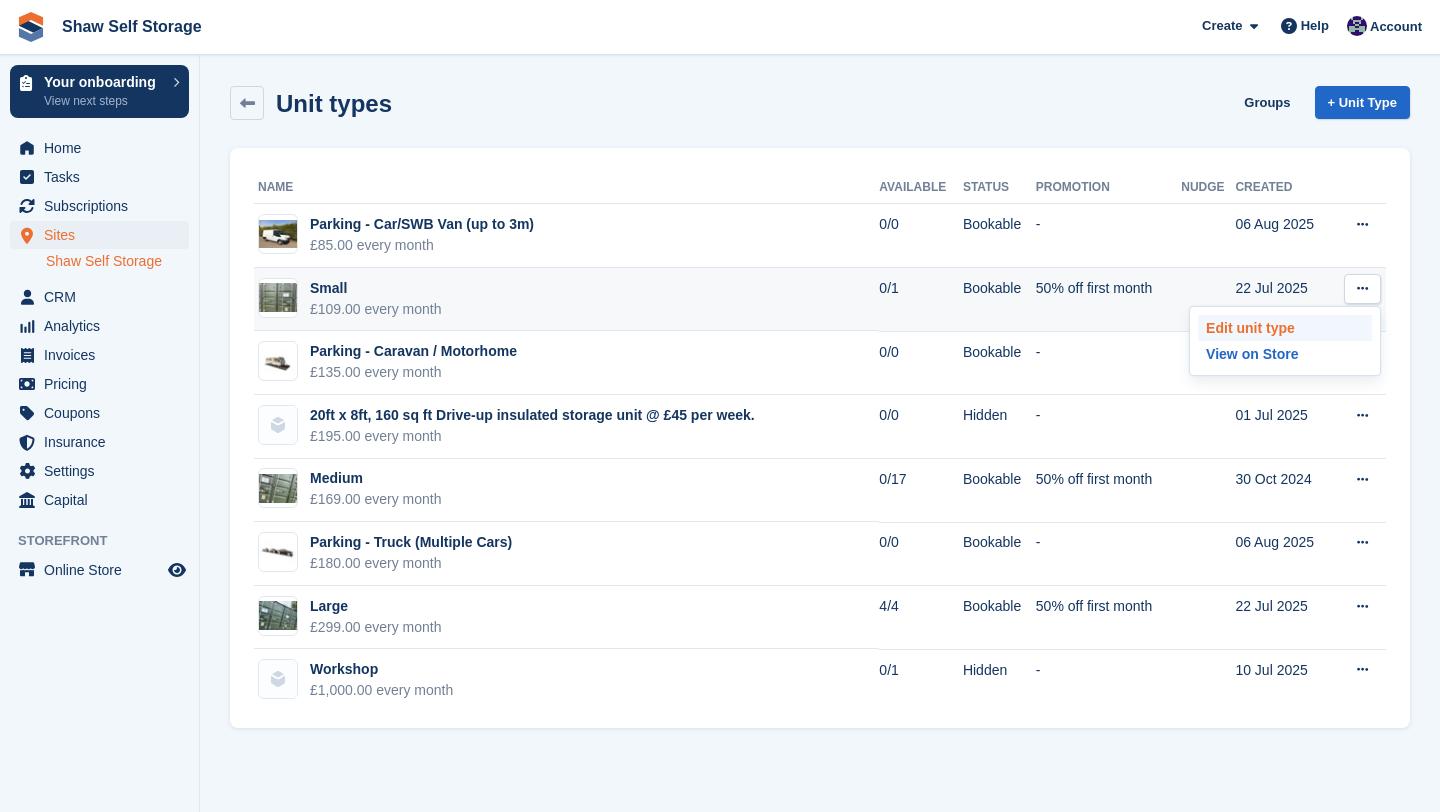 click on "Edit unit type" at bounding box center (1285, 328) 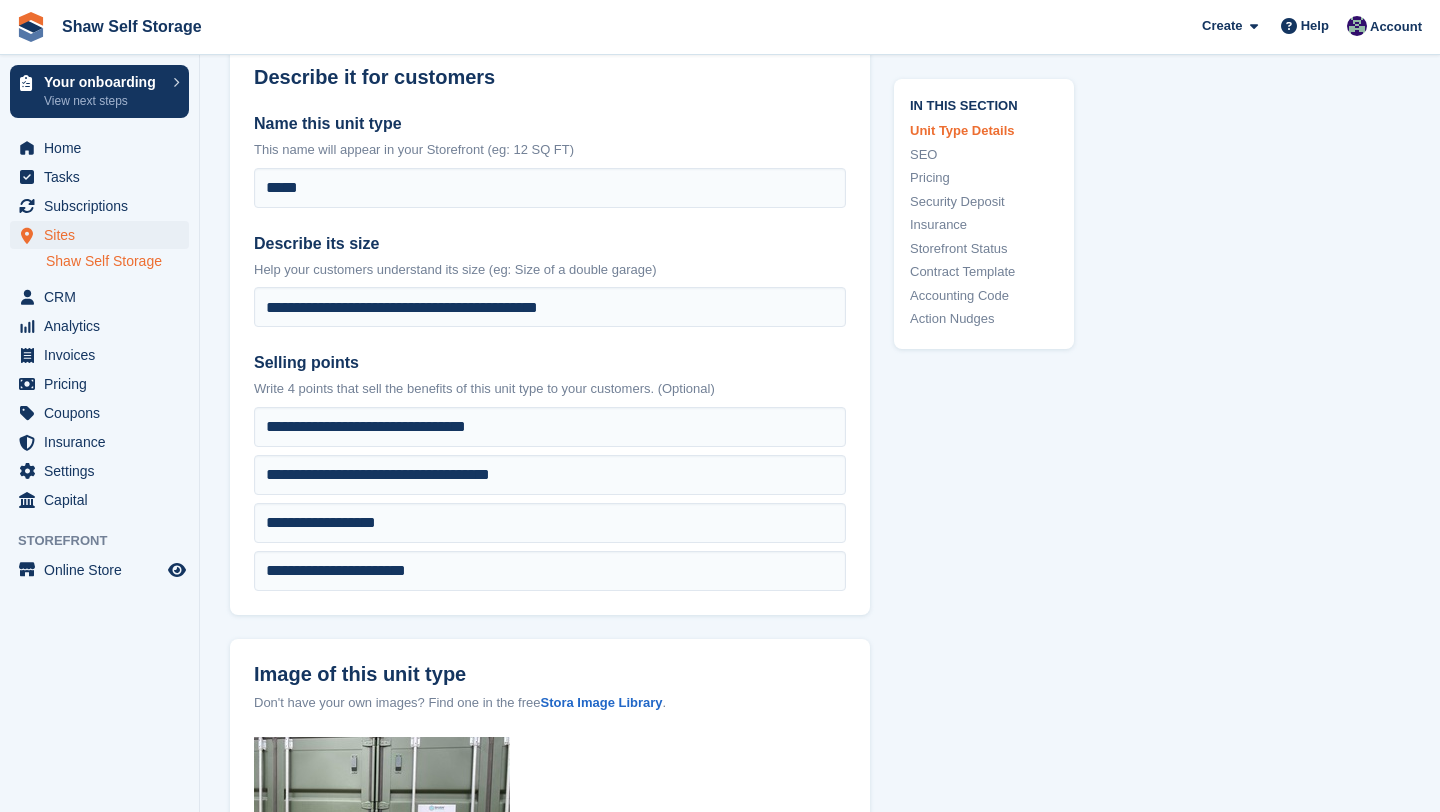 scroll, scrollTop: 498, scrollLeft: 0, axis: vertical 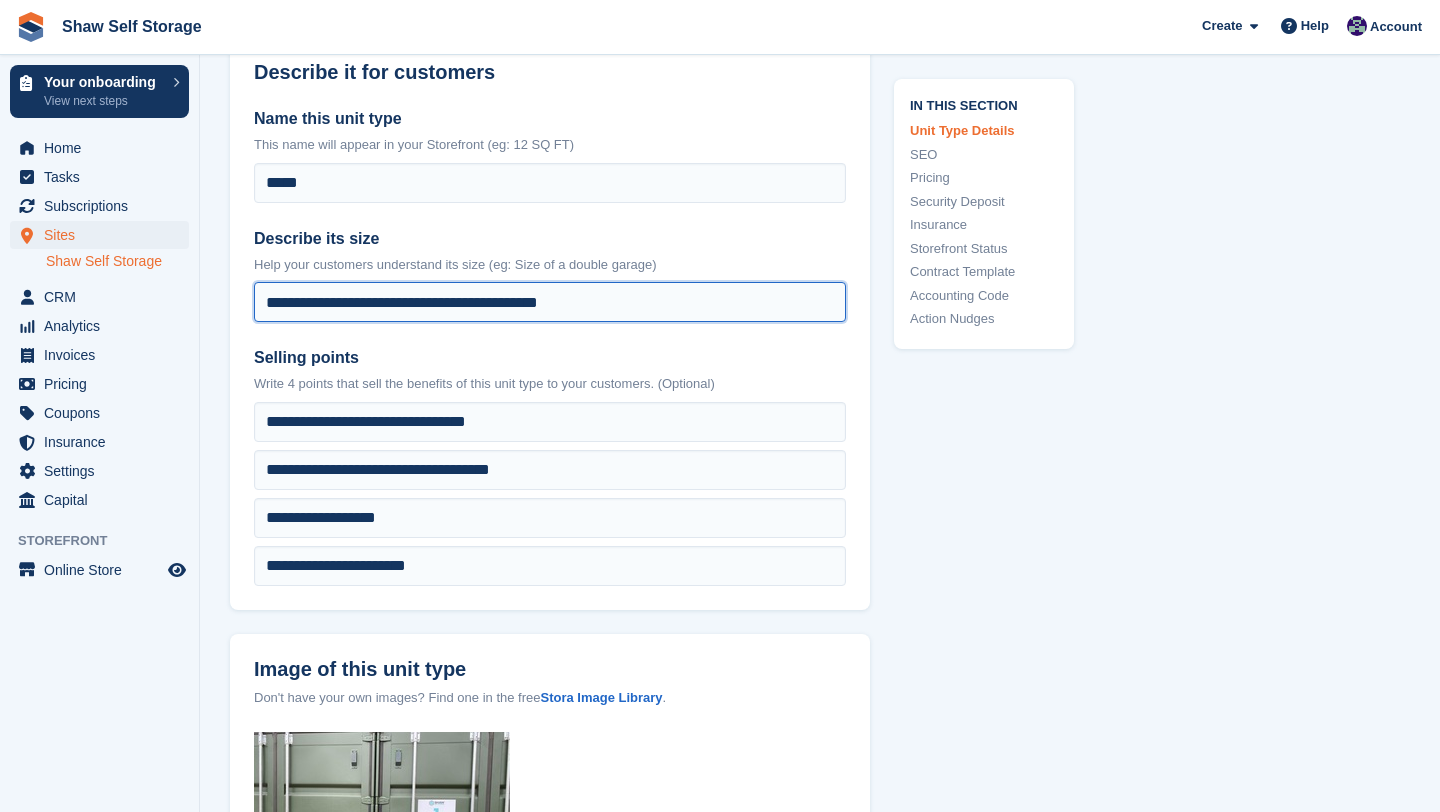 drag, startPoint x: 591, startPoint y: 300, endPoint x: 414, endPoint y: 300, distance: 177 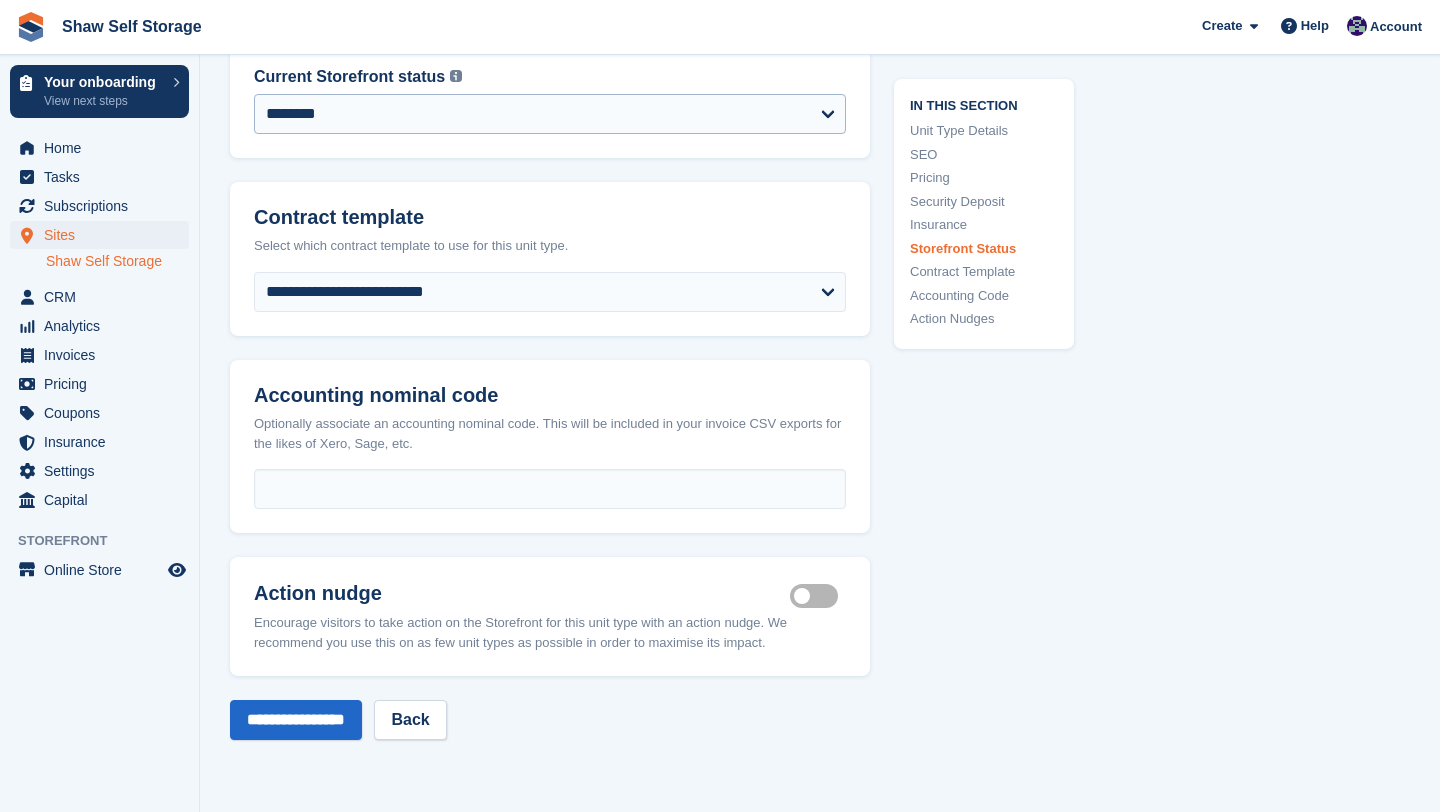 scroll, scrollTop: 3895, scrollLeft: 0, axis: vertical 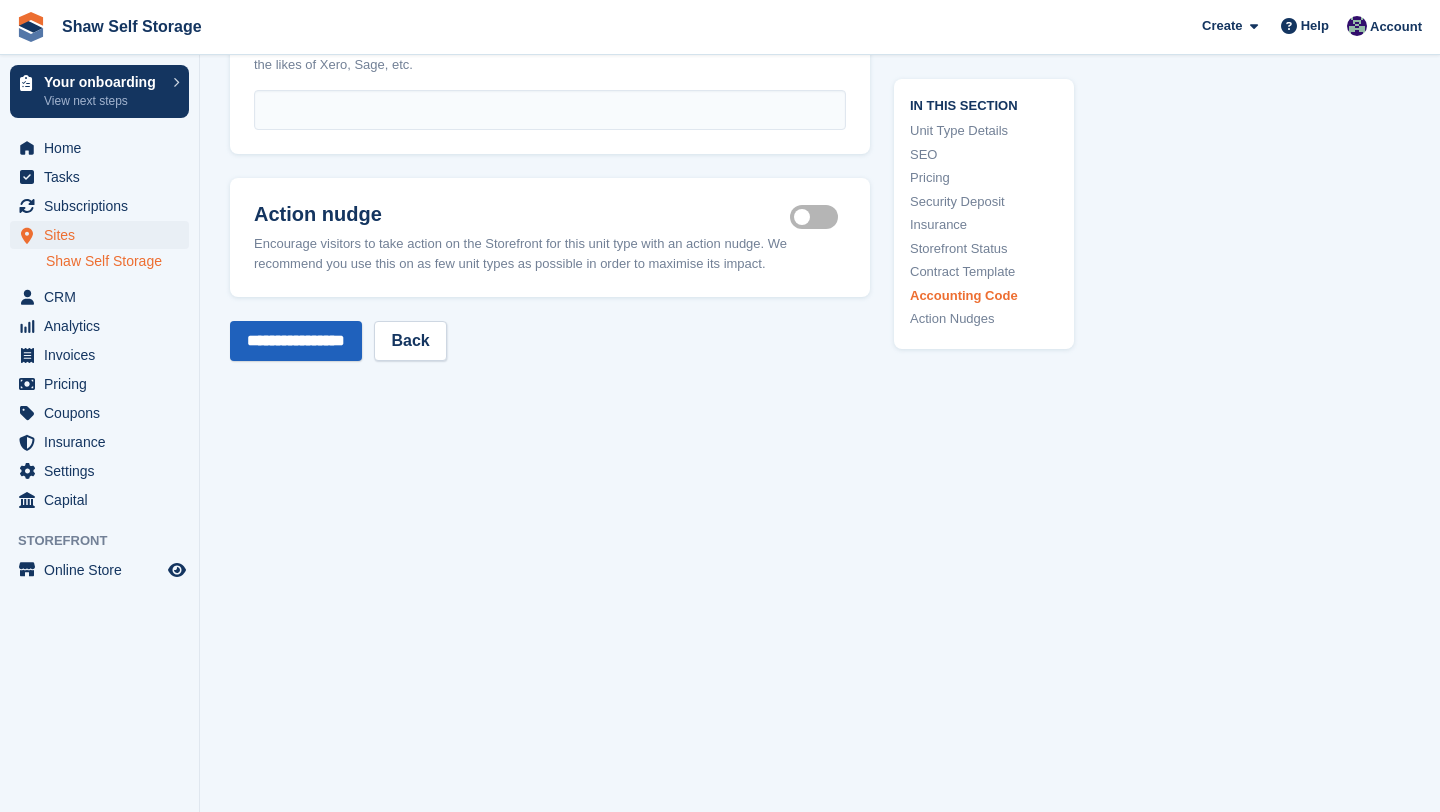 type on "**********" 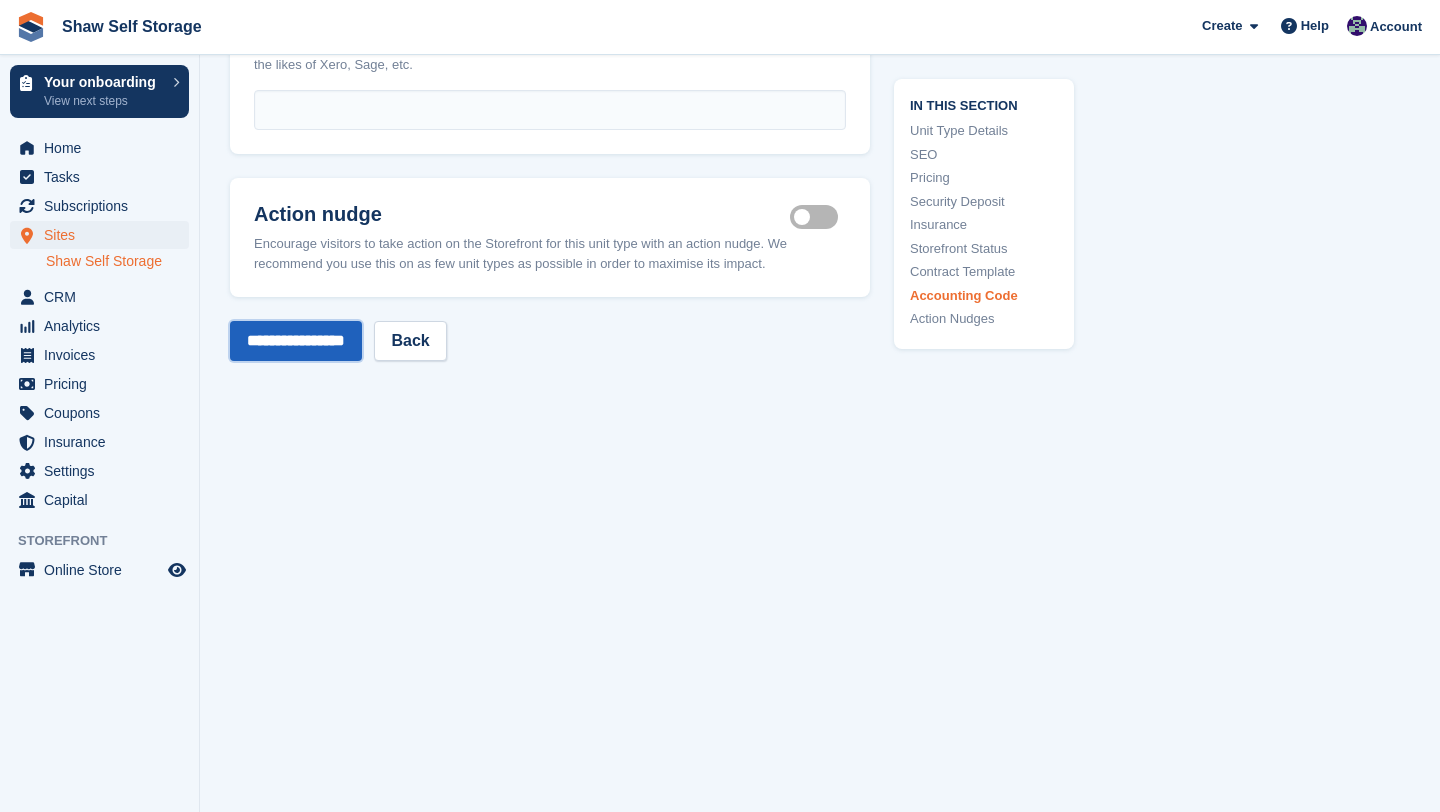click on "**********" at bounding box center [296, 341] 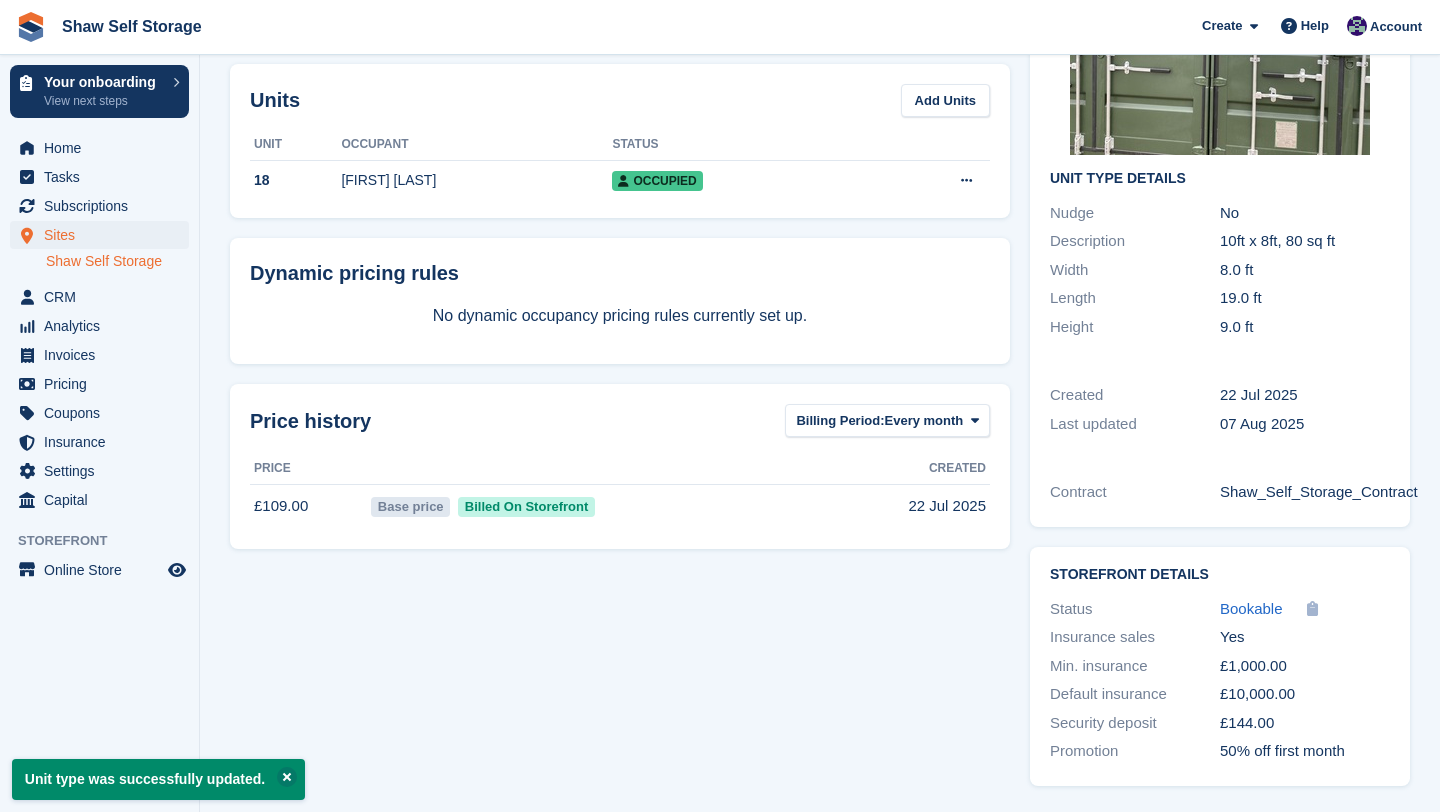 scroll, scrollTop: 0, scrollLeft: 0, axis: both 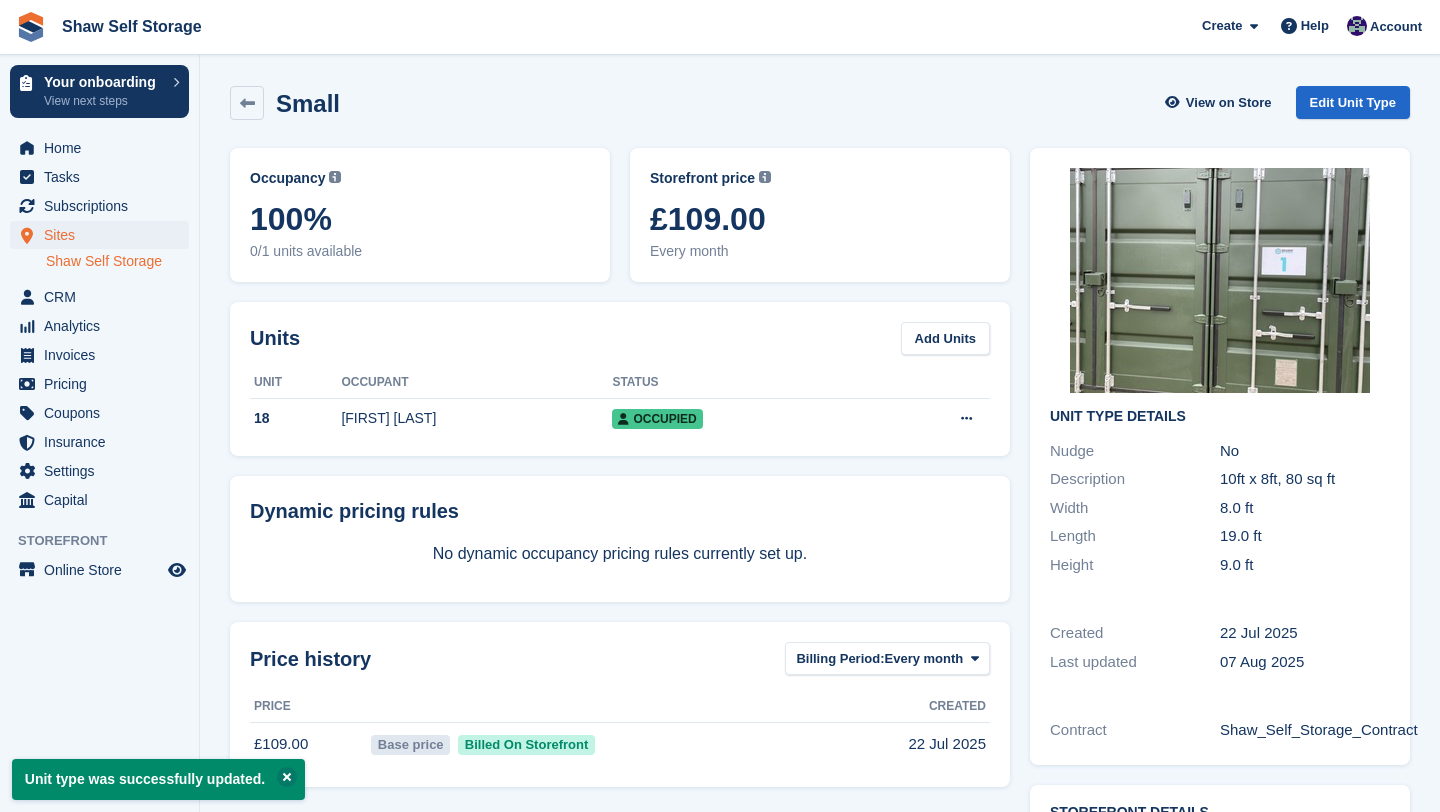 click on "Small" at bounding box center [302, 103] 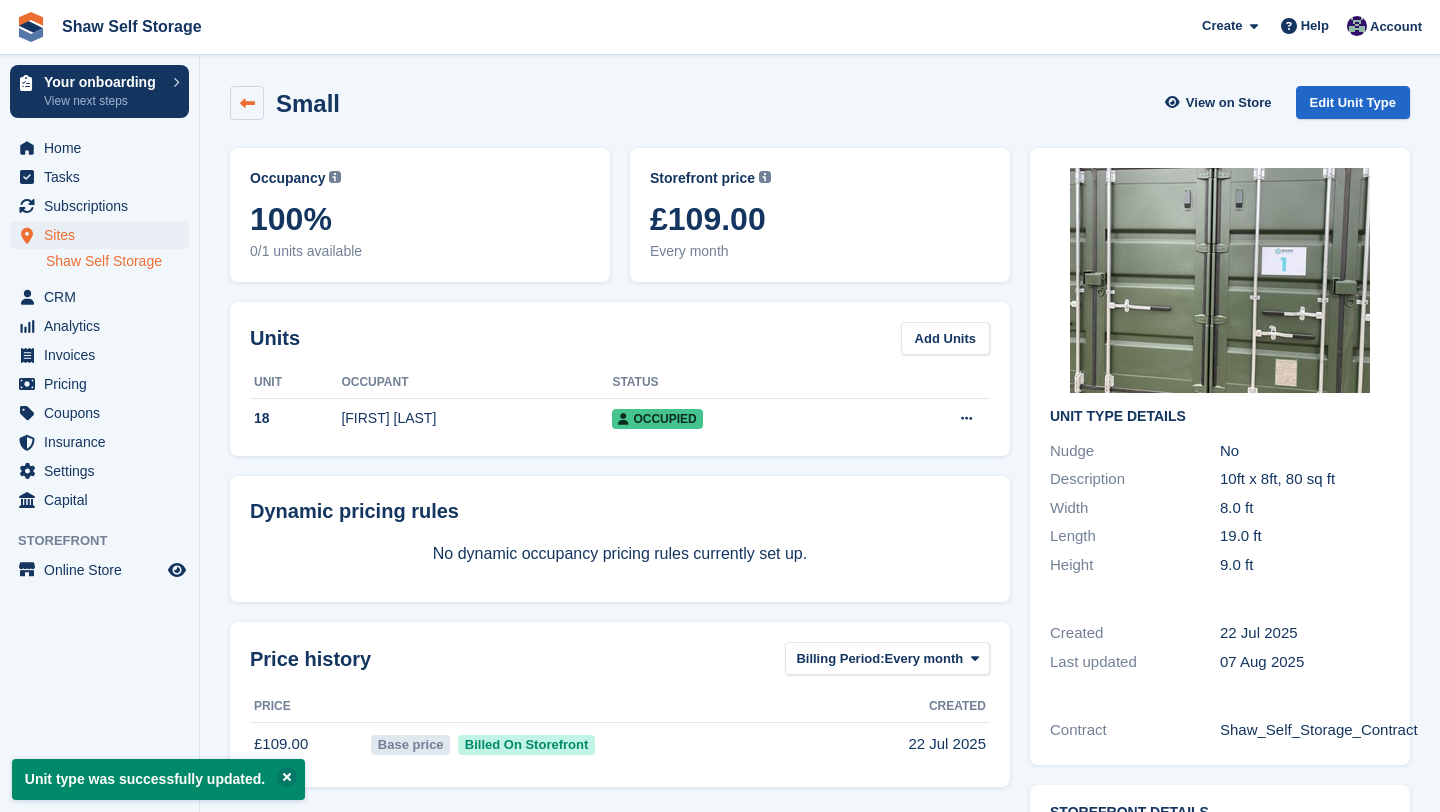 click at bounding box center [247, 103] 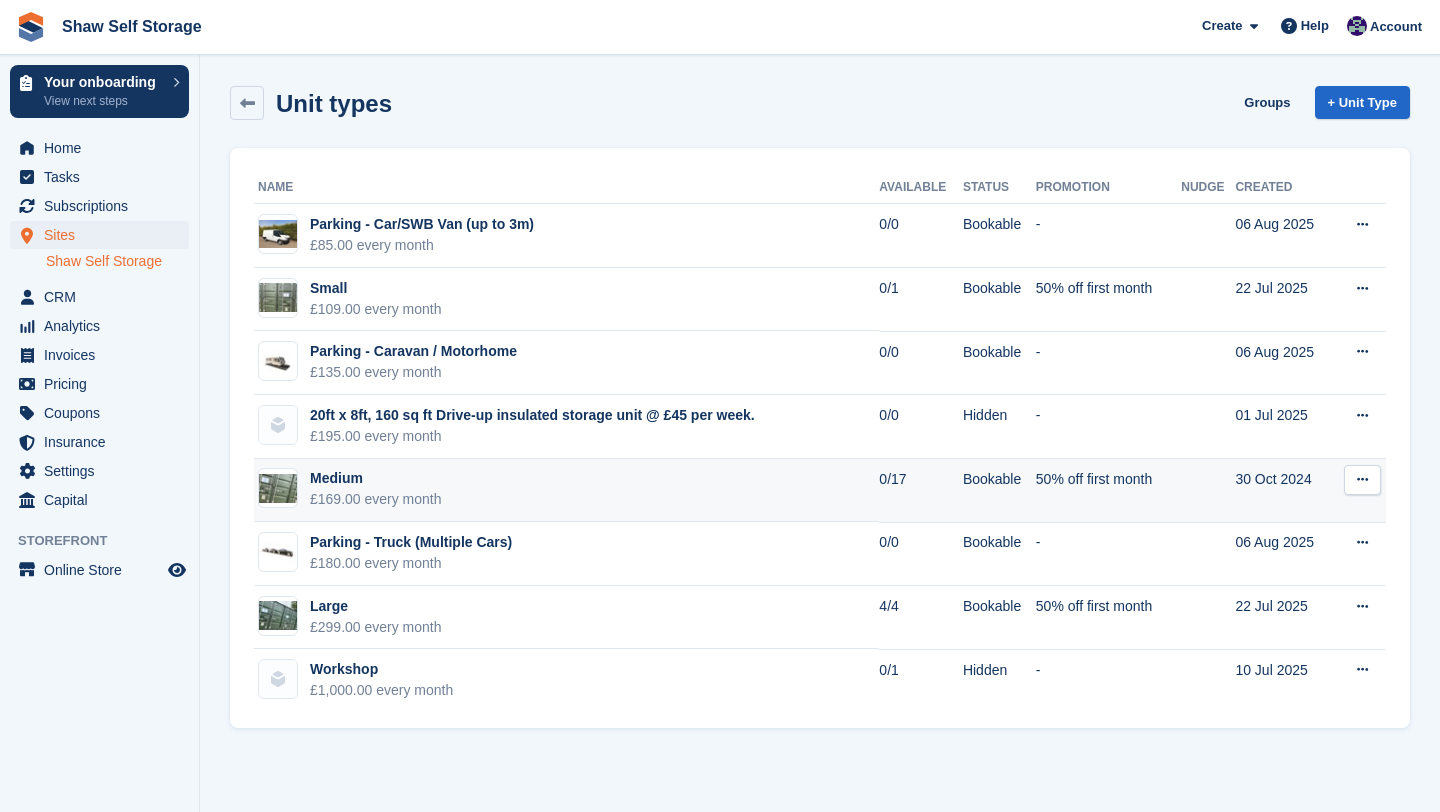 click on "£169.00 every month" at bounding box center (376, 499) 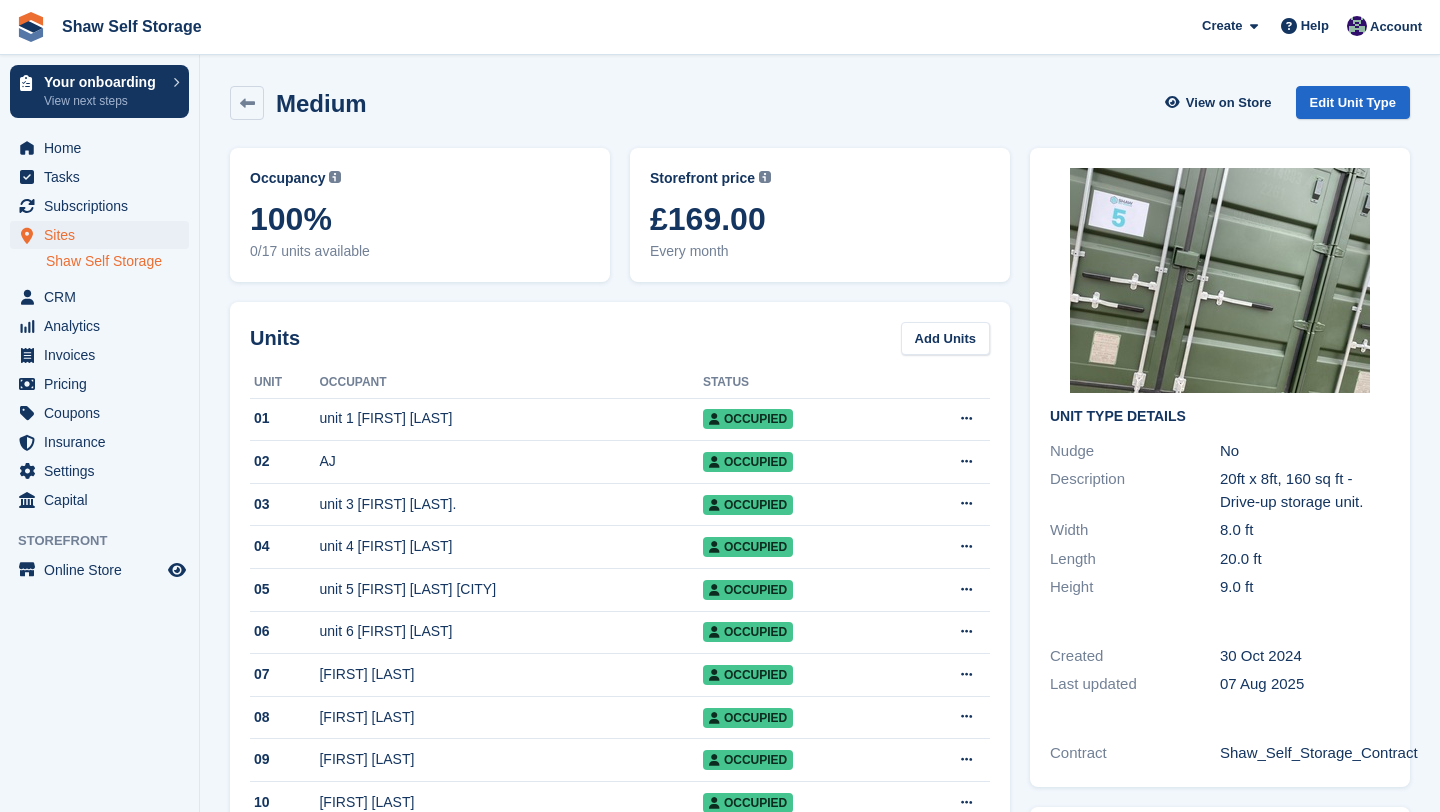 scroll, scrollTop: 0, scrollLeft: 0, axis: both 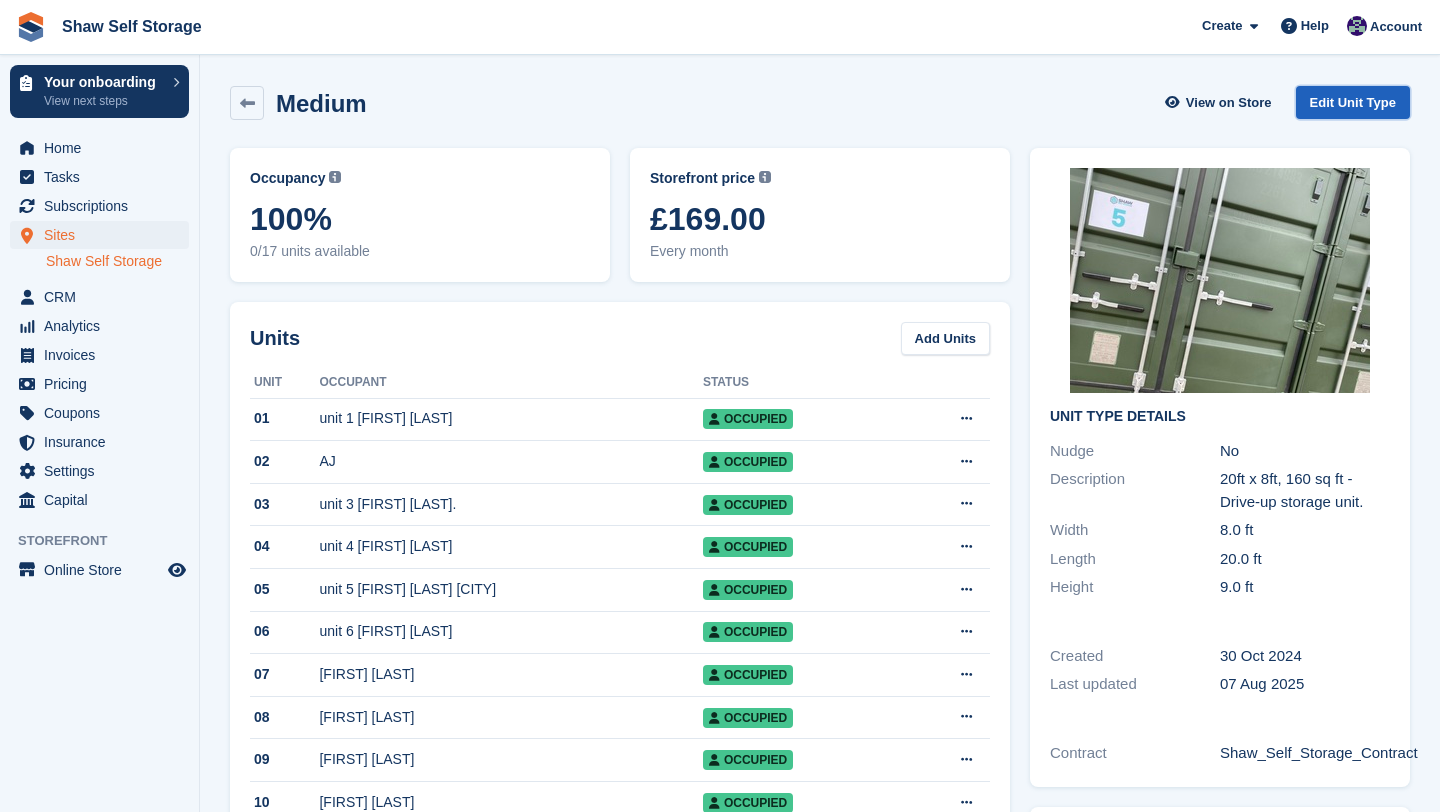click on "Edit Unit Type" at bounding box center [1353, 102] 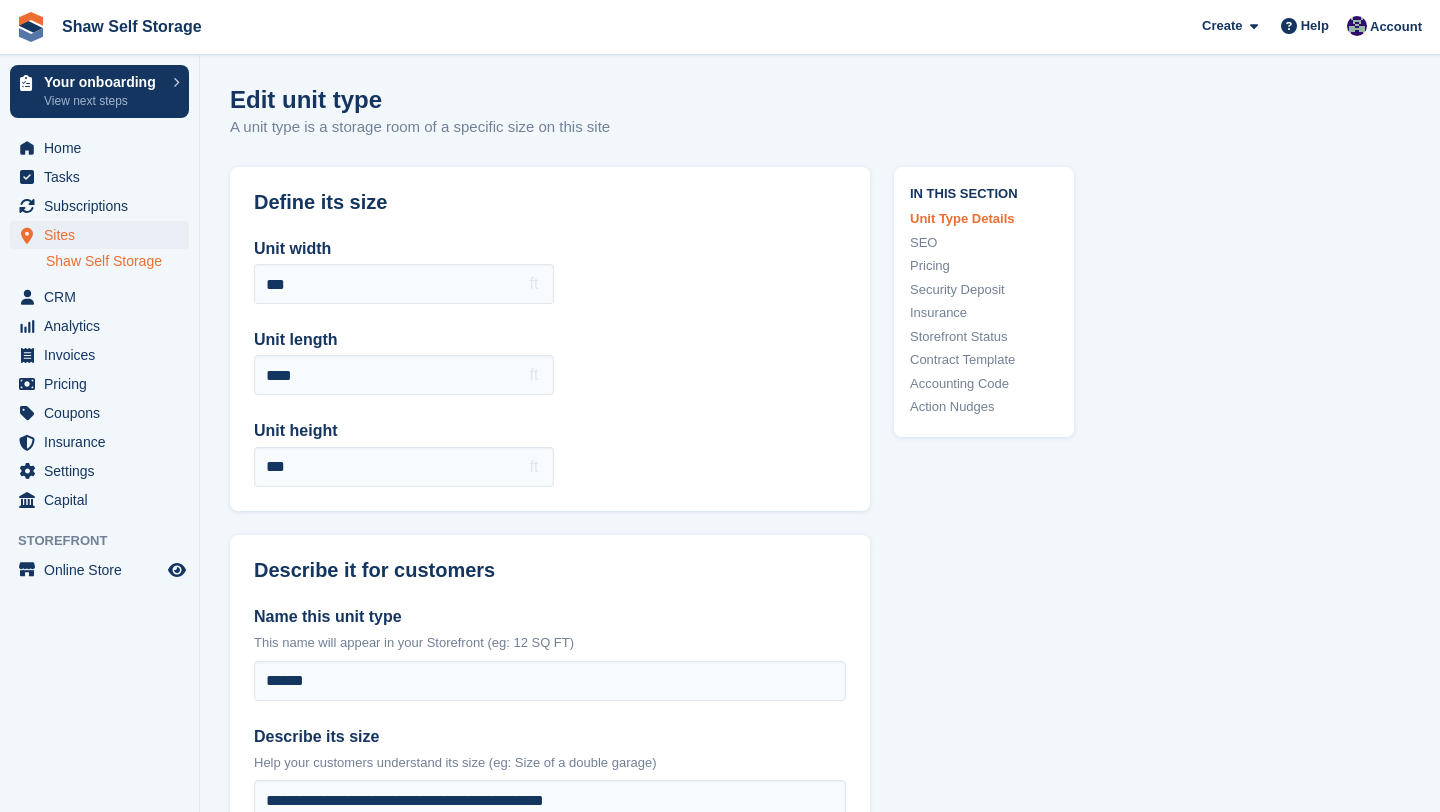 scroll, scrollTop: 372, scrollLeft: 0, axis: vertical 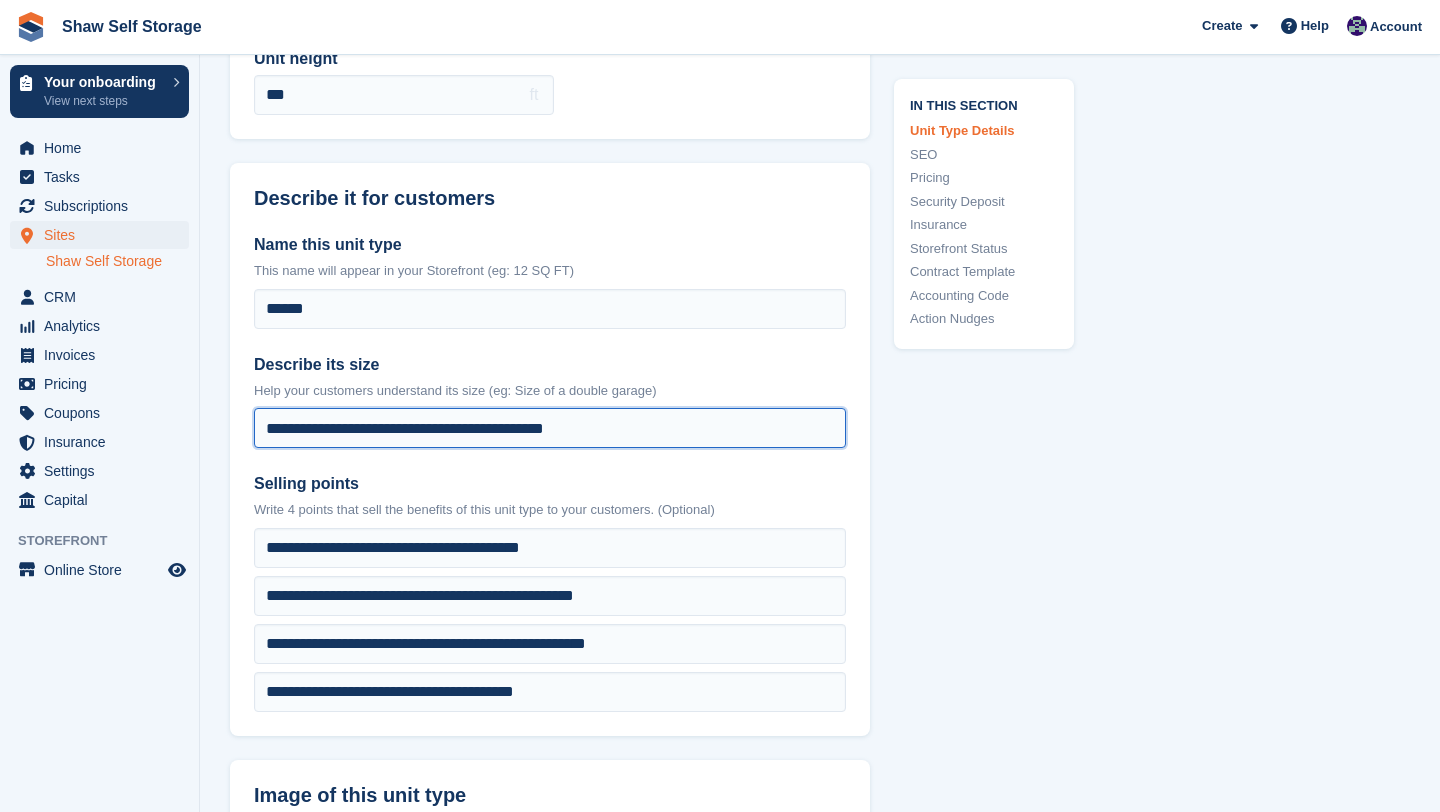 drag, startPoint x: 610, startPoint y: 429, endPoint x: 409, endPoint y: 434, distance: 201.06218 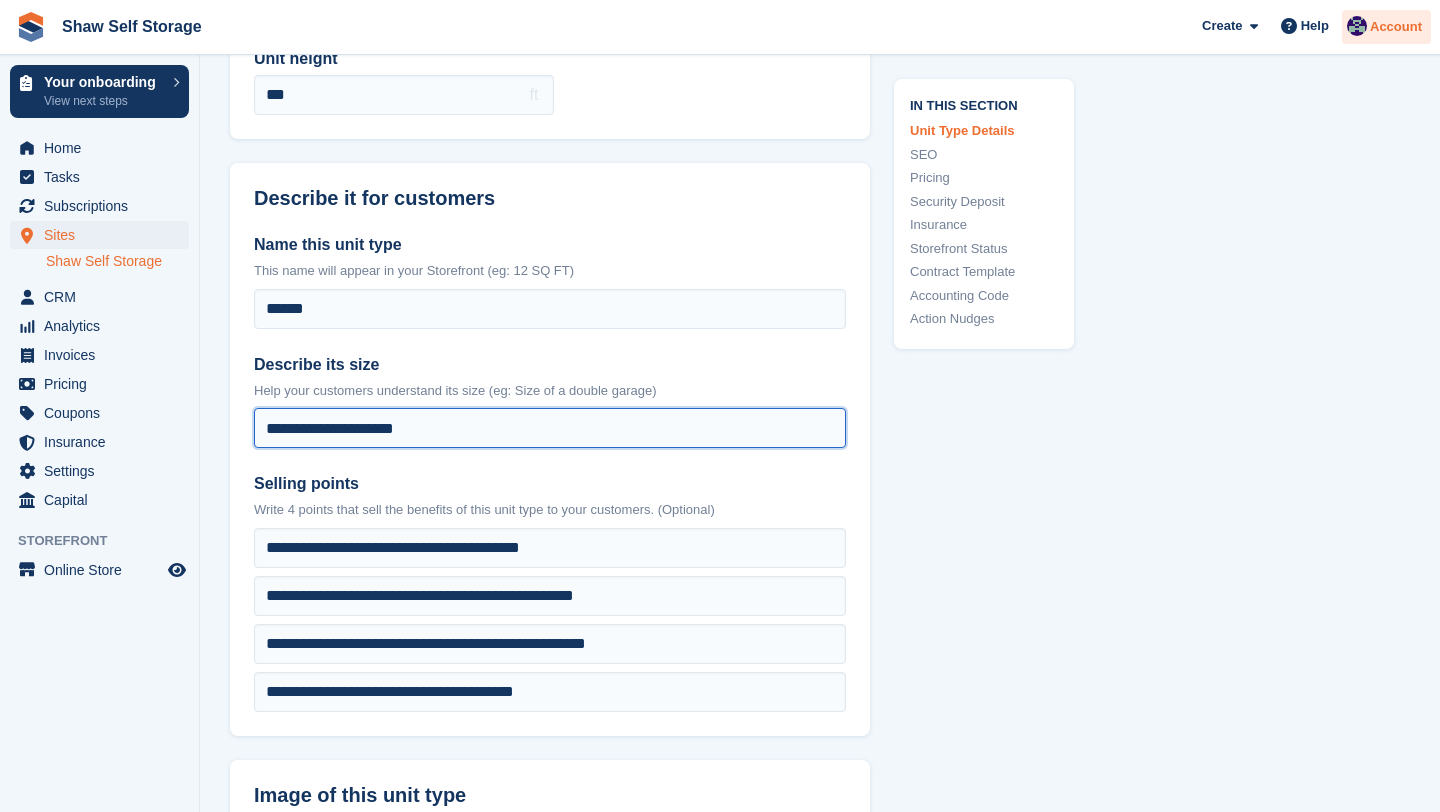 type on "**********" 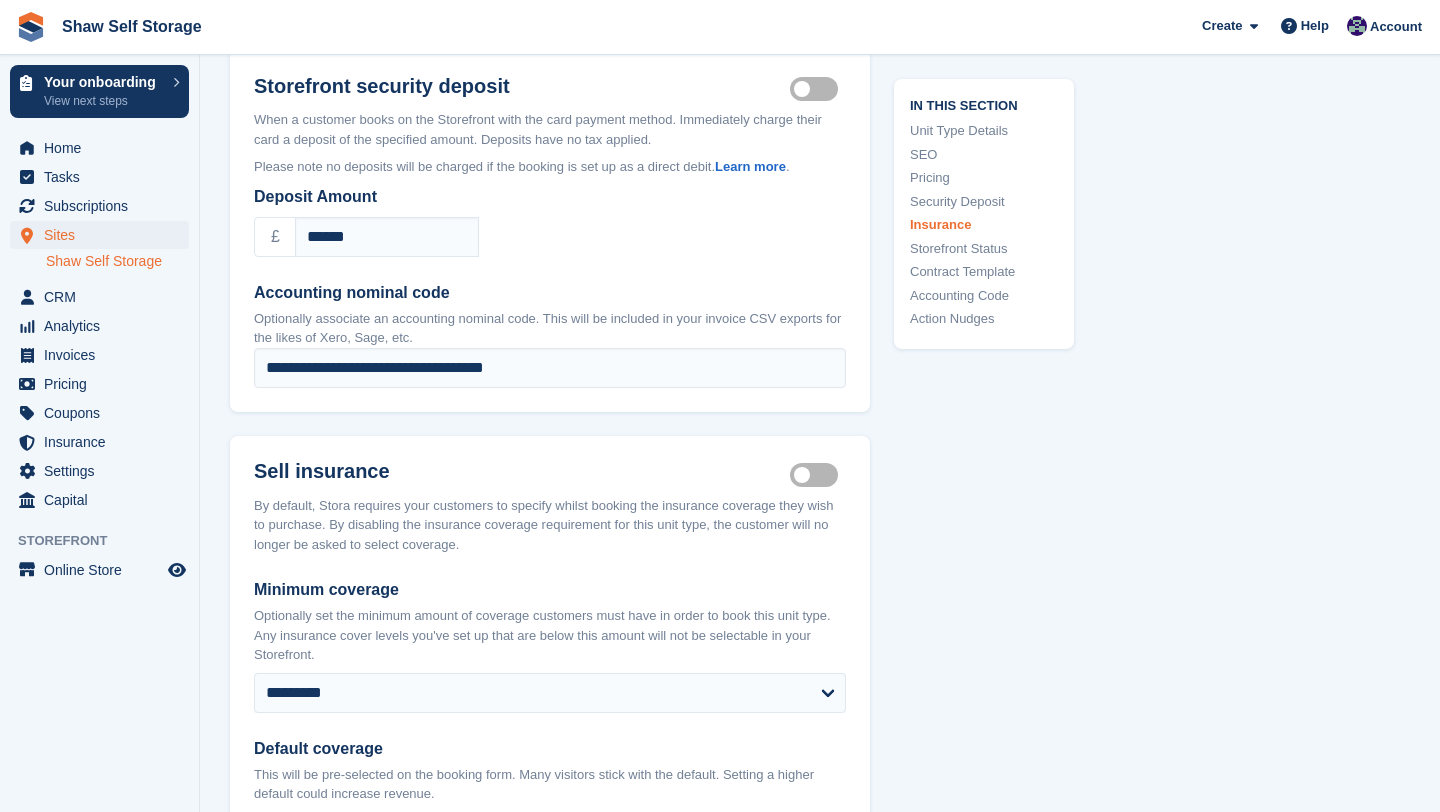 scroll, scrollTop: 3919, scrollLeft: 0, axis: vertical 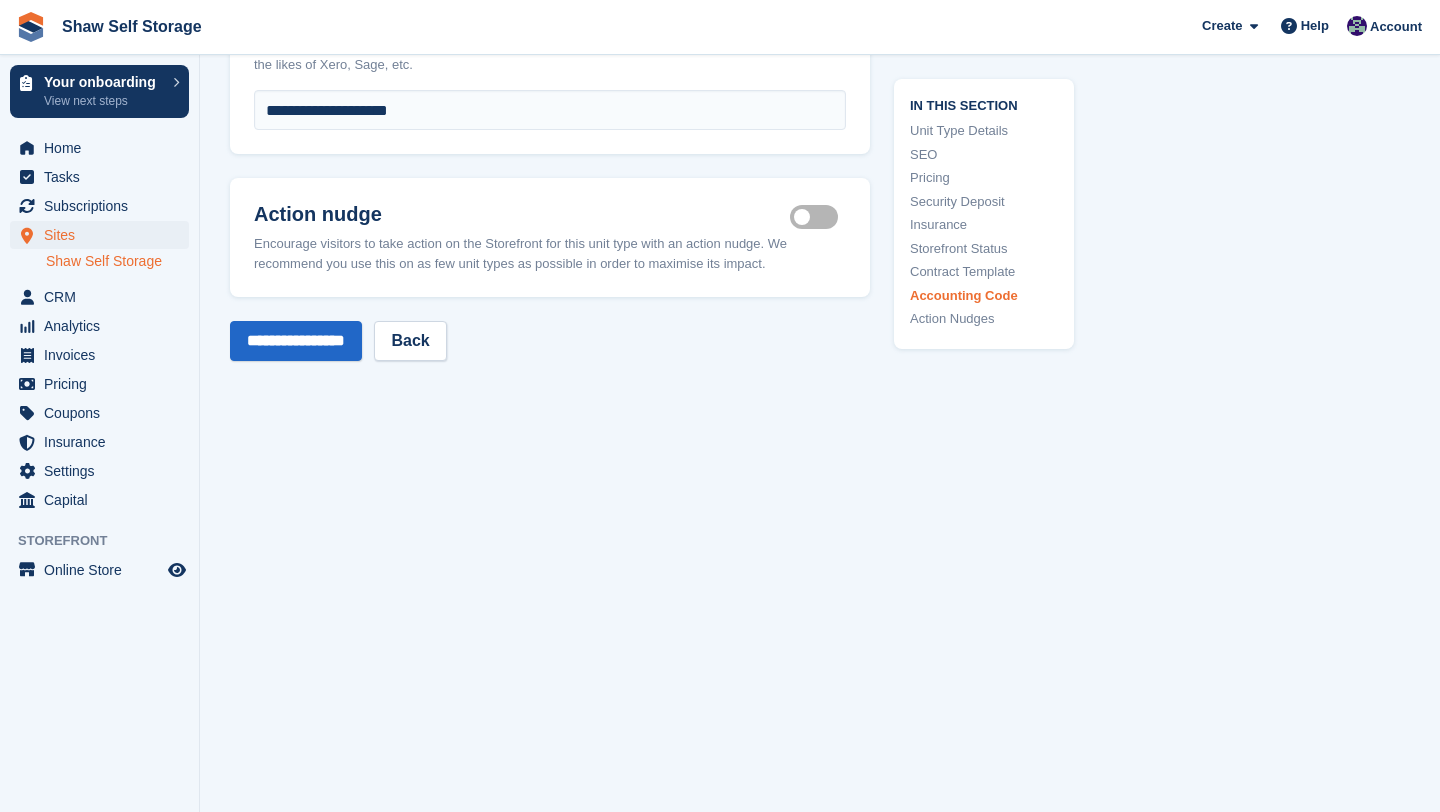 click on "**********" at bounding box center (550, -1695) 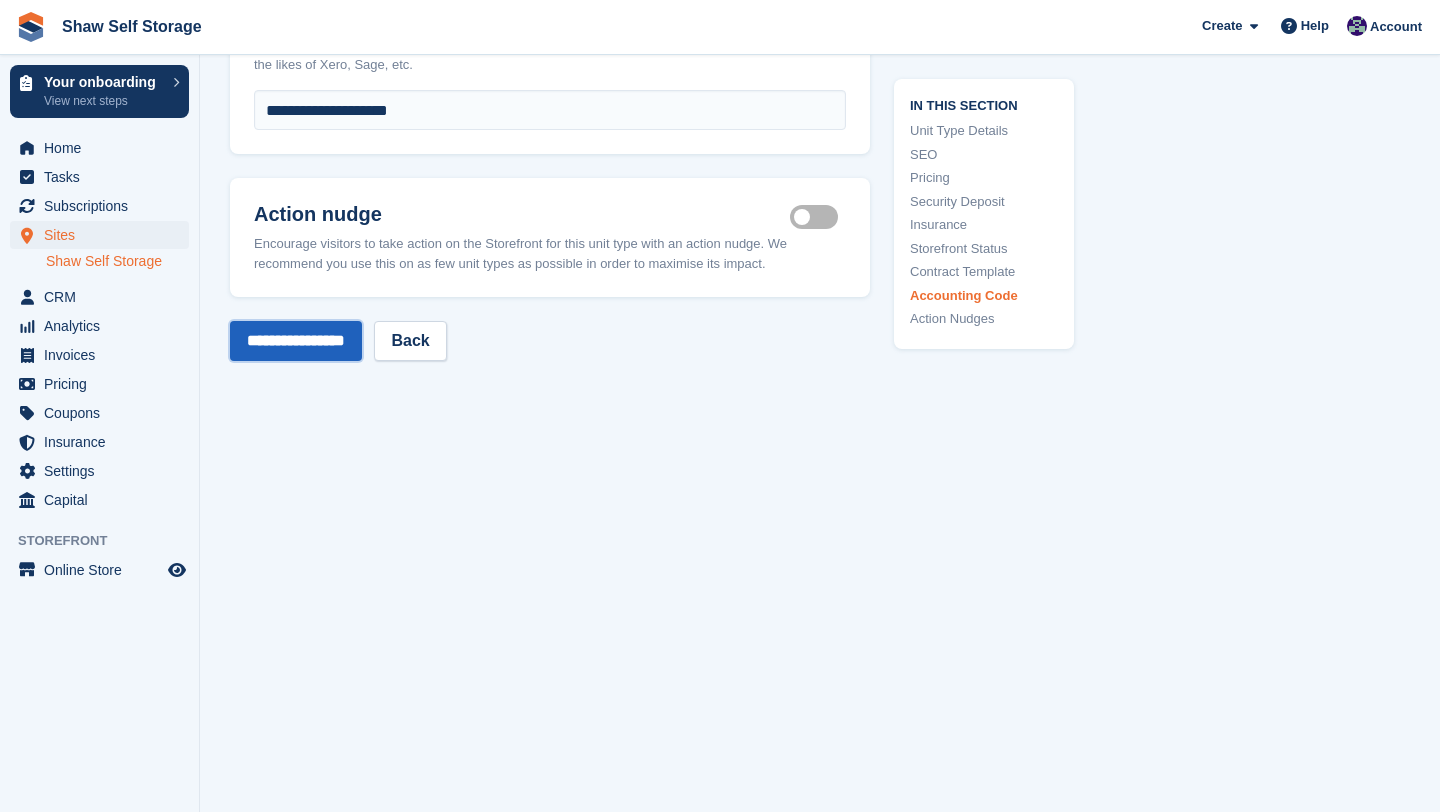 click on "**********" at bounding box center [296, 341] 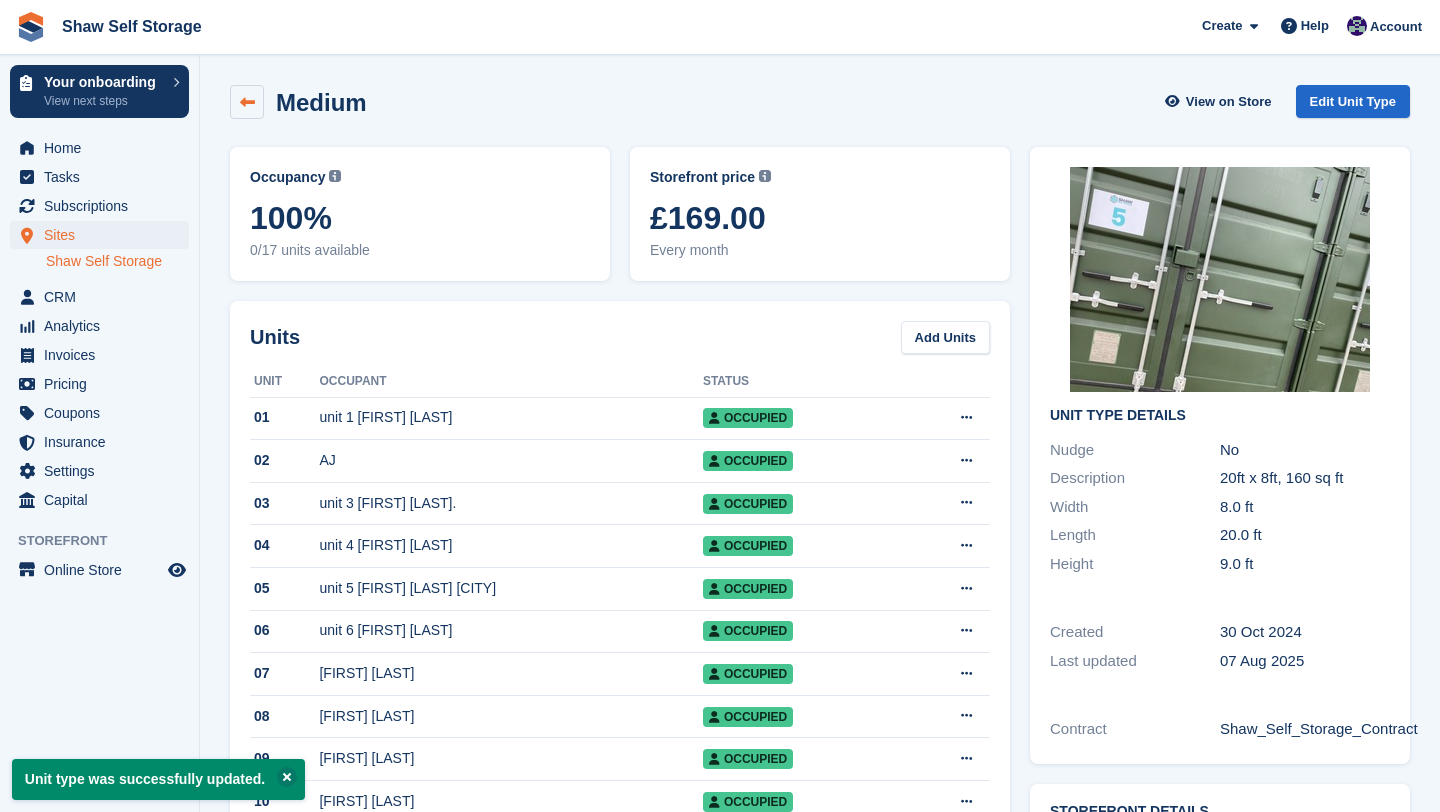 scroll, scrollTop: 0, scrollLeft: 0, axis: both 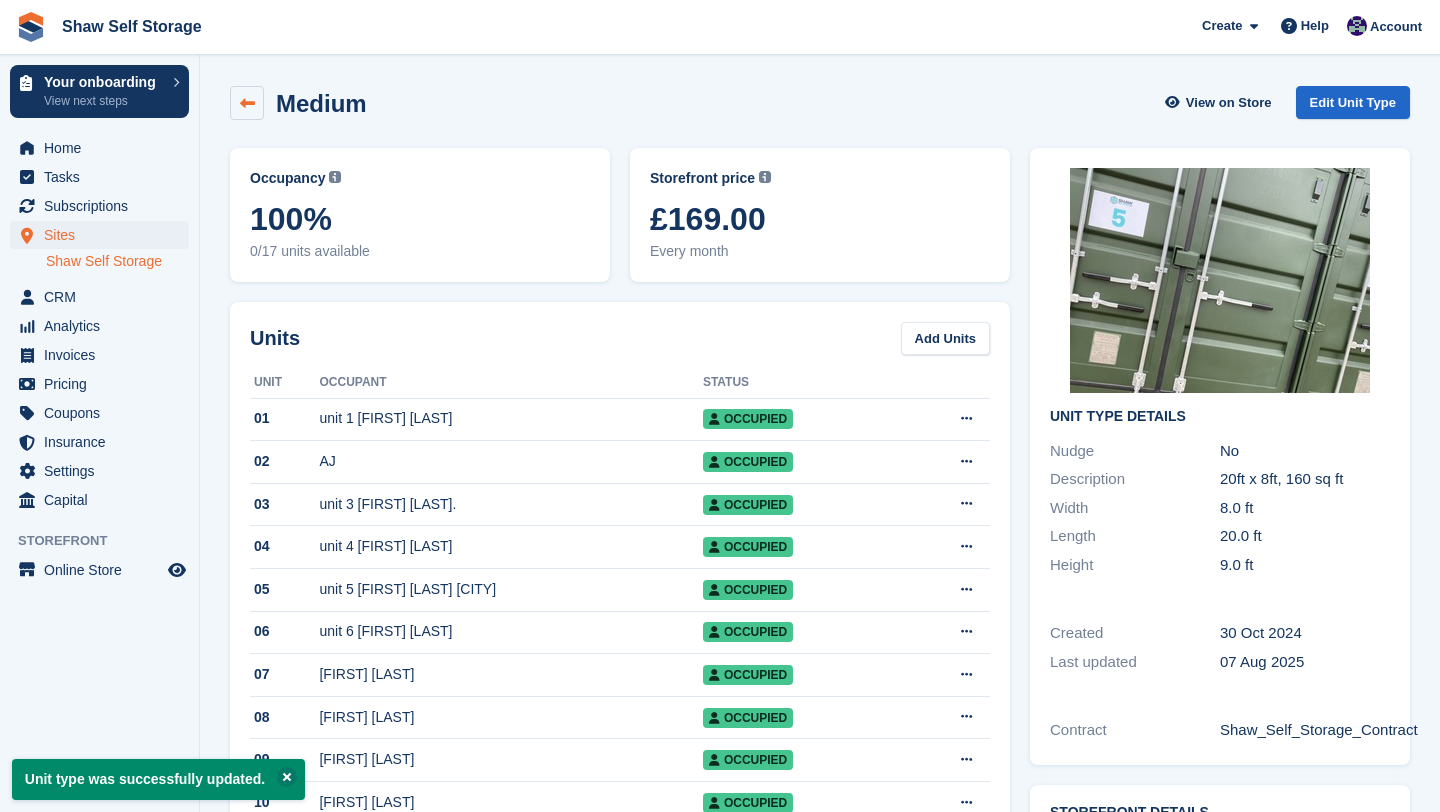 click at bounding box center [247, 103] 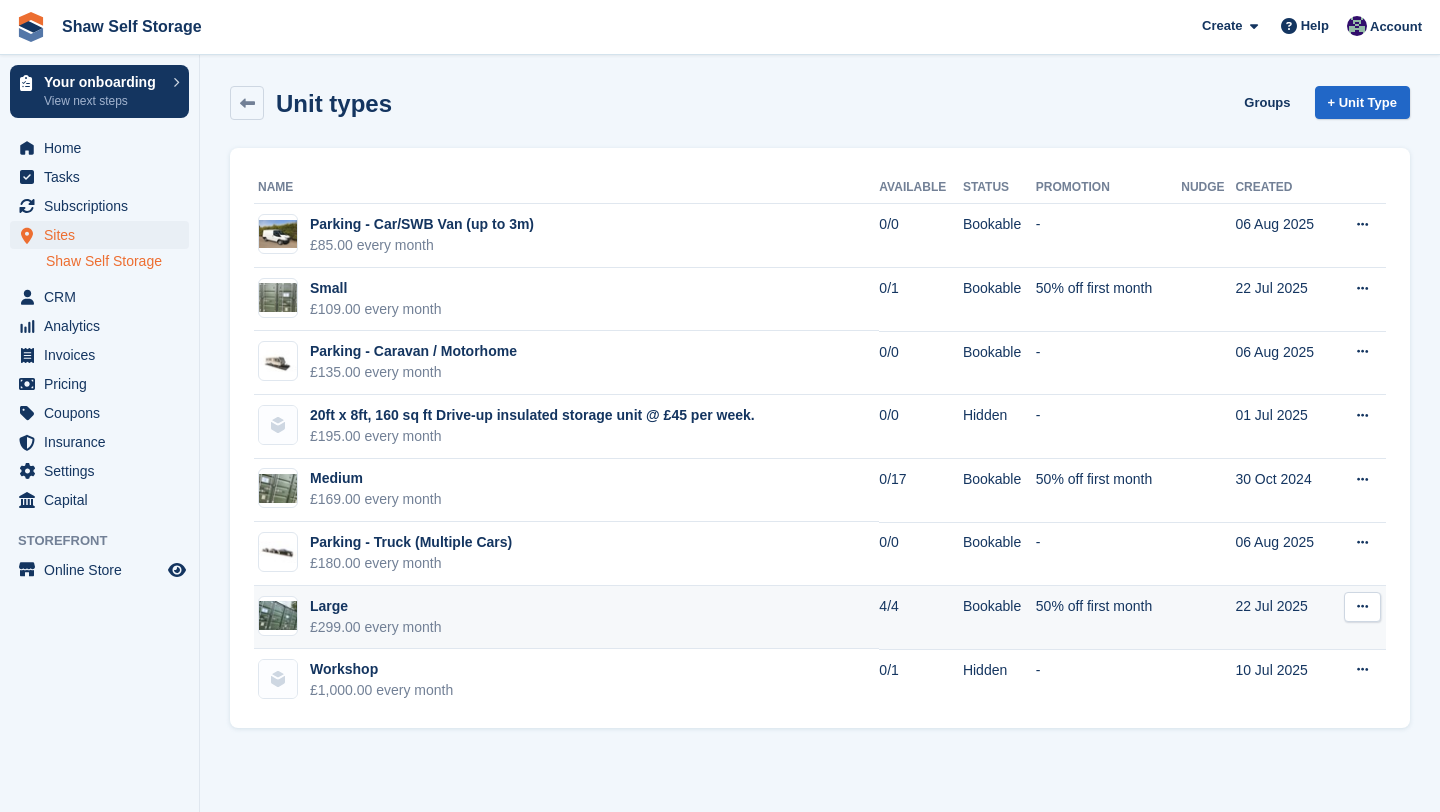click at bounding box center [1362, 606] 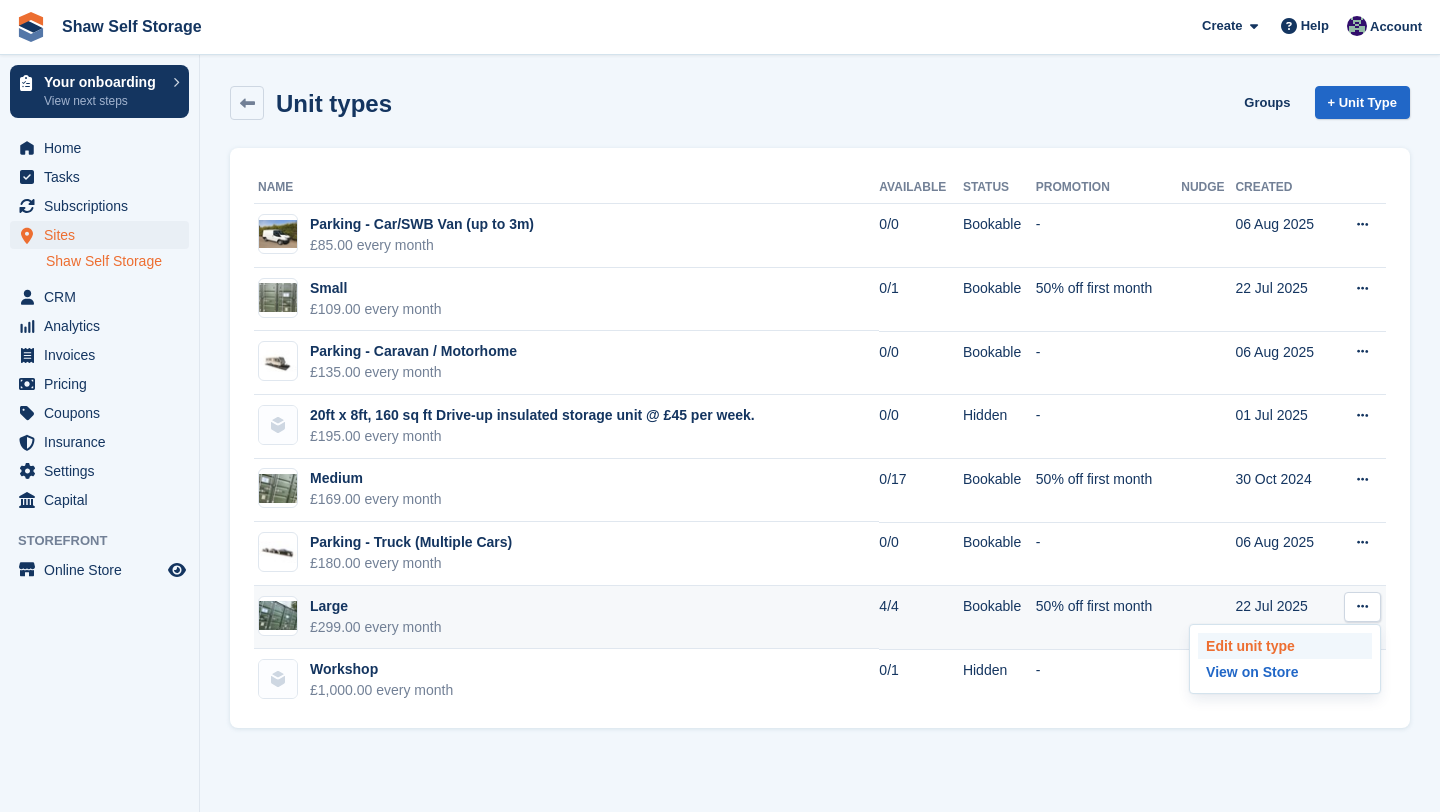 click on "Edit unit type" at bounding box center (1285, 646) 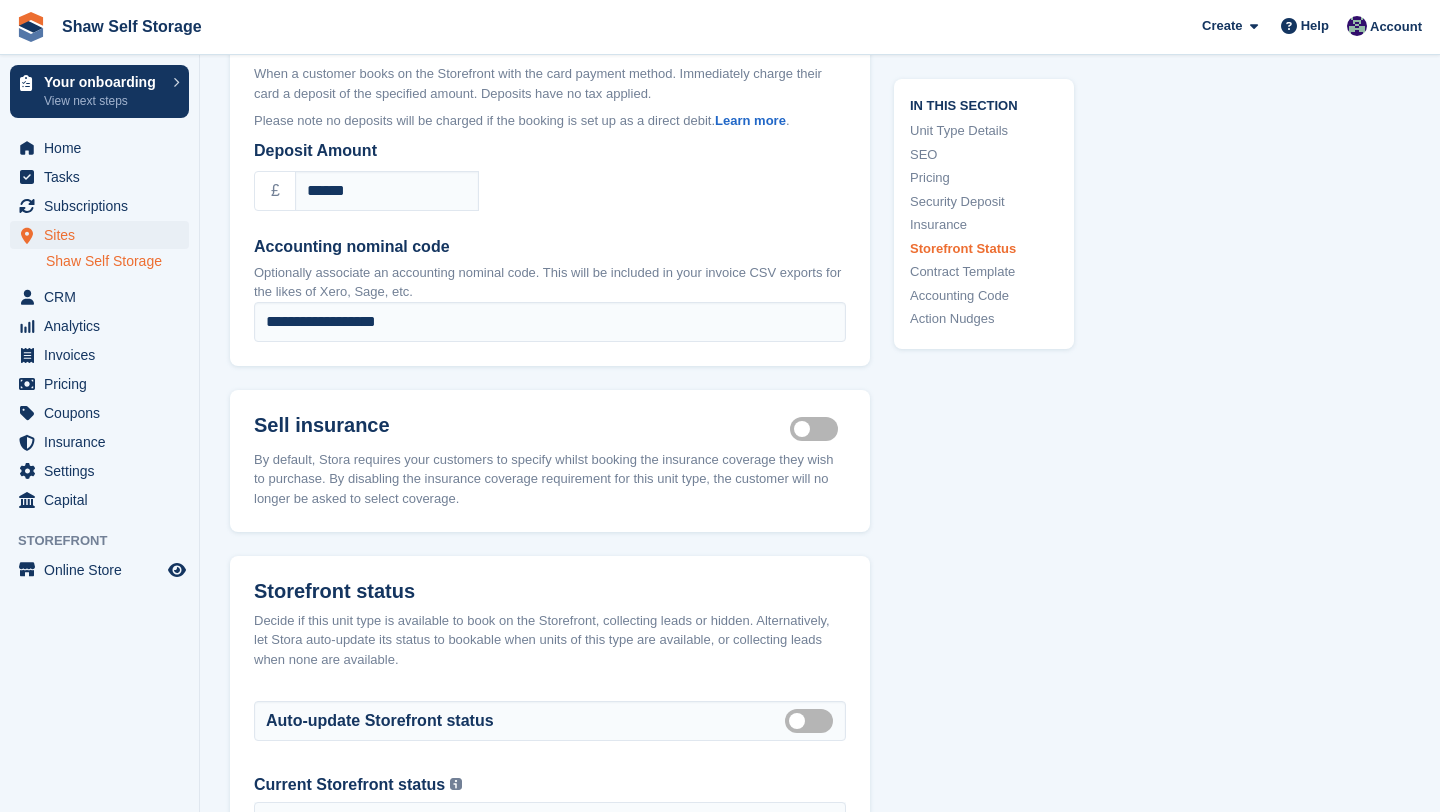 scroll, scrollTop: 3597, scrollLeft: 0, axis: vertical 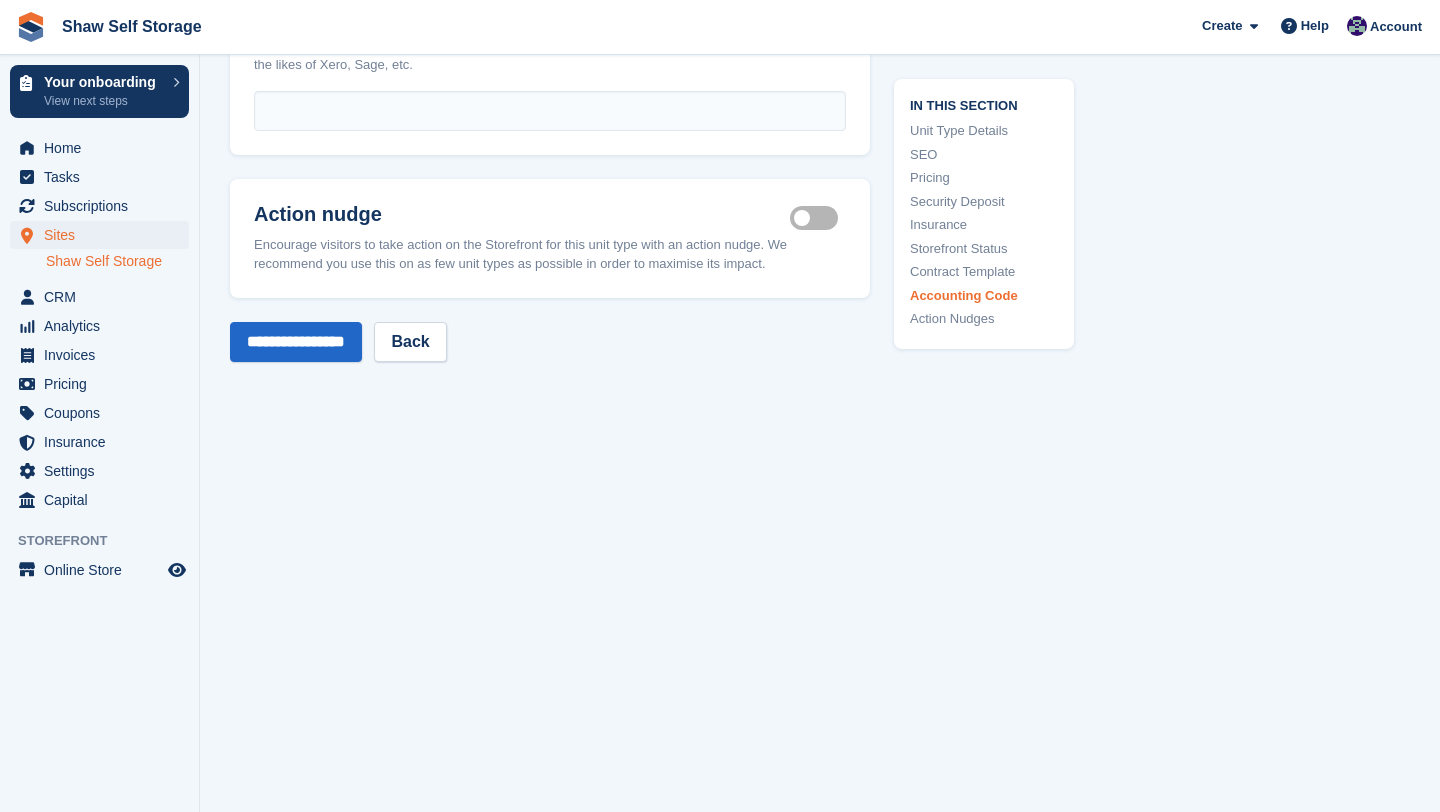 click on "**********" at bounding box center (550, -1323) 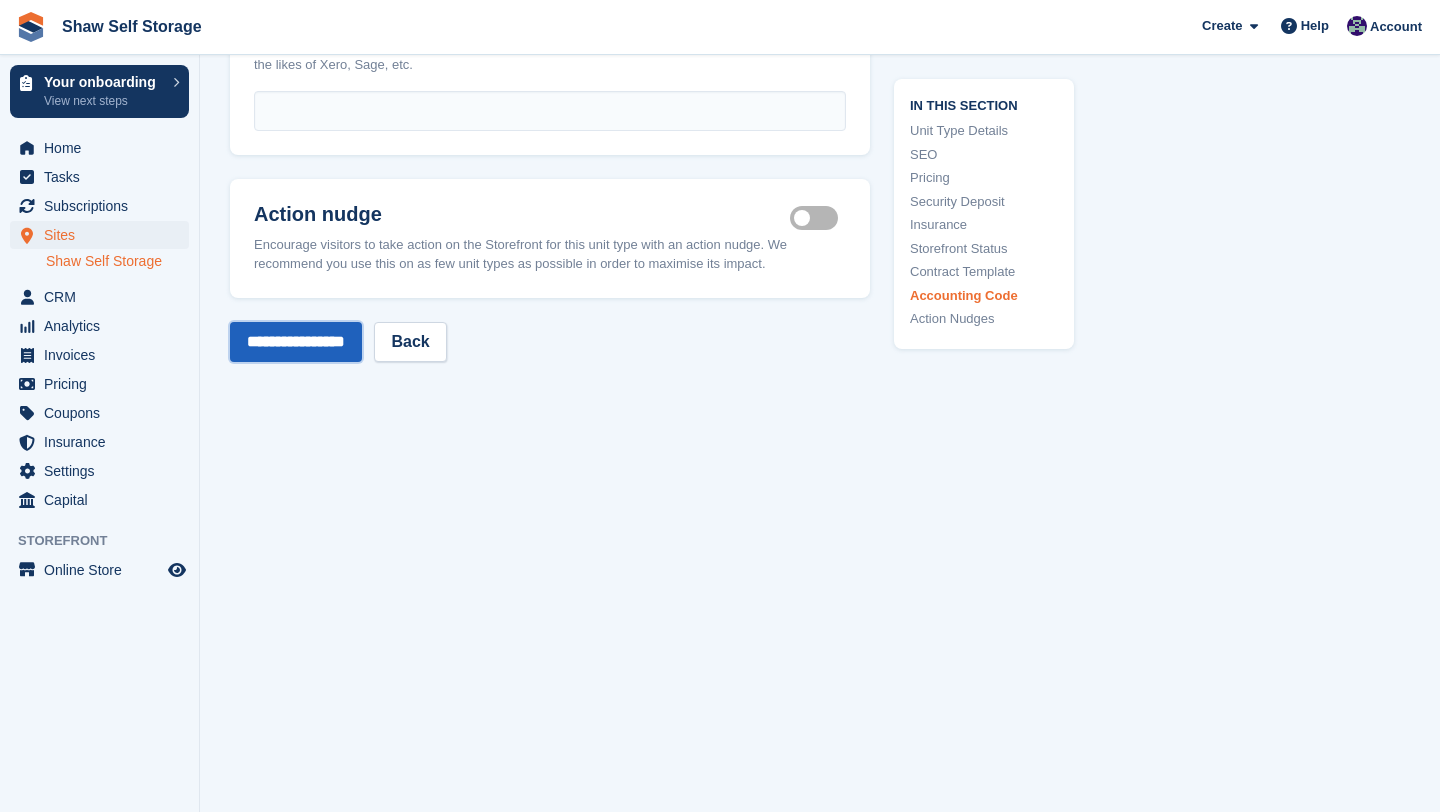 click on "**********" at bounding box center [296, 342] 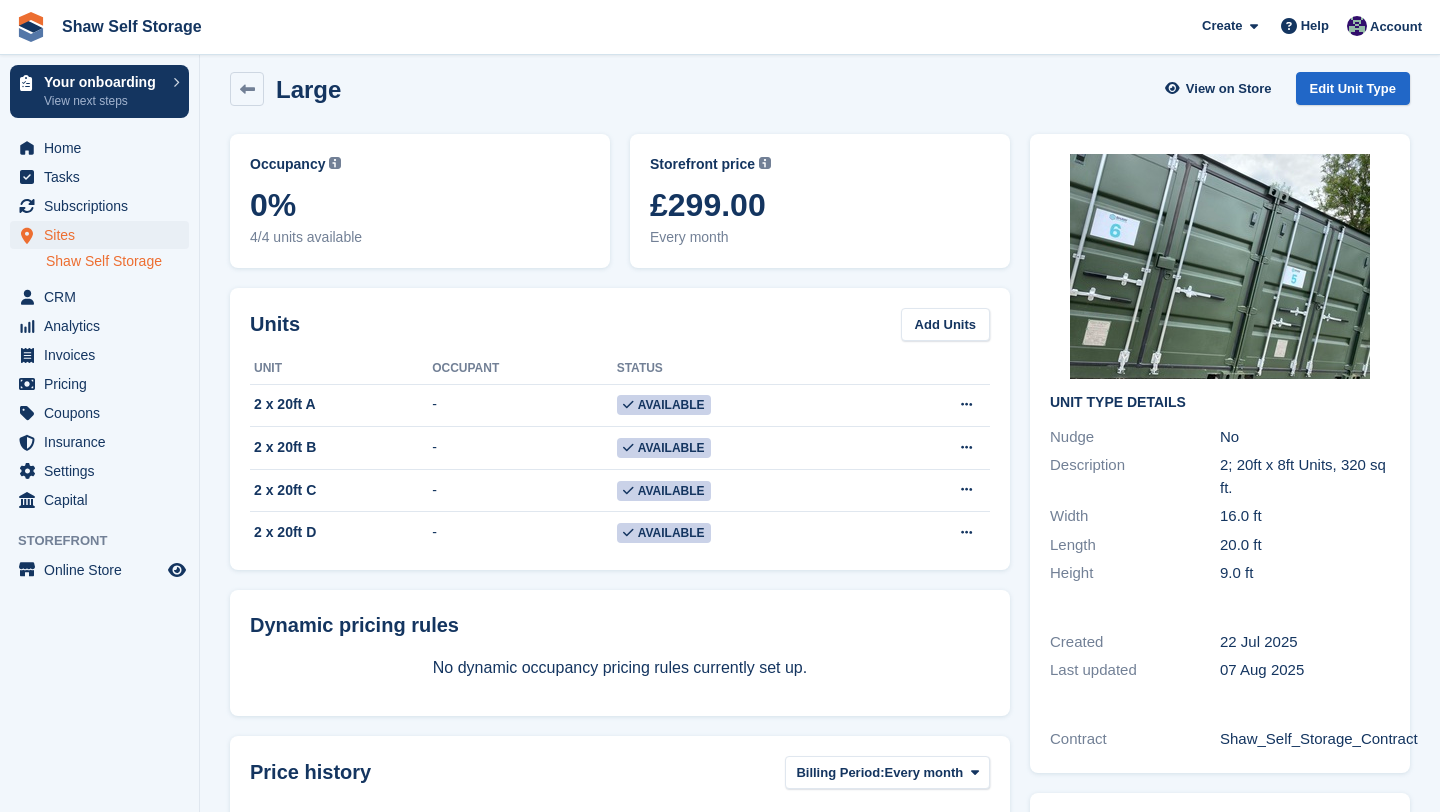 scroll, scrollTop: 0, scrollLeft: 0, axis: both 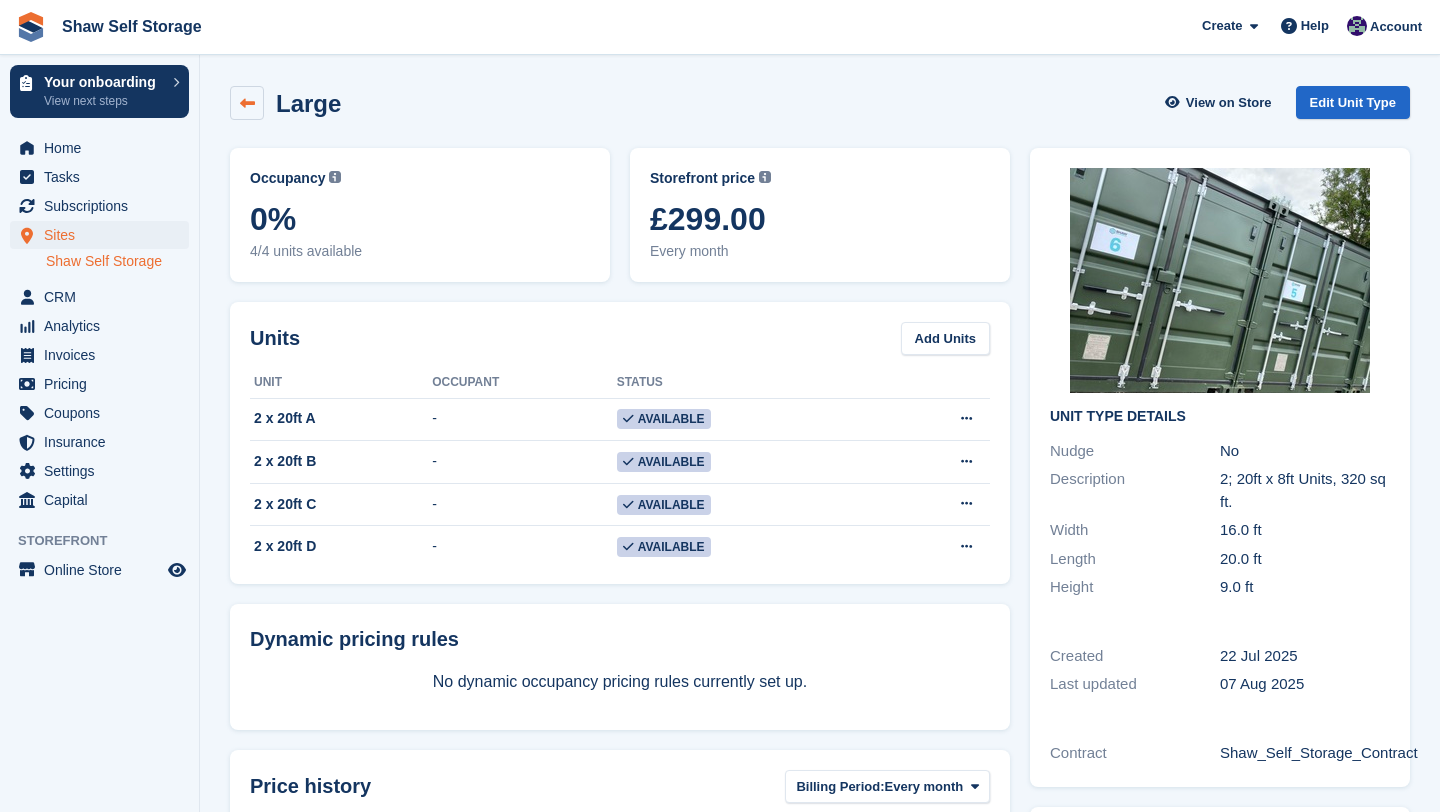 click at bounding box center [247, 103] 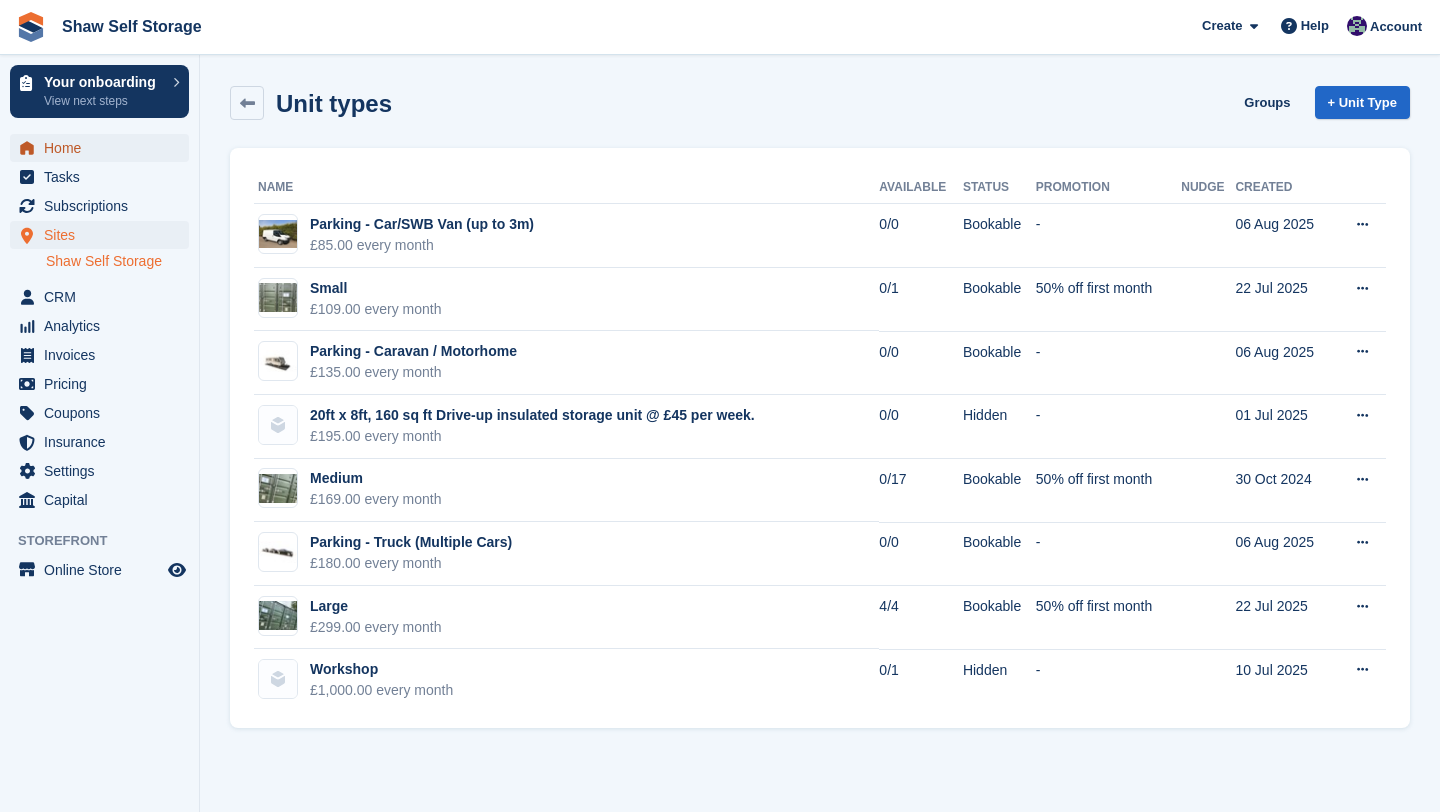 click on "Home" at bounding box center [104, 148] 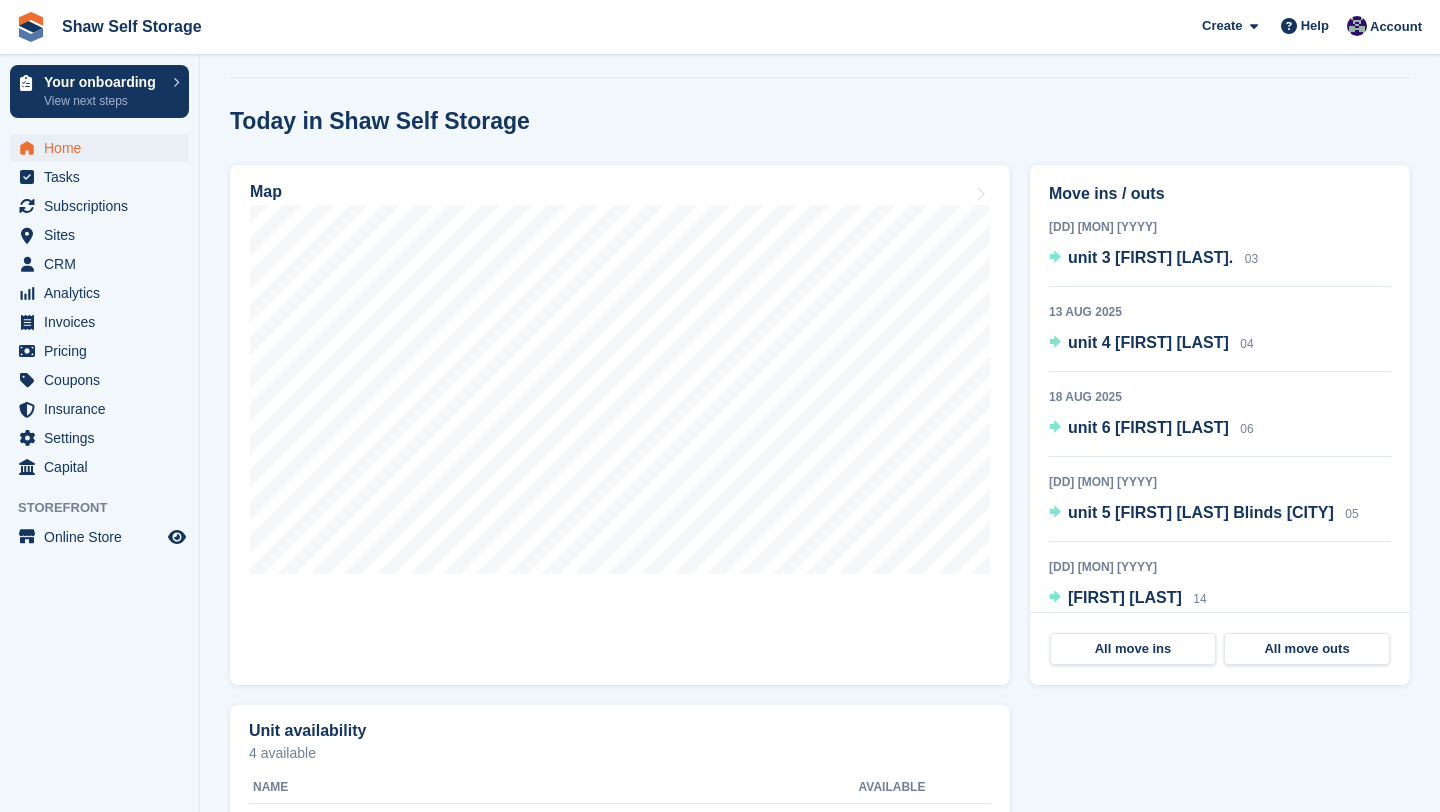 scroll, scrollTop: 0, scrollLeft: 0, axis: both 